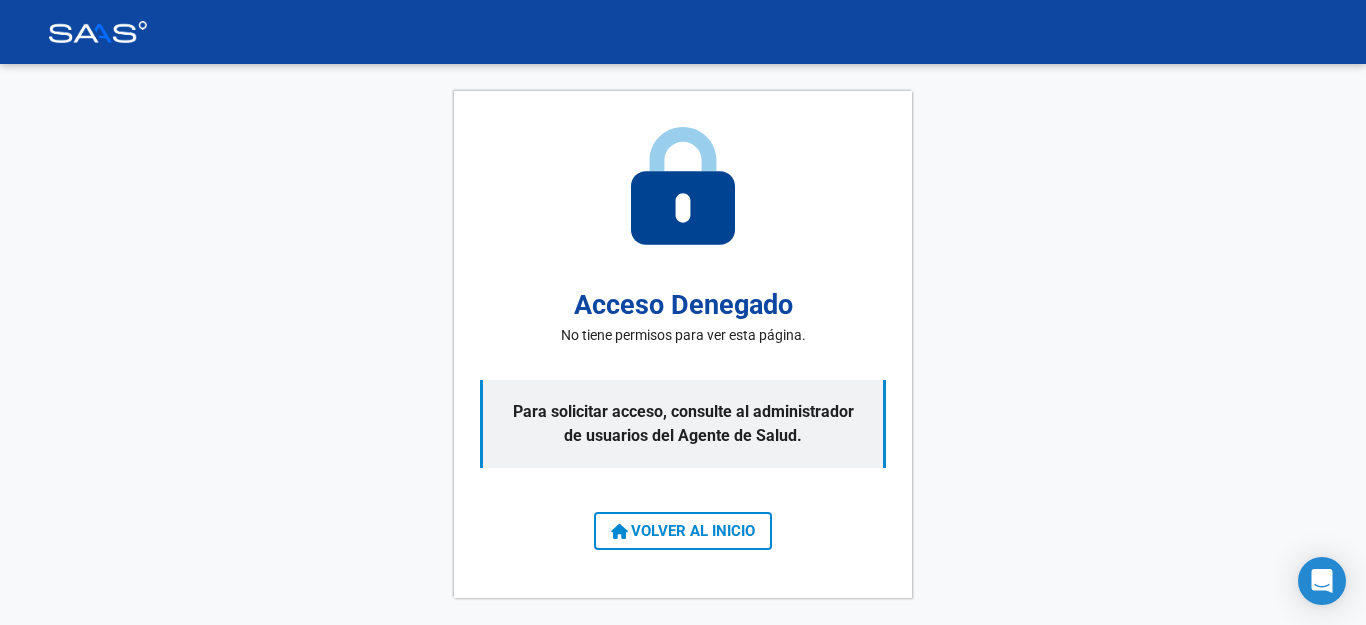 scroll, scrollTop: 0, scrollLeft: 0, axis: both 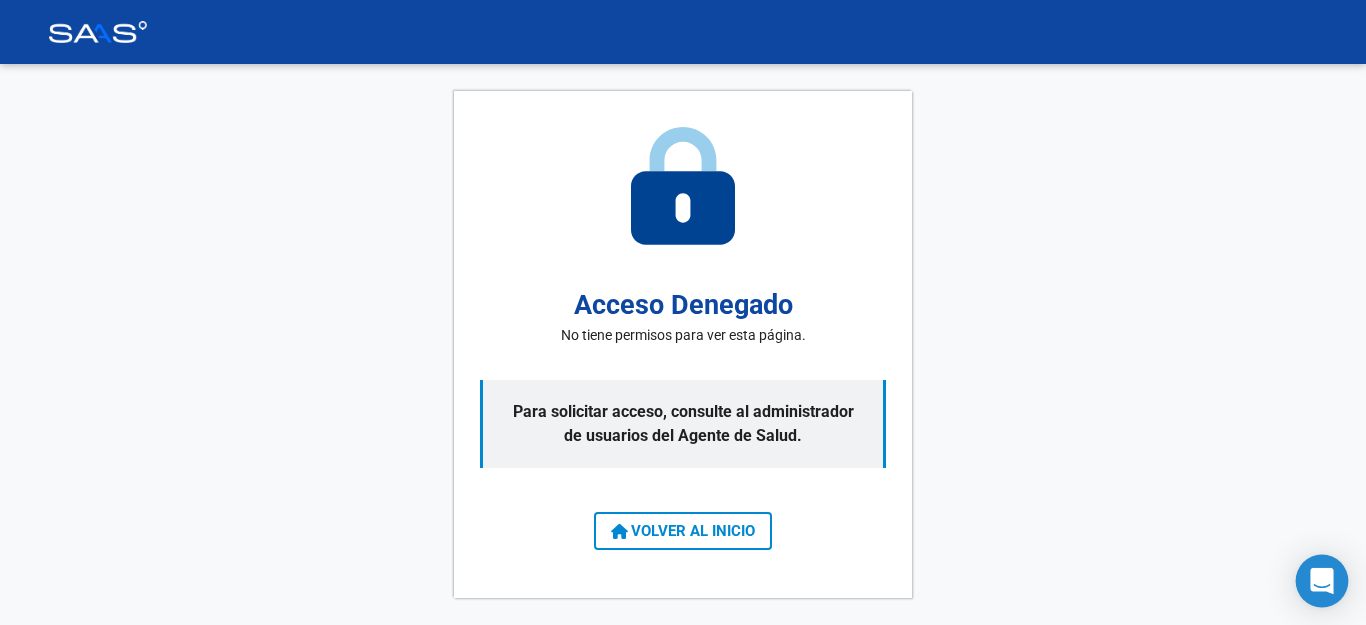 click 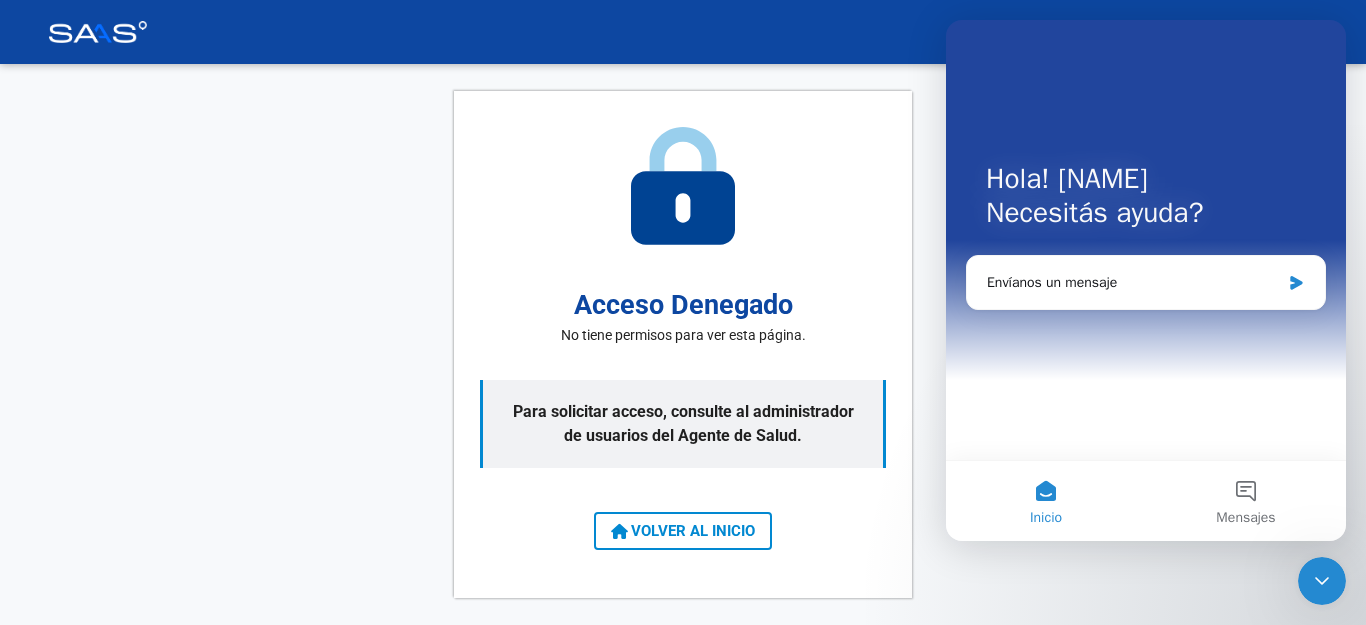scroll, scrollTop: 0, scrollLeft: 0, axis: both 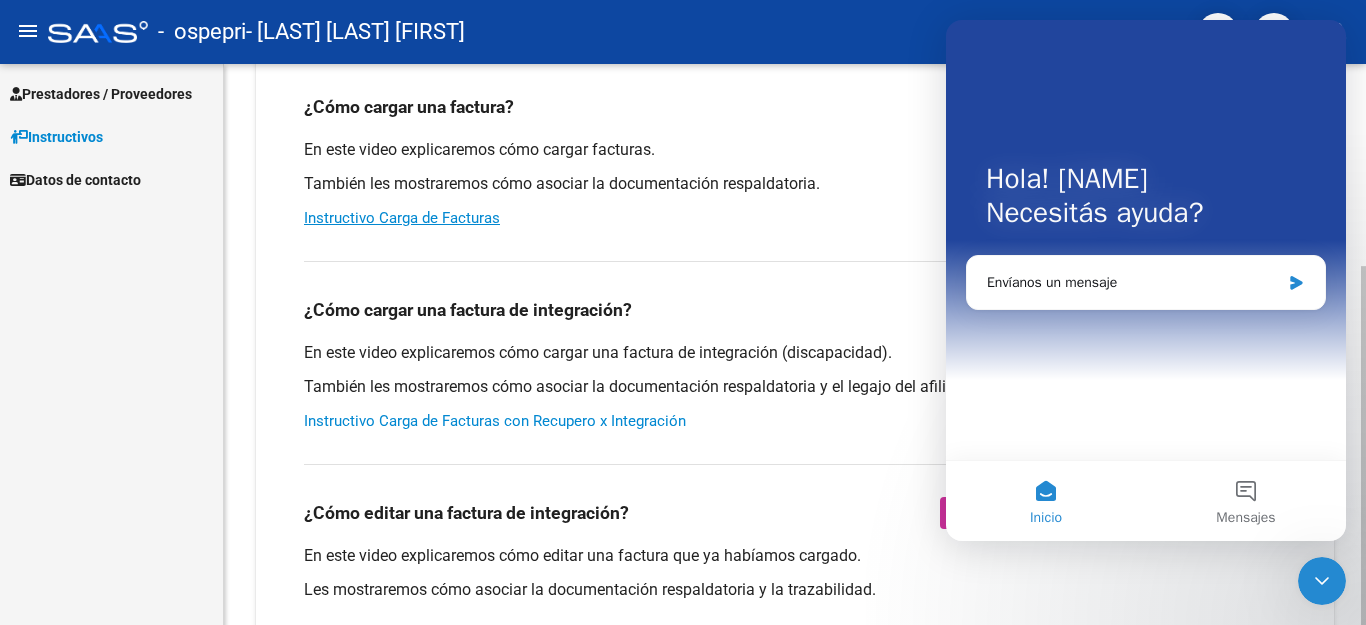 click on "Instructivo Carga de Facturas con Recupero x Integración" at bounding box center [495, 421] 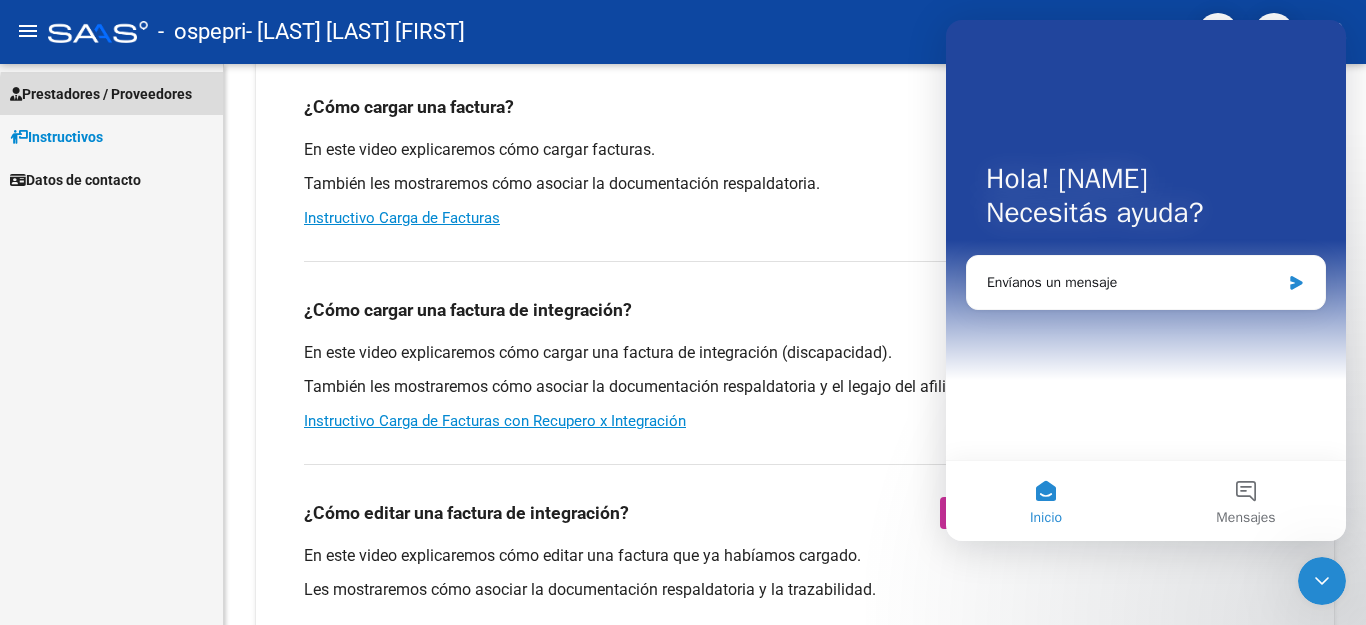 click on "Prestadores / Proveedores" at bounding box center [101, 94] 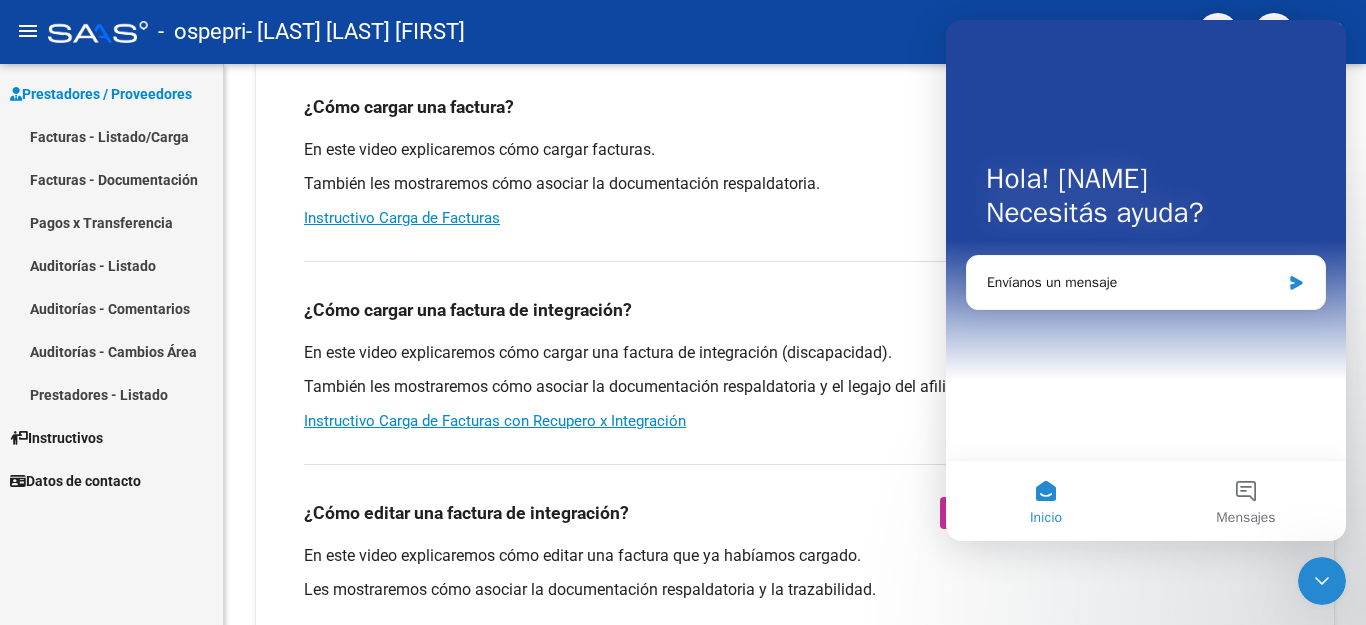 click on "Facturas - Listado/Carga" at bounding box center (111, 136) 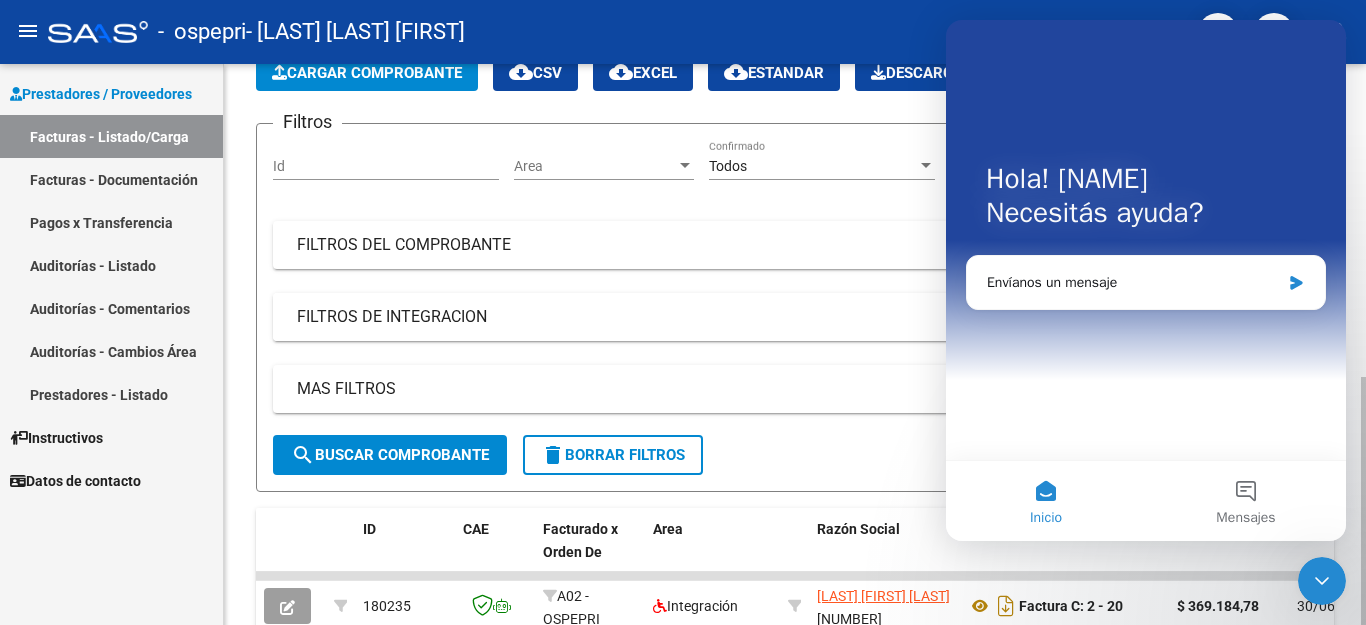scroll, scrollTop: 0, scrollLeft: 0, axis: both 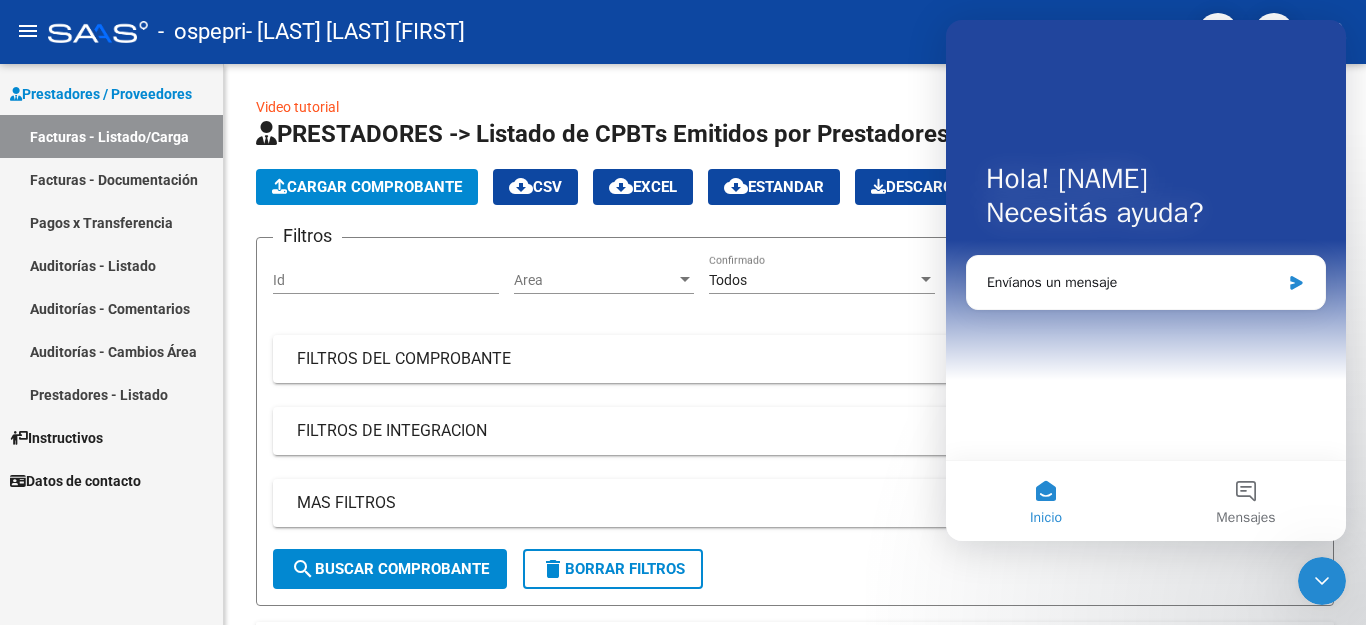 click on "Hola! MARIA Necesitás ayuda?" at bounding box center (1146, 200) 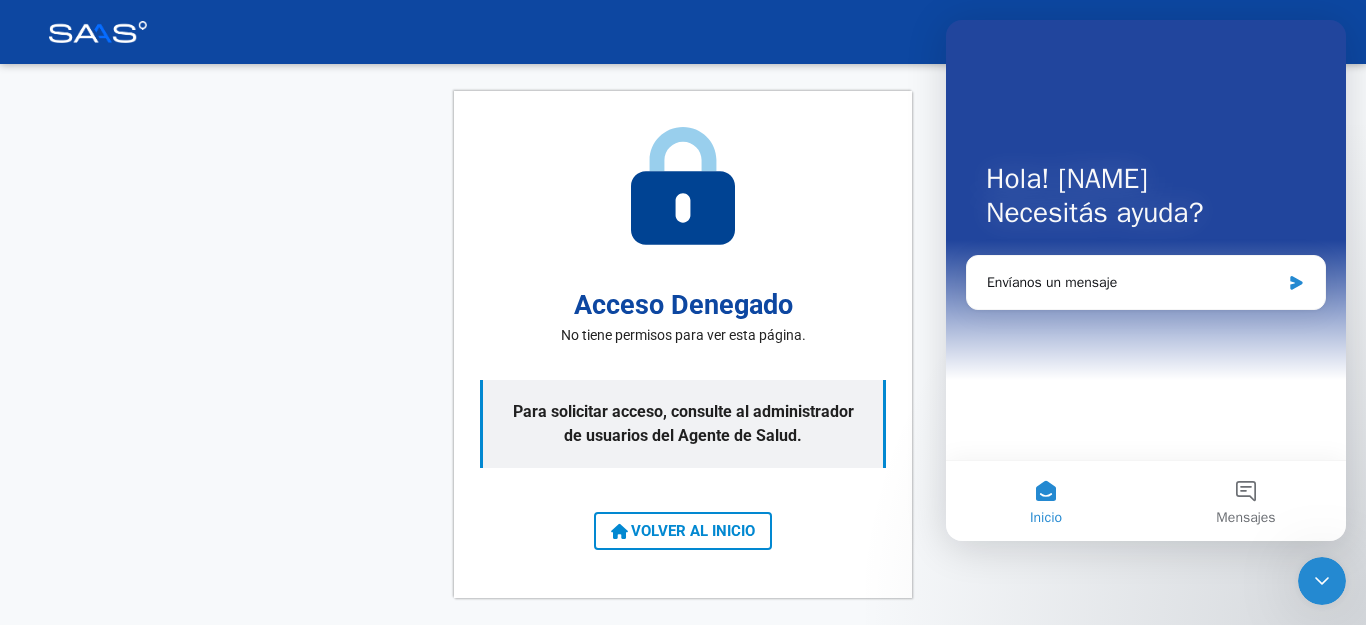 click on "Acceso Denegado No tiene permisos para ver esta página. Para solicitar acceso, consulte al administrador de usuarios del Agente de Salud.  VOLVER AL INICIO" 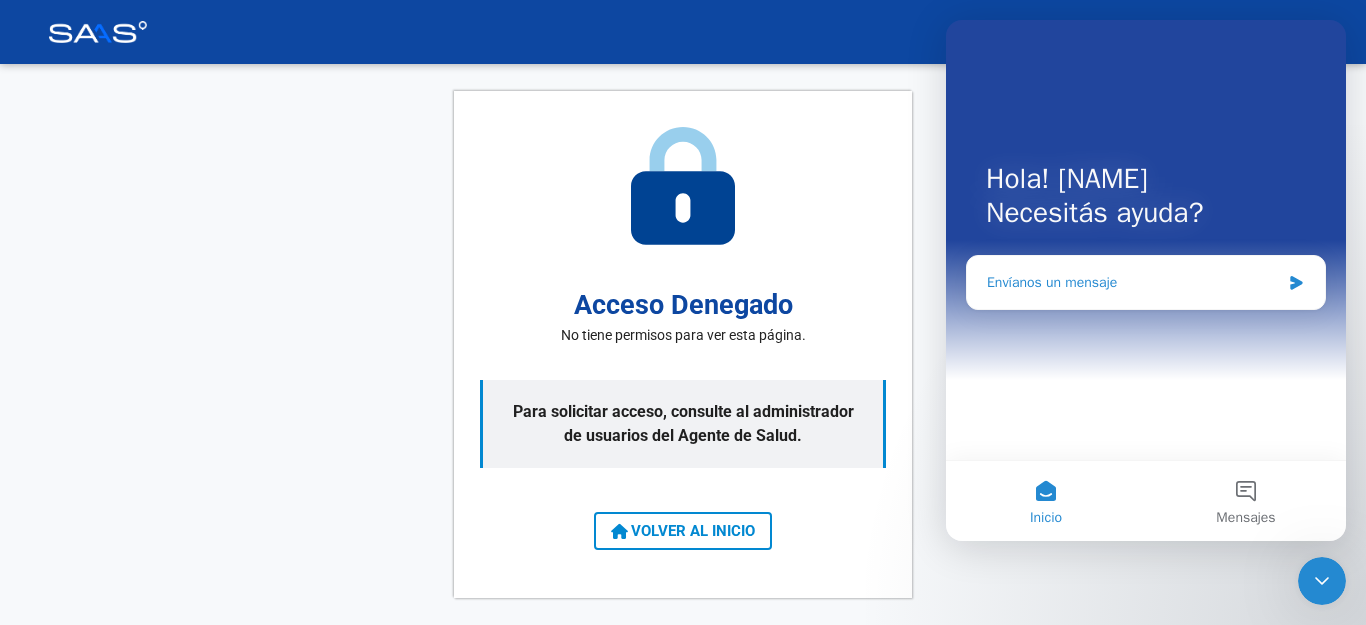 click 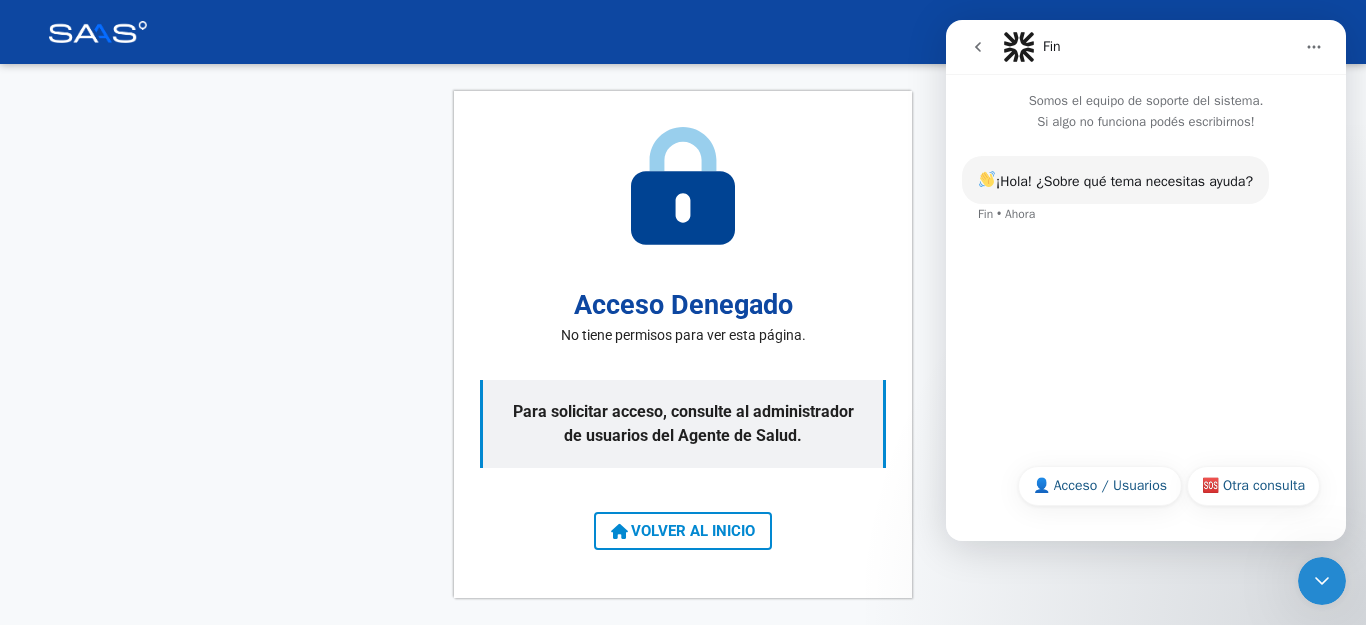 click 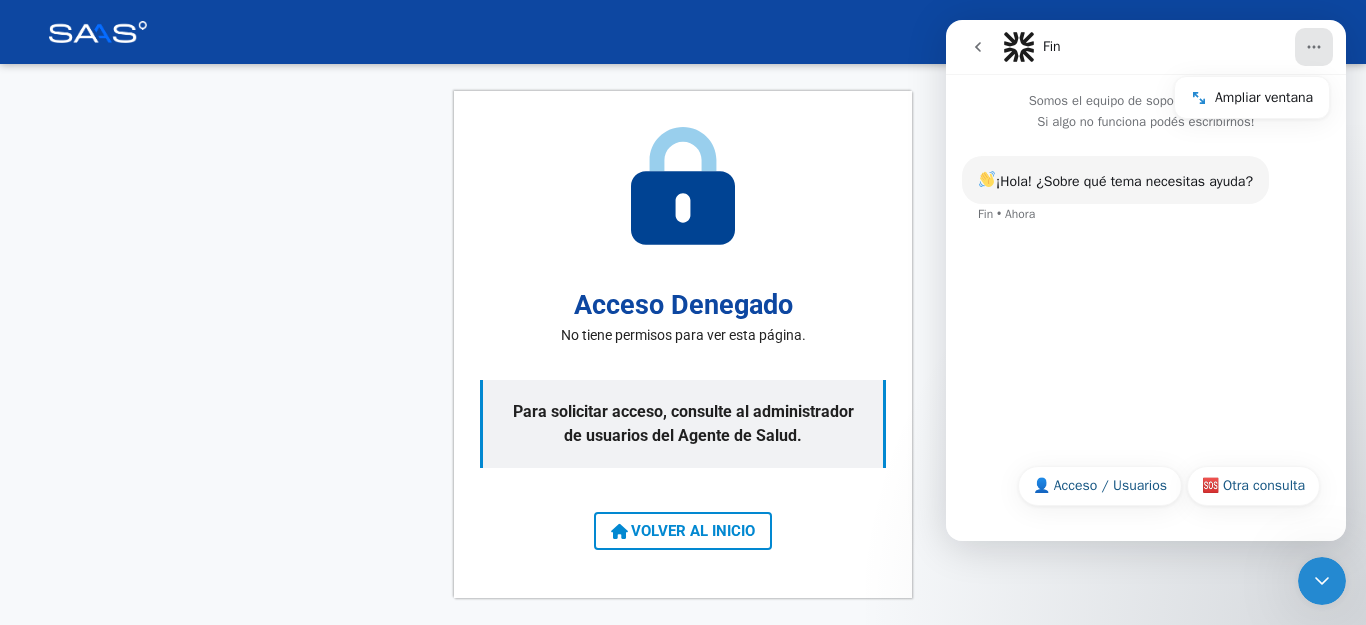 click on "Fin" at bounding box center (1052, 46) 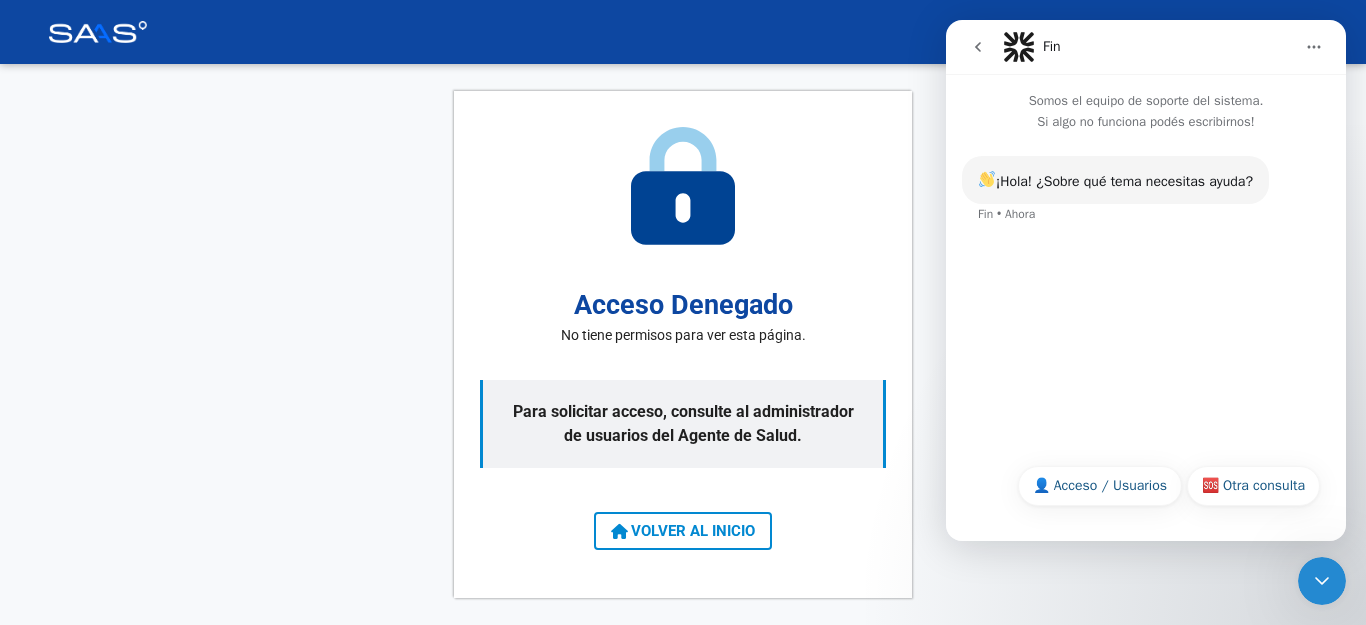 click at bounding box center [1019, 47] 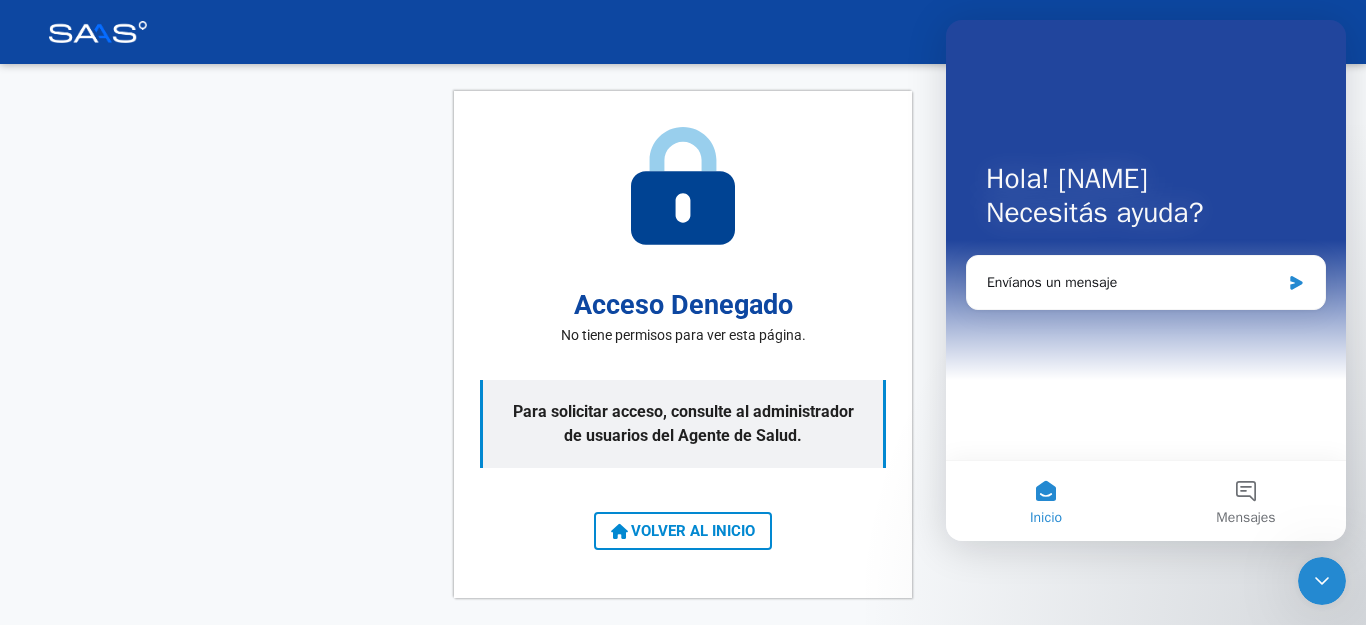 click on "Hola! MARIA Necesitás ayuda?" at bounding box center (1146, 200) 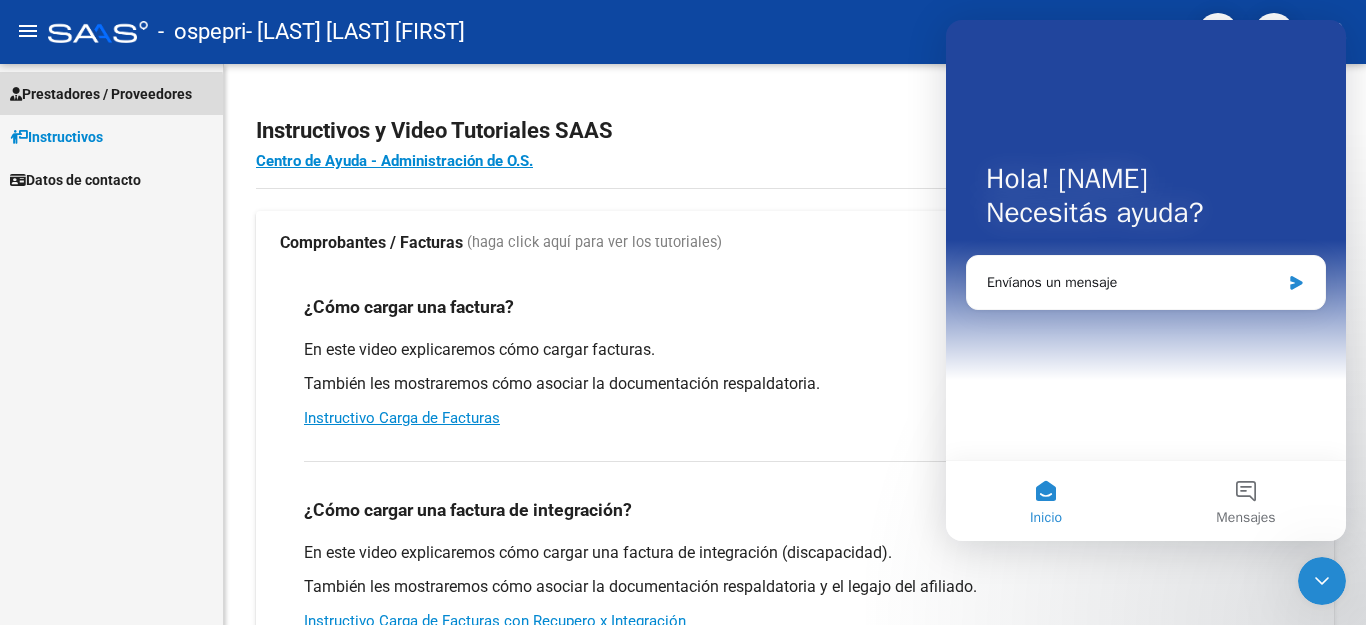 click on "Prestadores / Proveedores" at bounding box center [101, 94] 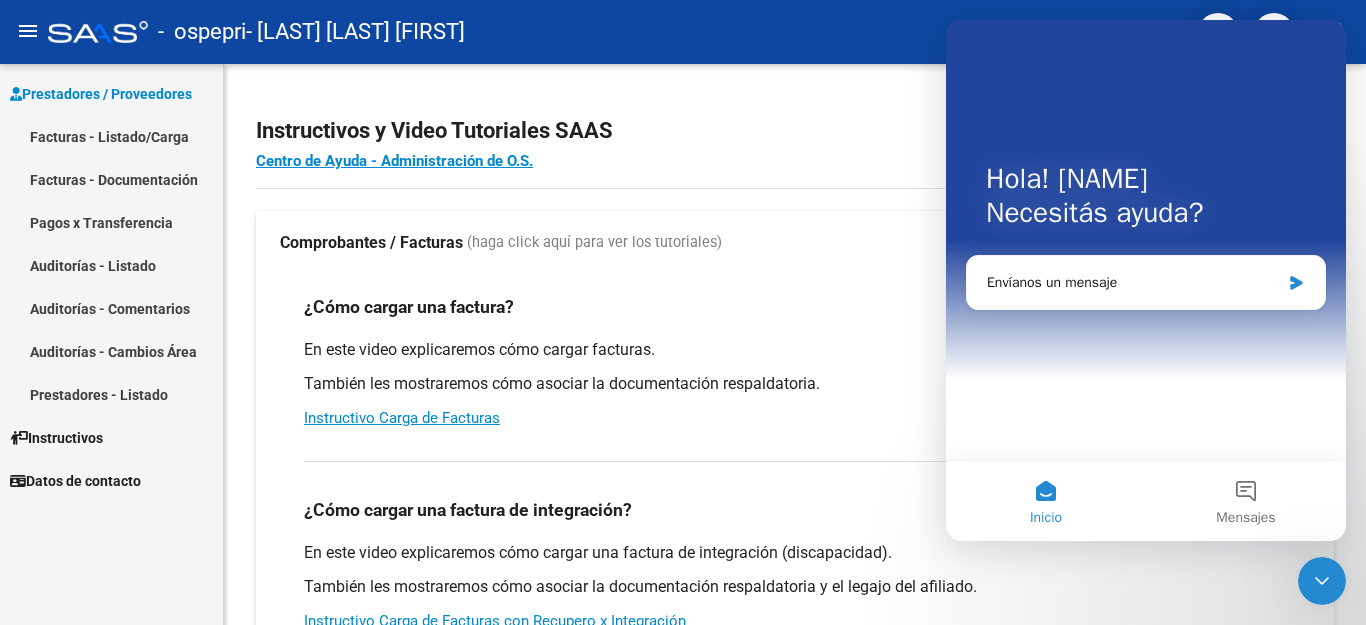 click on "Facturas - Listado/Carga" at bounding box center (111, 136) 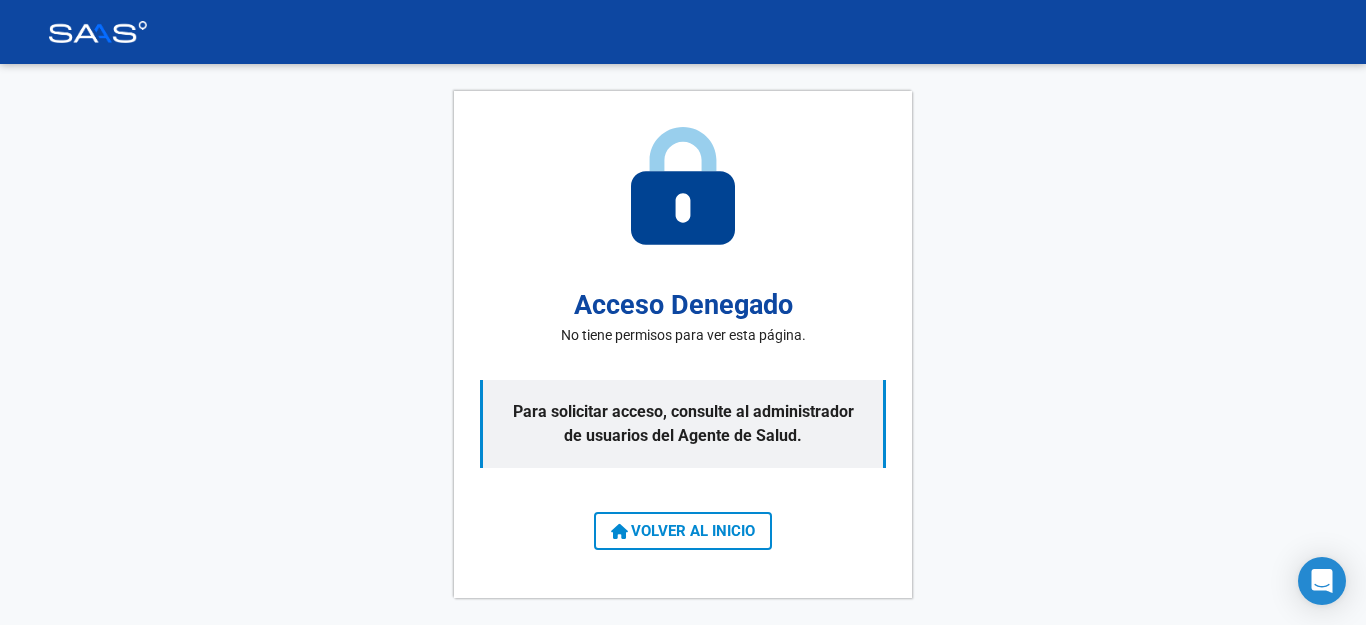 scroll, scrollTop: 0, scrollLeft: 0, axis: both 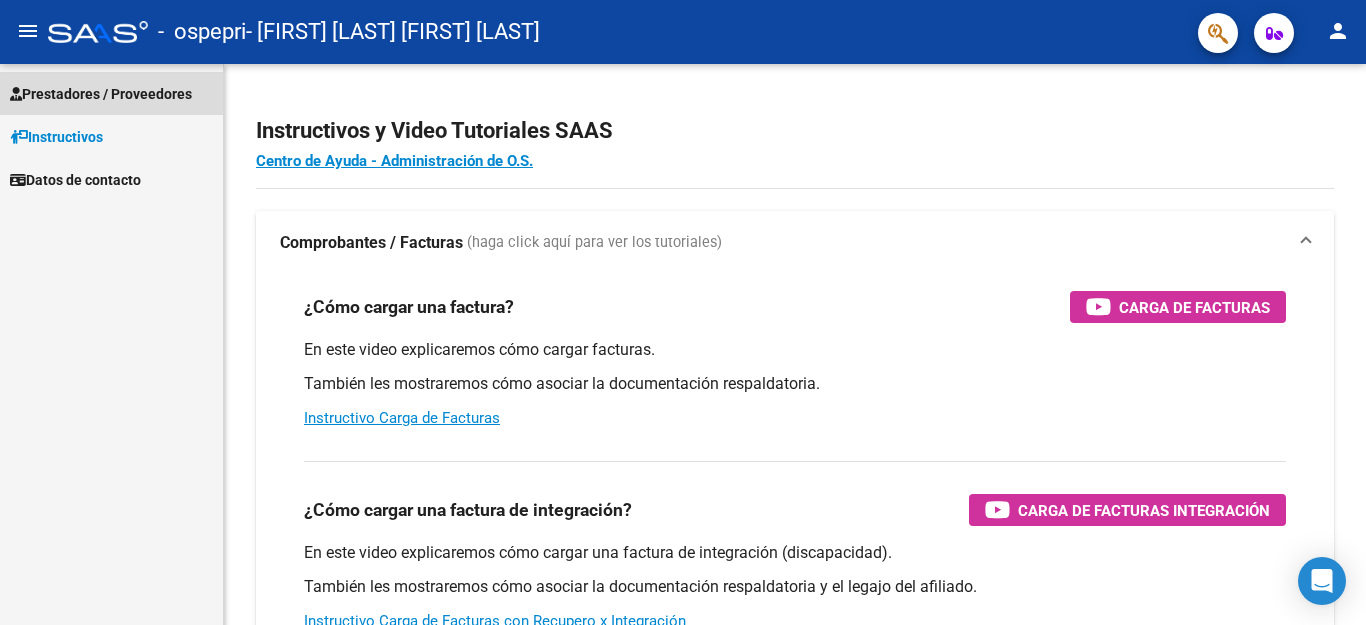 click on "Prestadores / Proveedores" at bounding box center [101, 94] 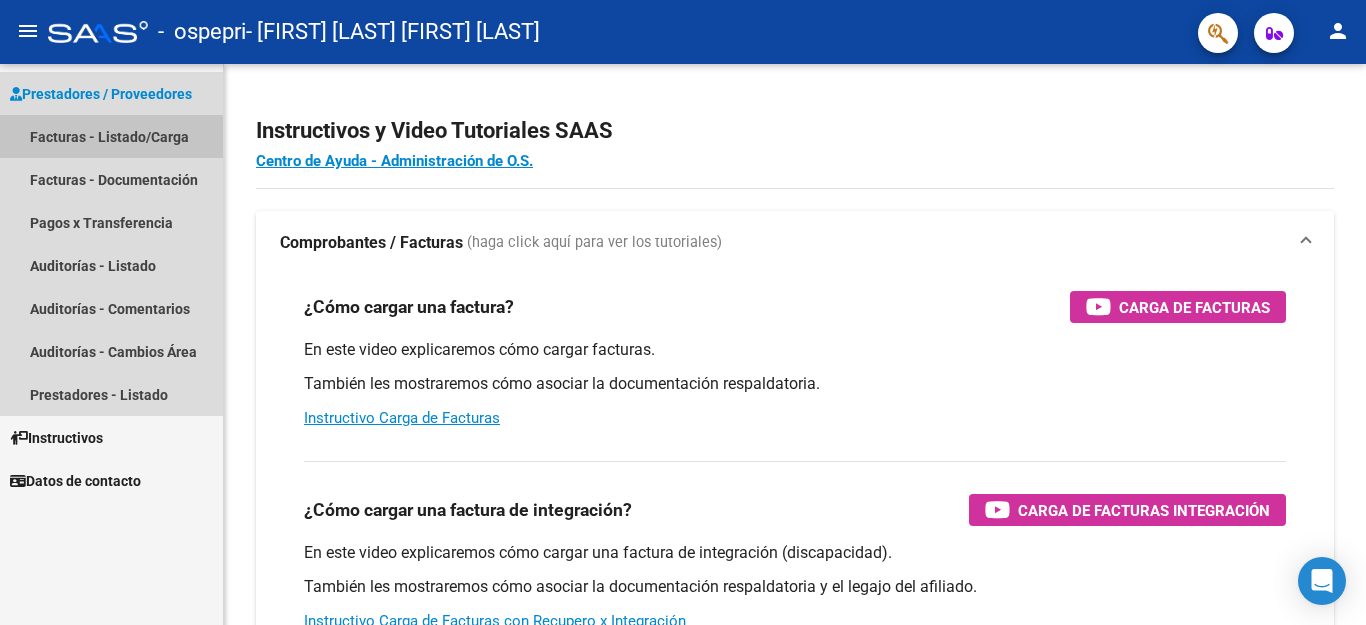 click on "Facturas - Listado/Carga" at bounding box center (111, 136) 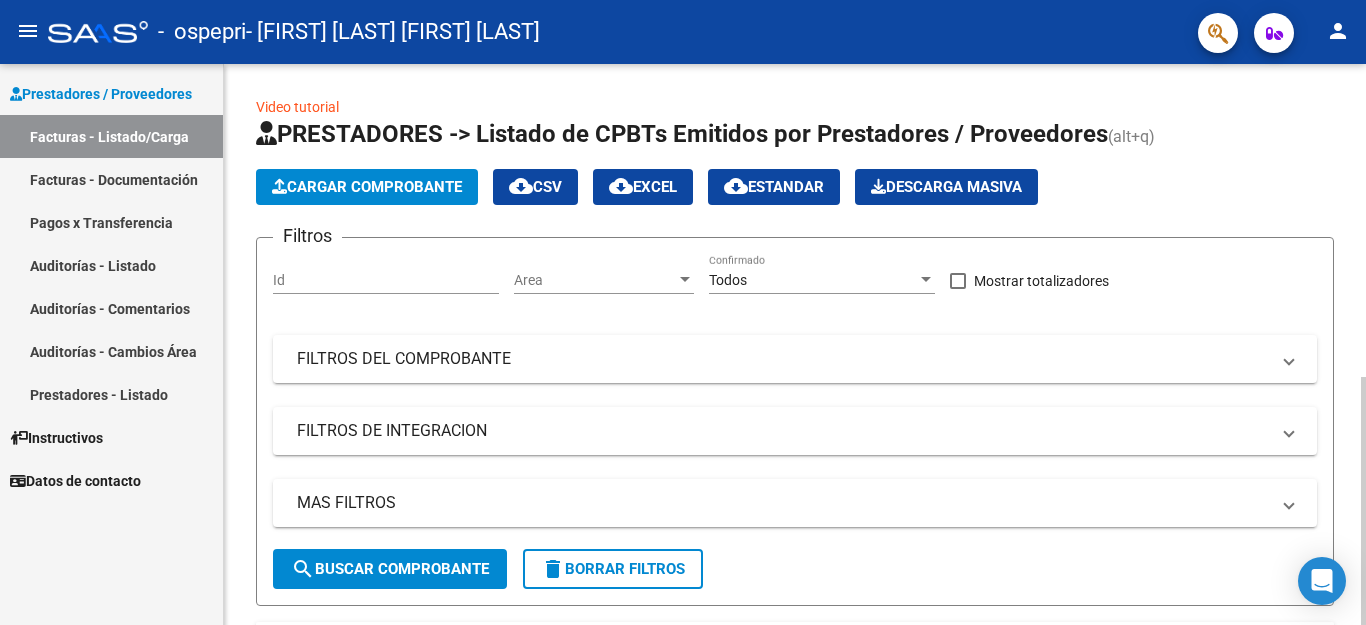 click on "Cargar Comprobante" 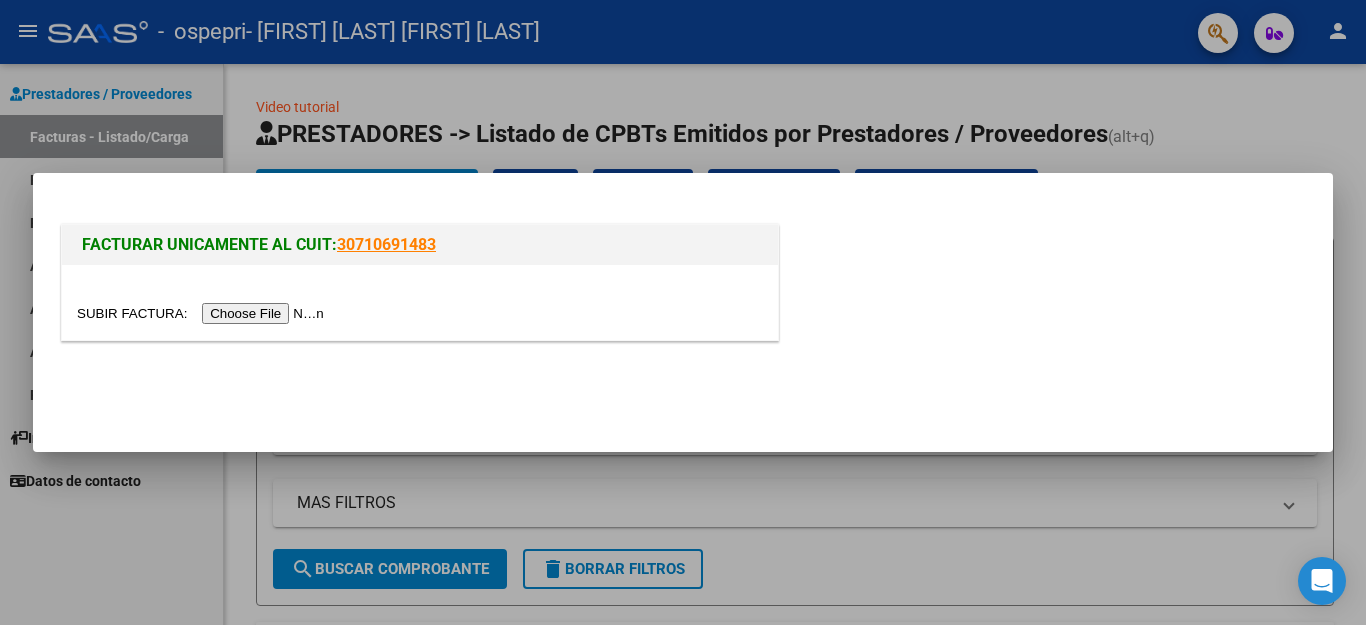 click at bounding box center [683, 312] 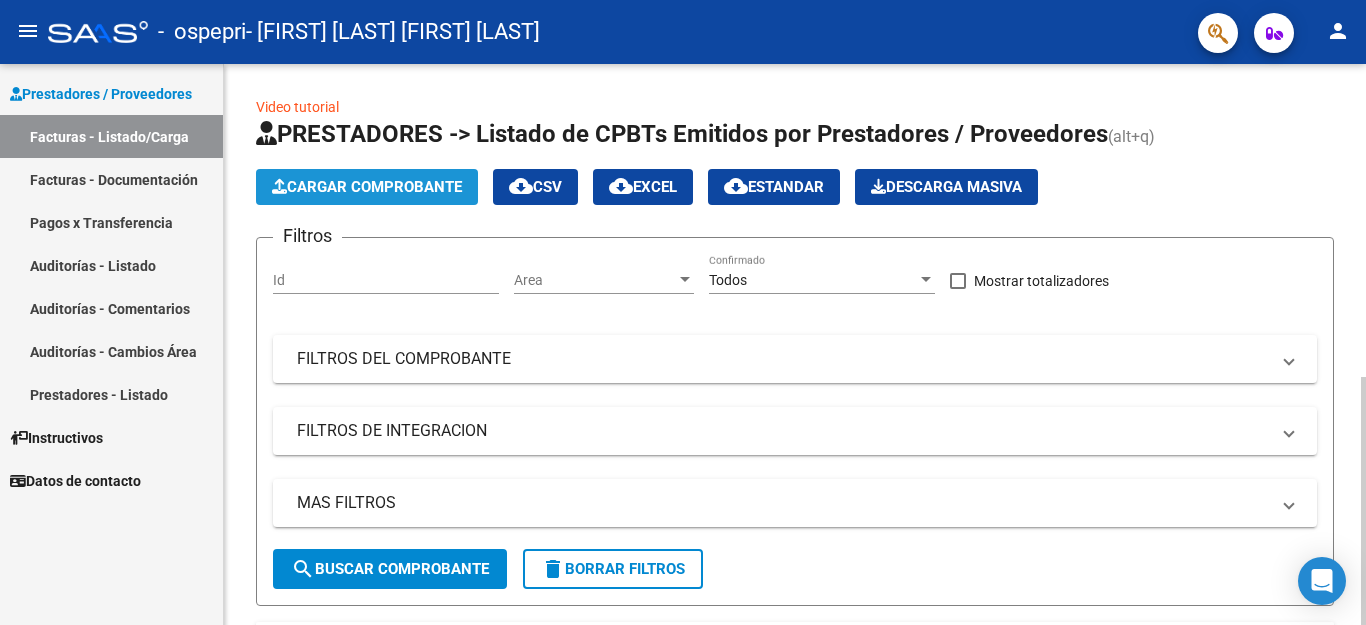 click on "Cargar Comprobante" 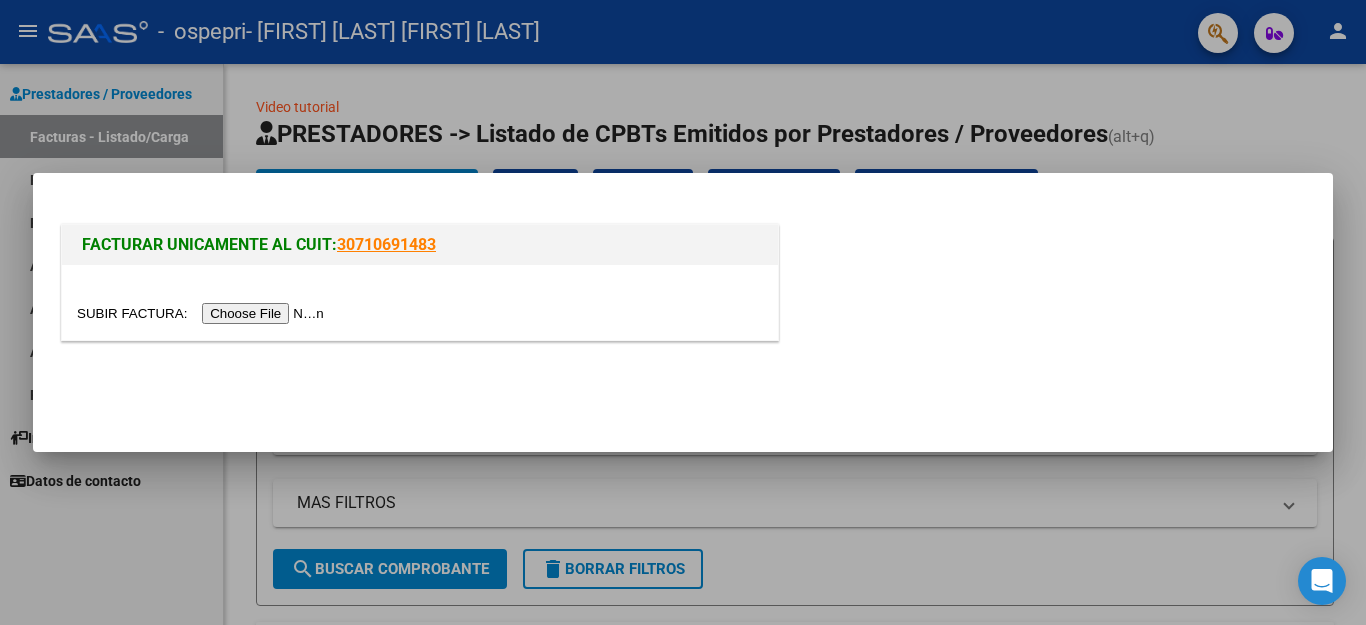 click at bounding box center [203, 313] 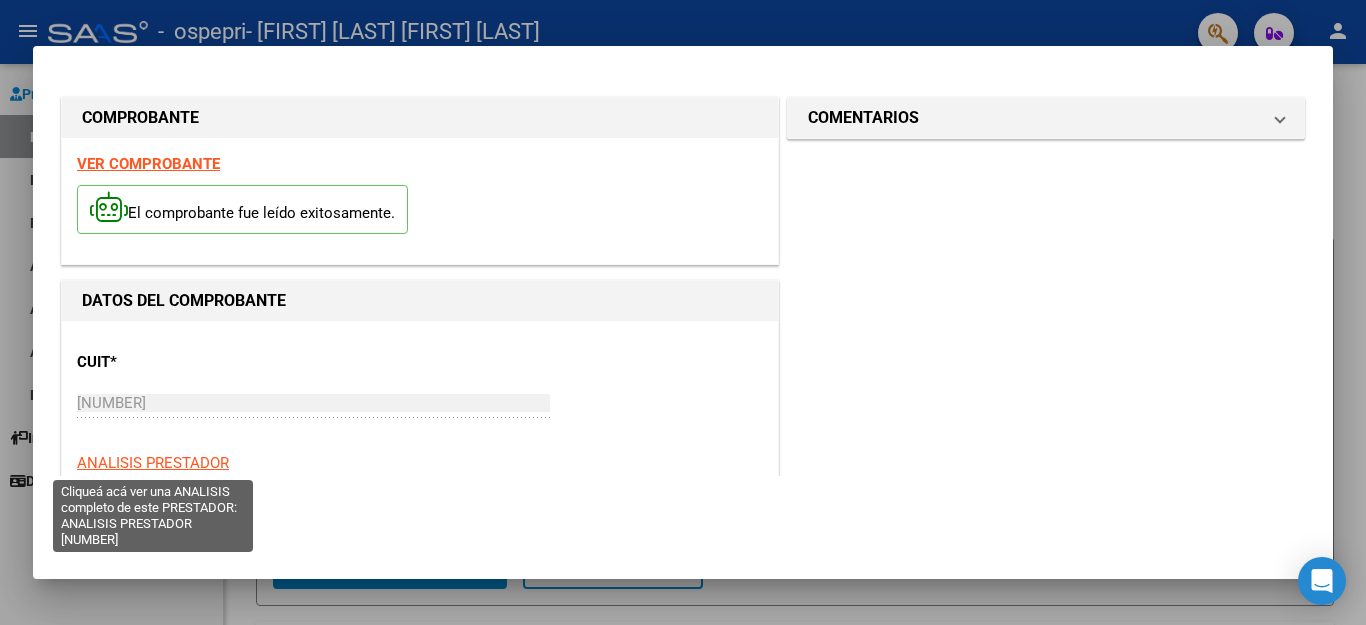 click on "ANALISIS PRESTADOR" at bounding box center (153, 463) 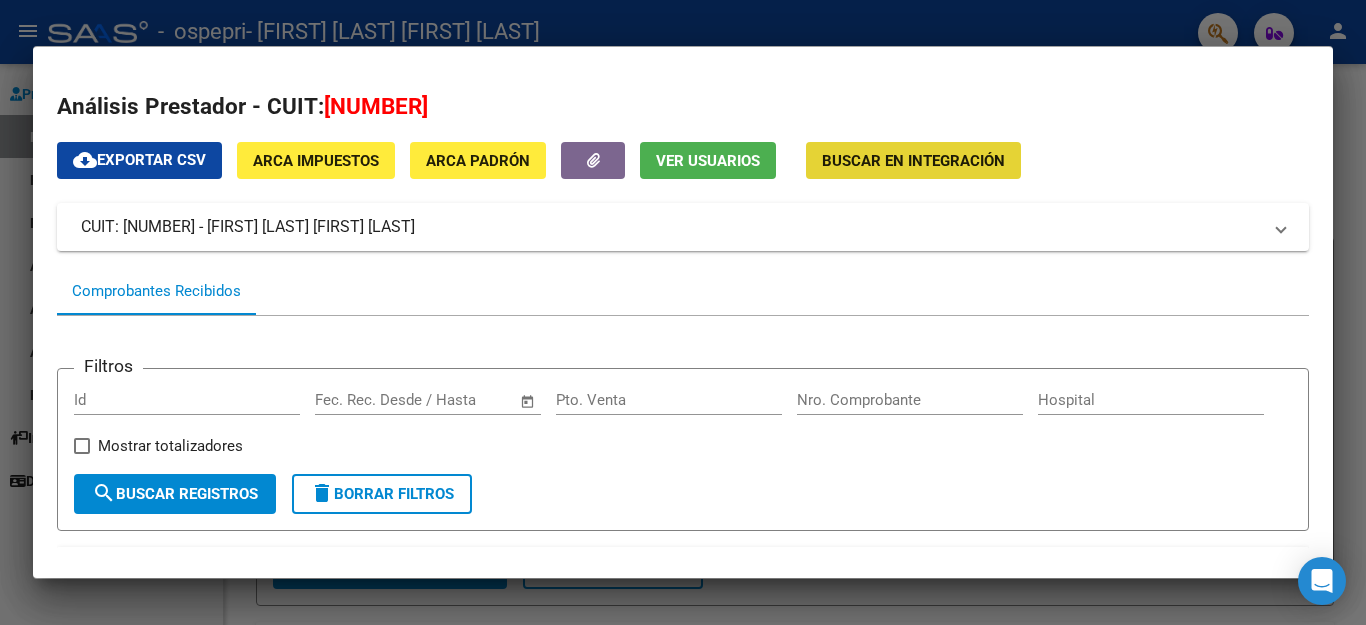 click on "Buscar en Integración" 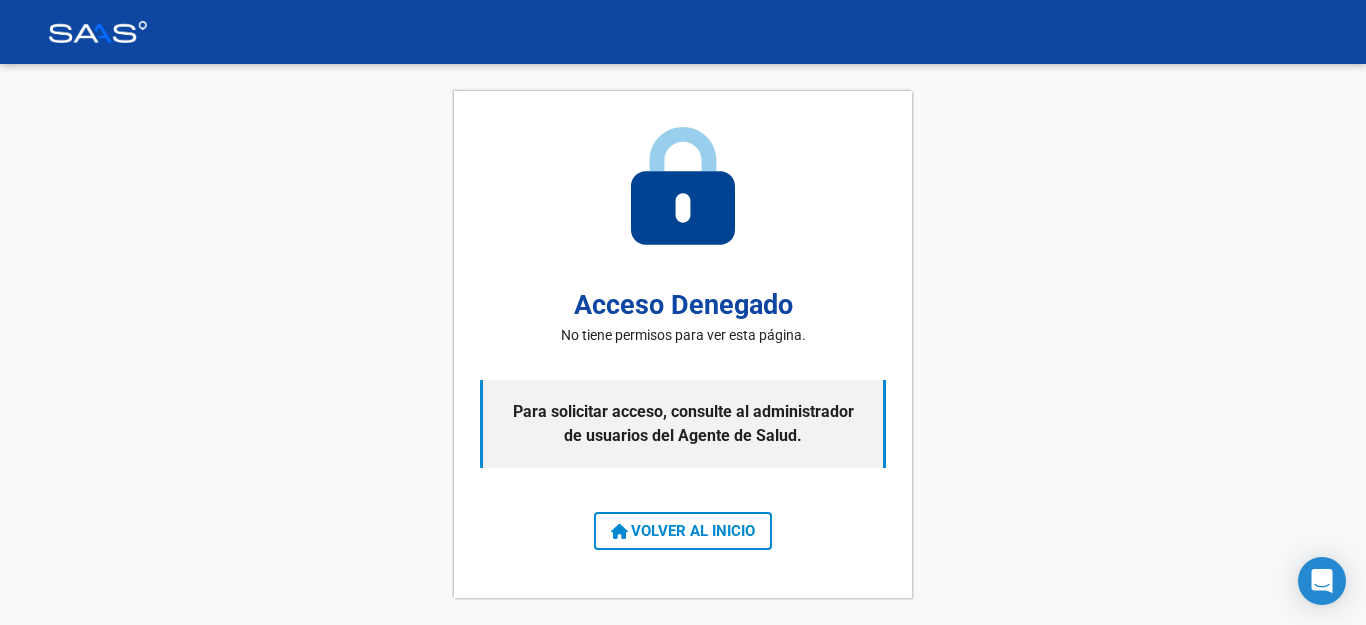 scroll, scrollTop: 0, scrollLeft: 0, axis: both 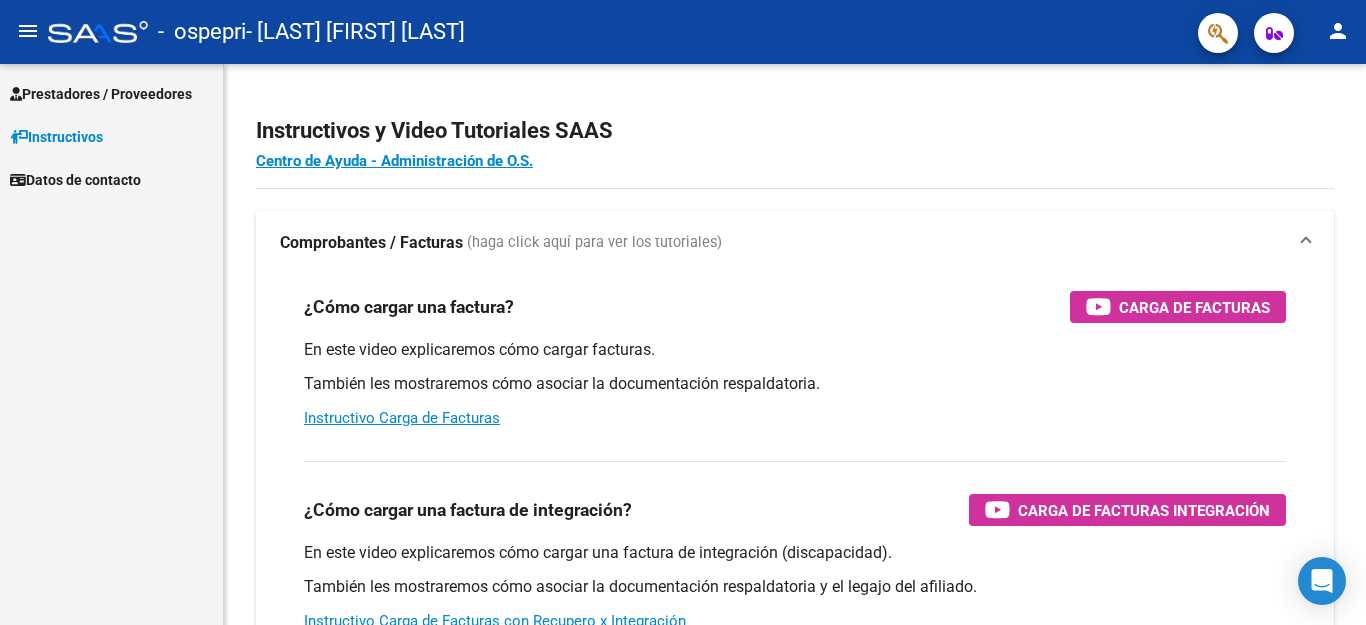 click on "Prestadores / Proveedores" at bounding box center [101, 94] 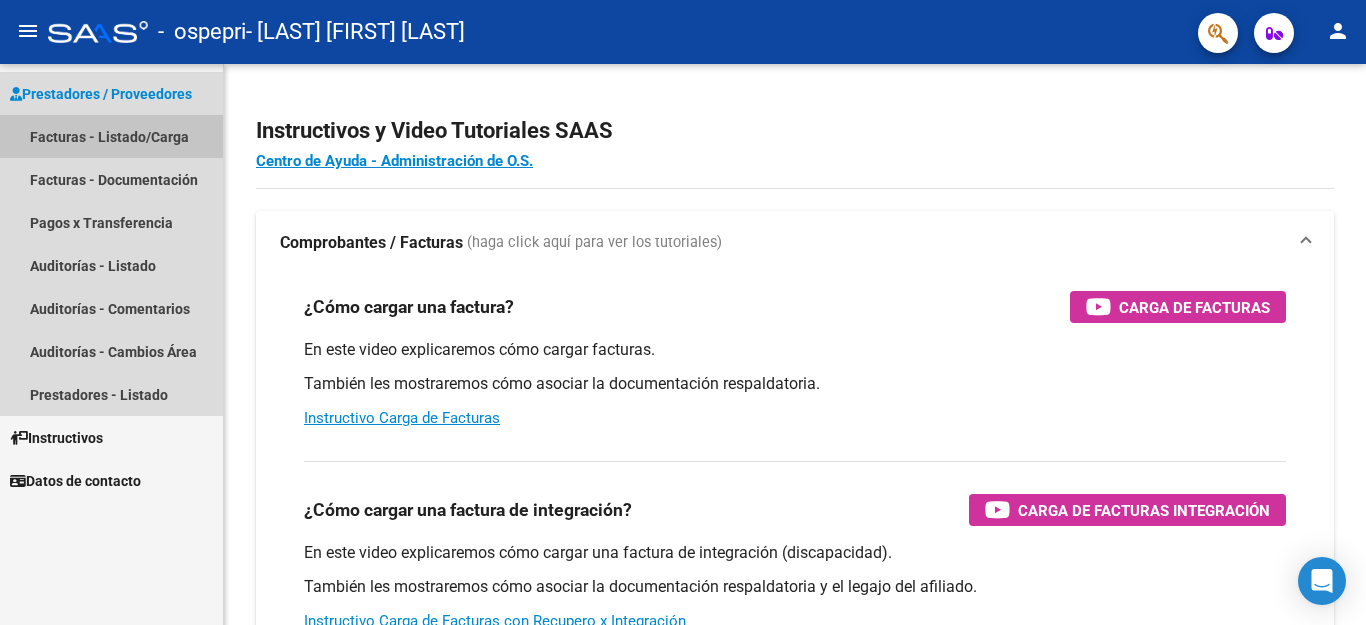 click on "Facturas - Listado/Carga" at bounding box center (111, 136) 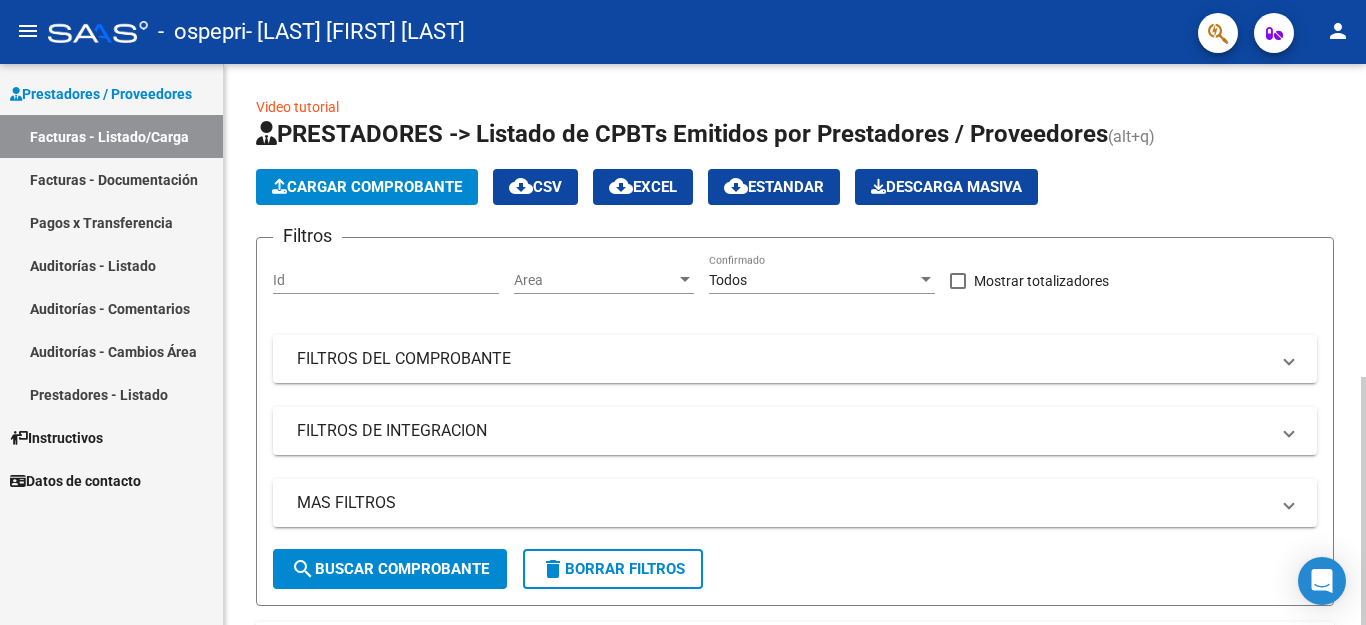 click on "Cargar Comprobante" 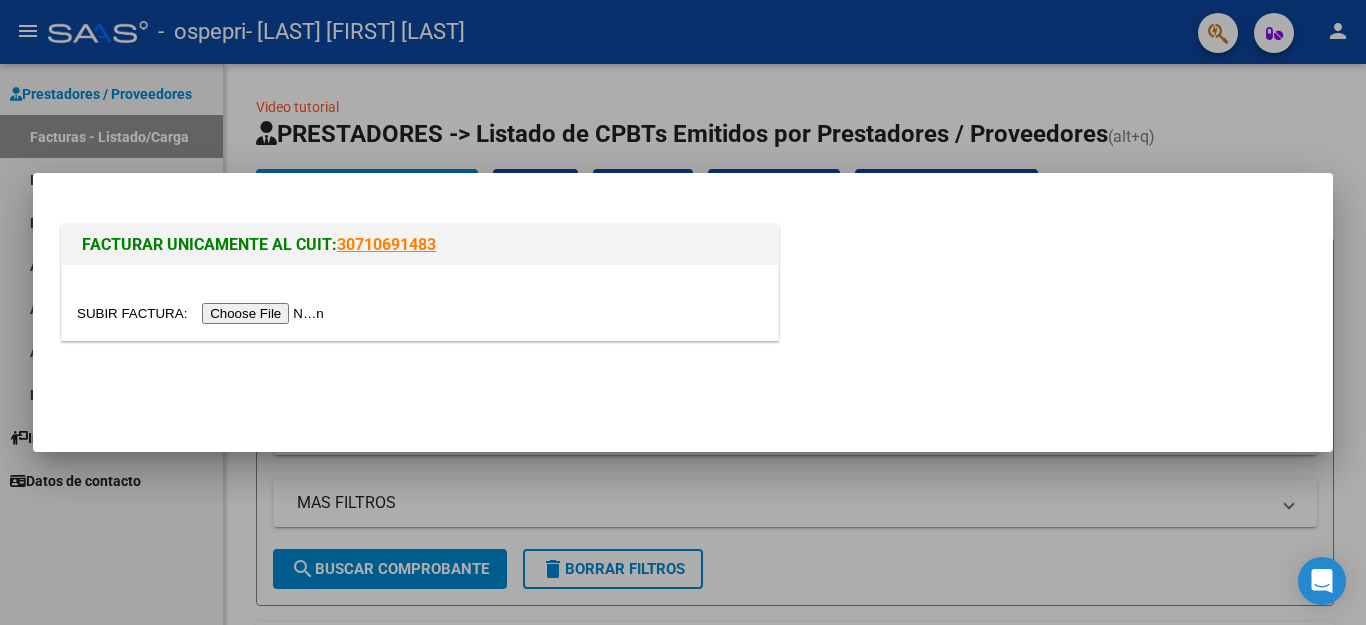 click at bounding box center [203, 313] 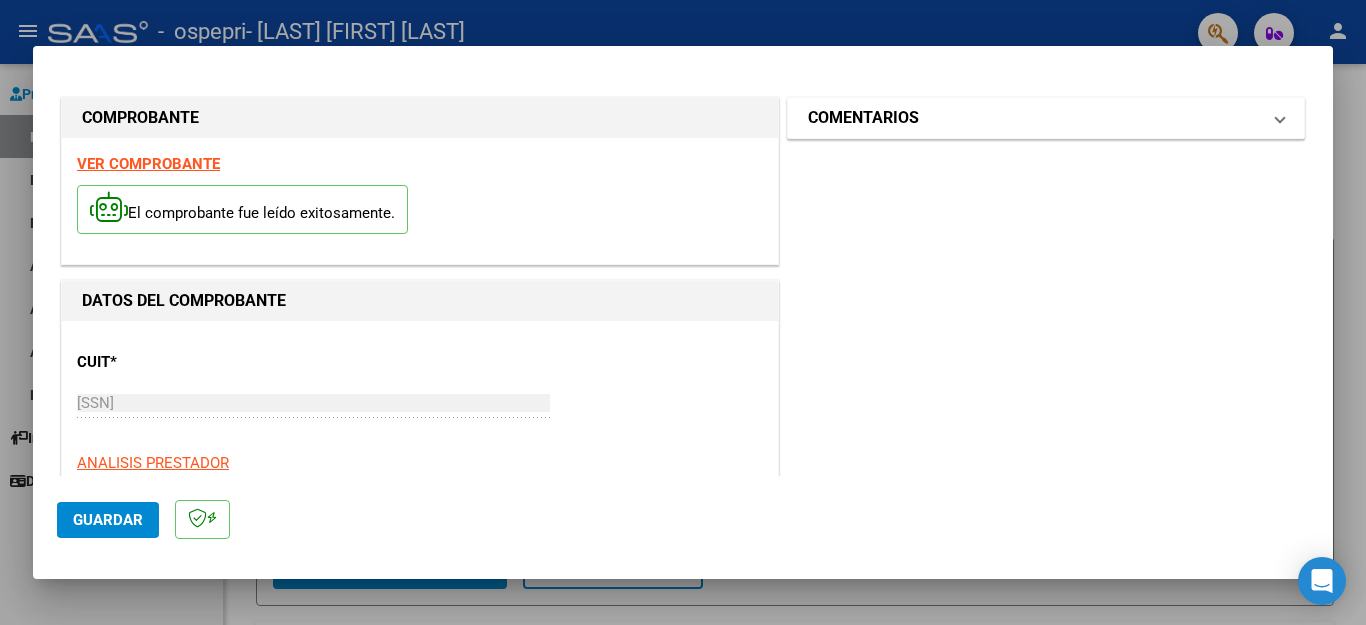 click at bounding box center (1280, 118) 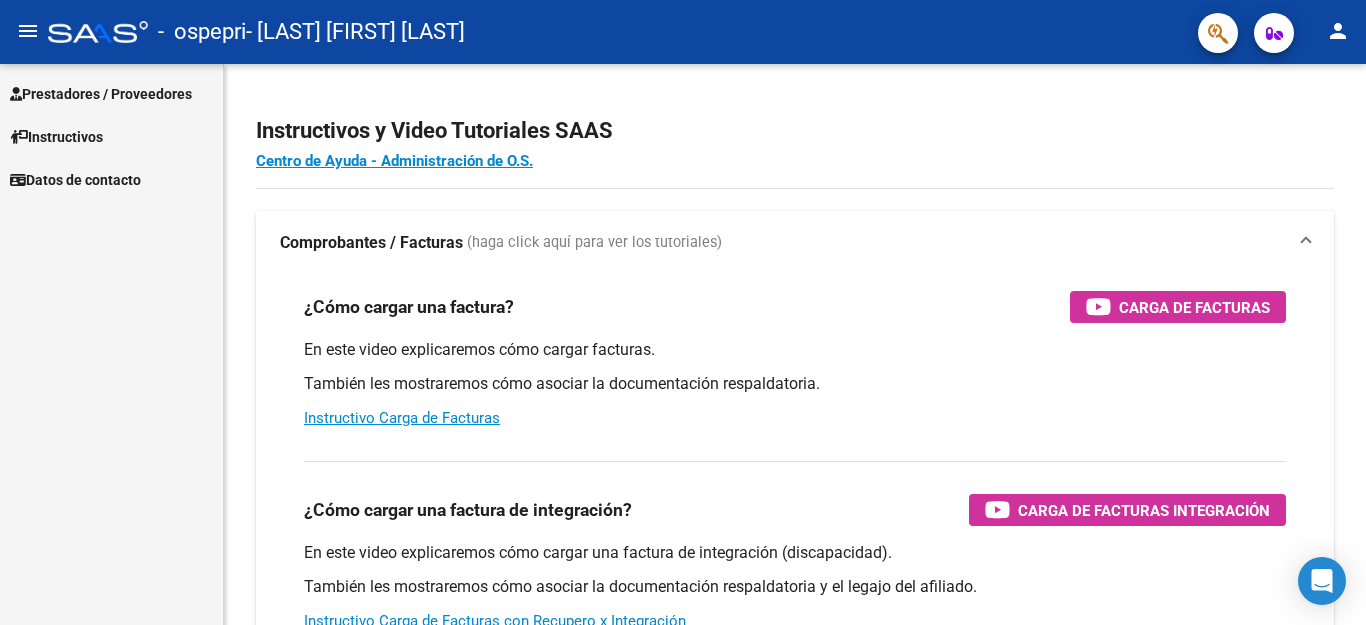 click on "Prestadores / Proveedores" at bounding box center [101, 94] 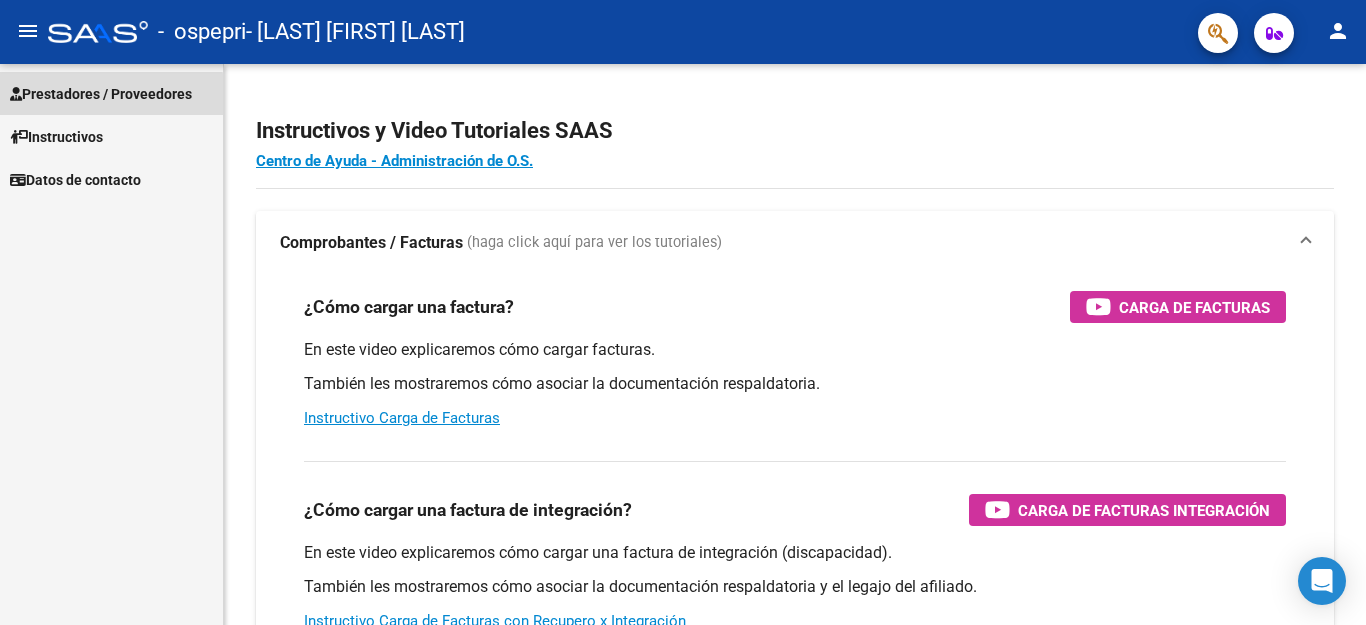 click on "Prestadores / Proveedores" at bounding box center [101, 94] 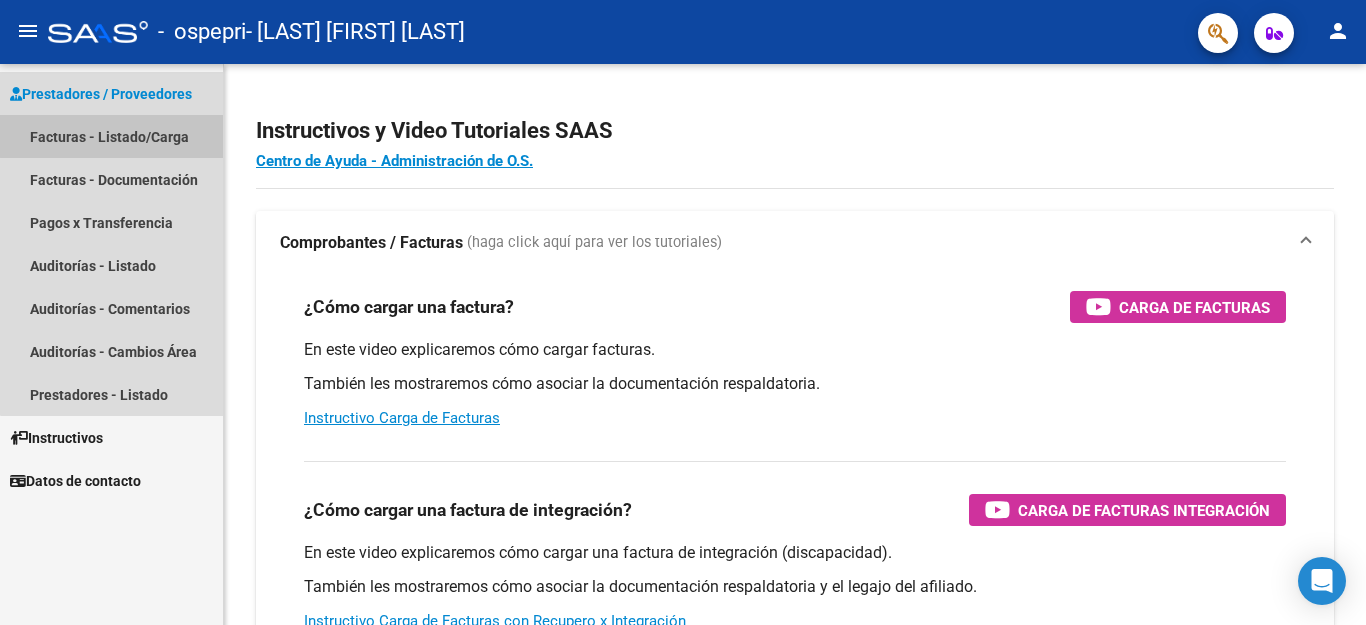 click on "Facturas - Listado/Carga" at bounding box center [111, 136] 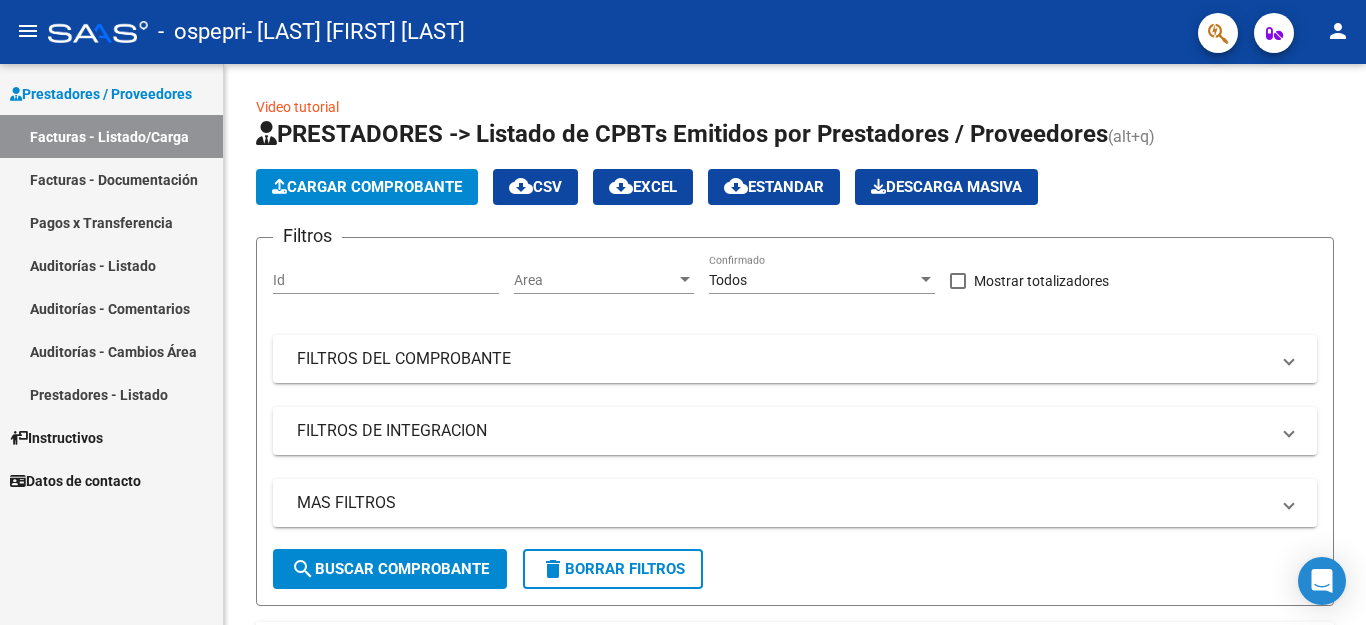 click on "Facturas - Listado/Carga" at bounding box center (111, 136) 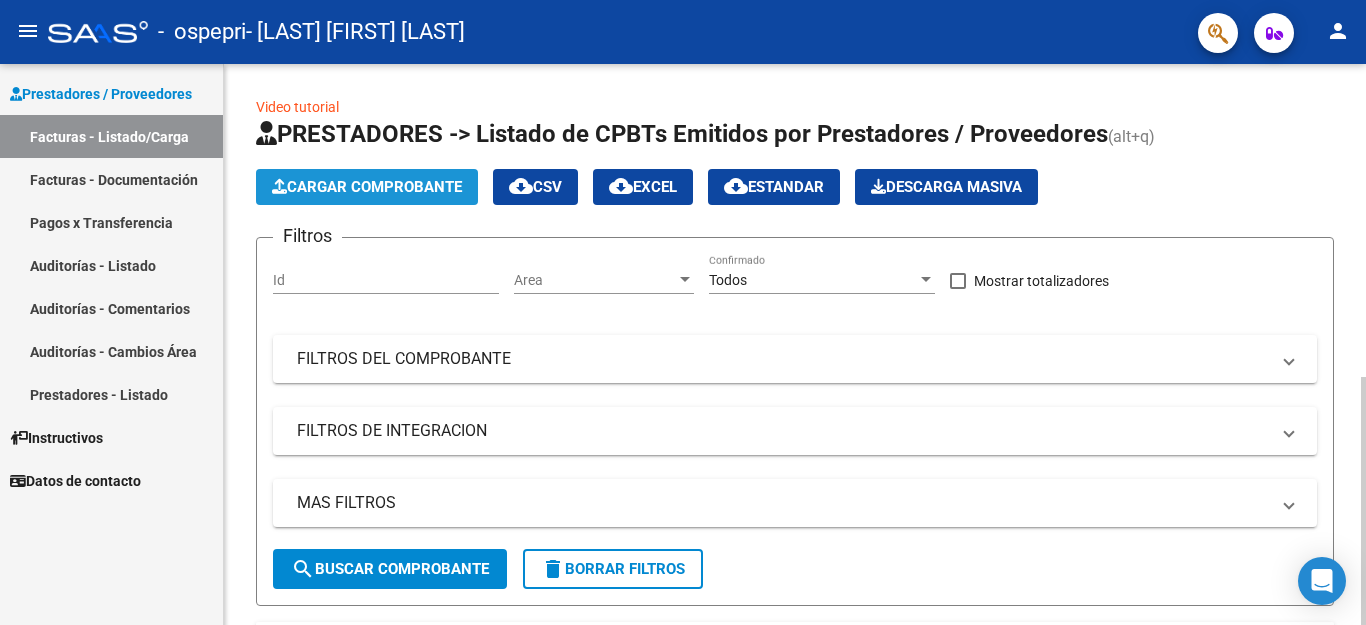 click on "Cargar Comprobante" 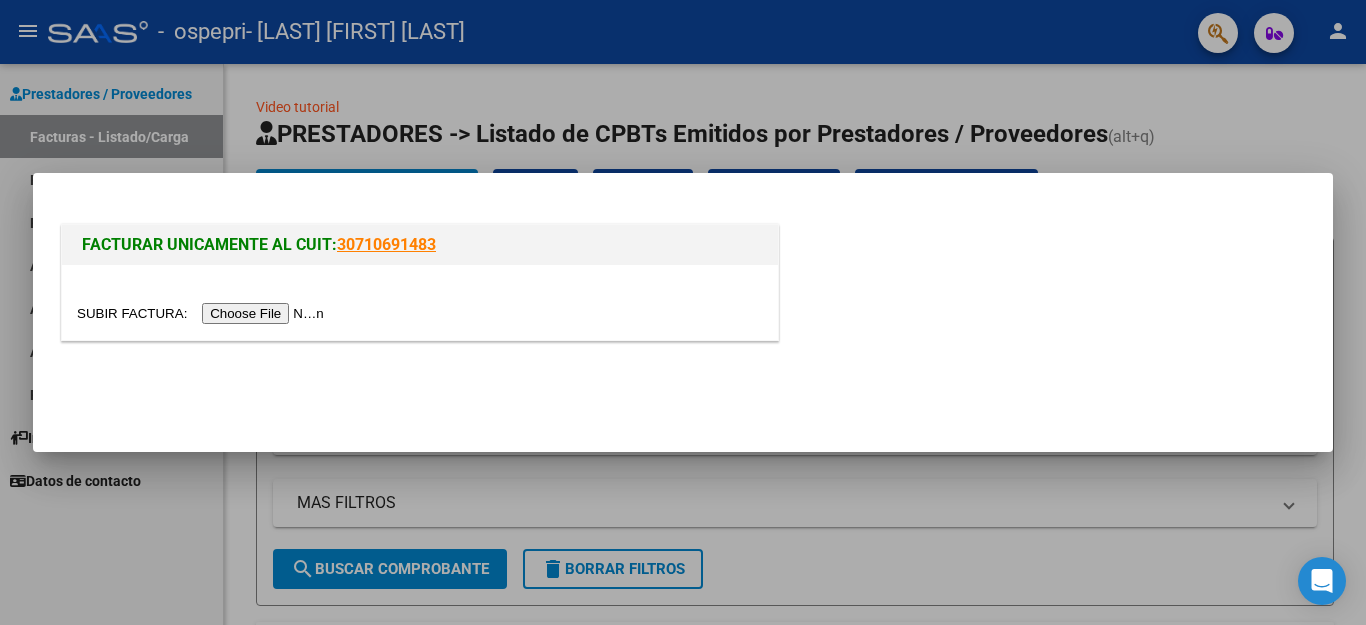 click at bounding box center [203, 313] 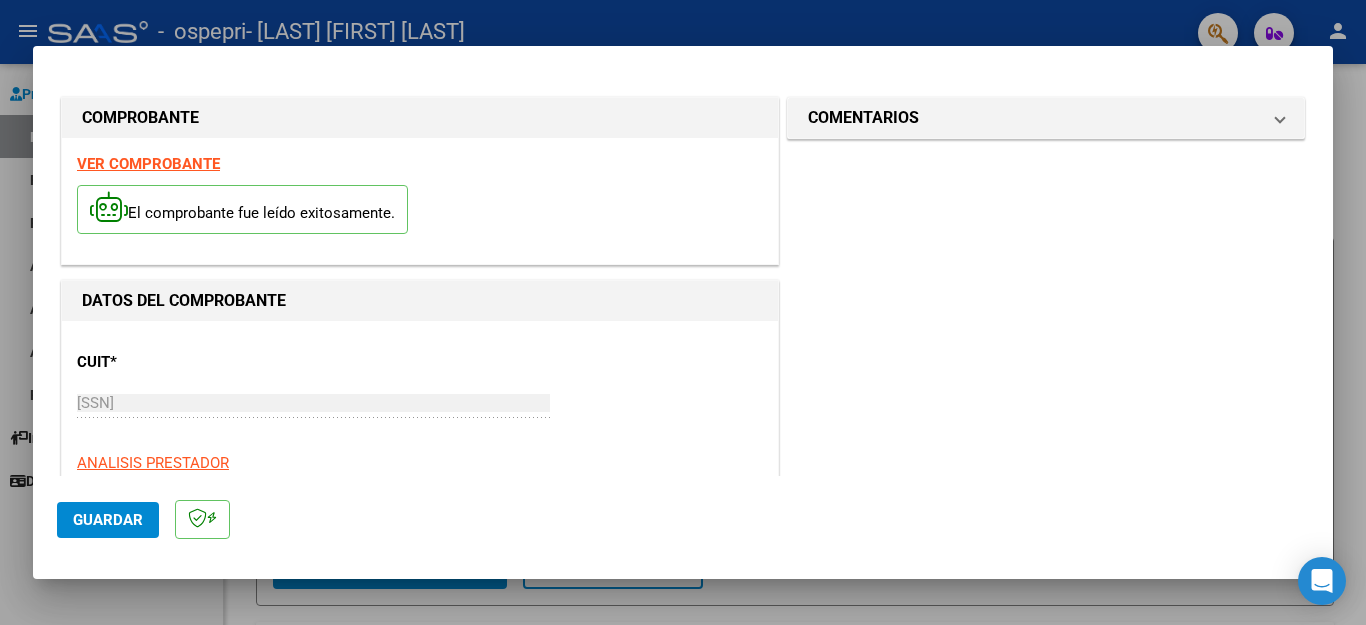 click on "Guardar" 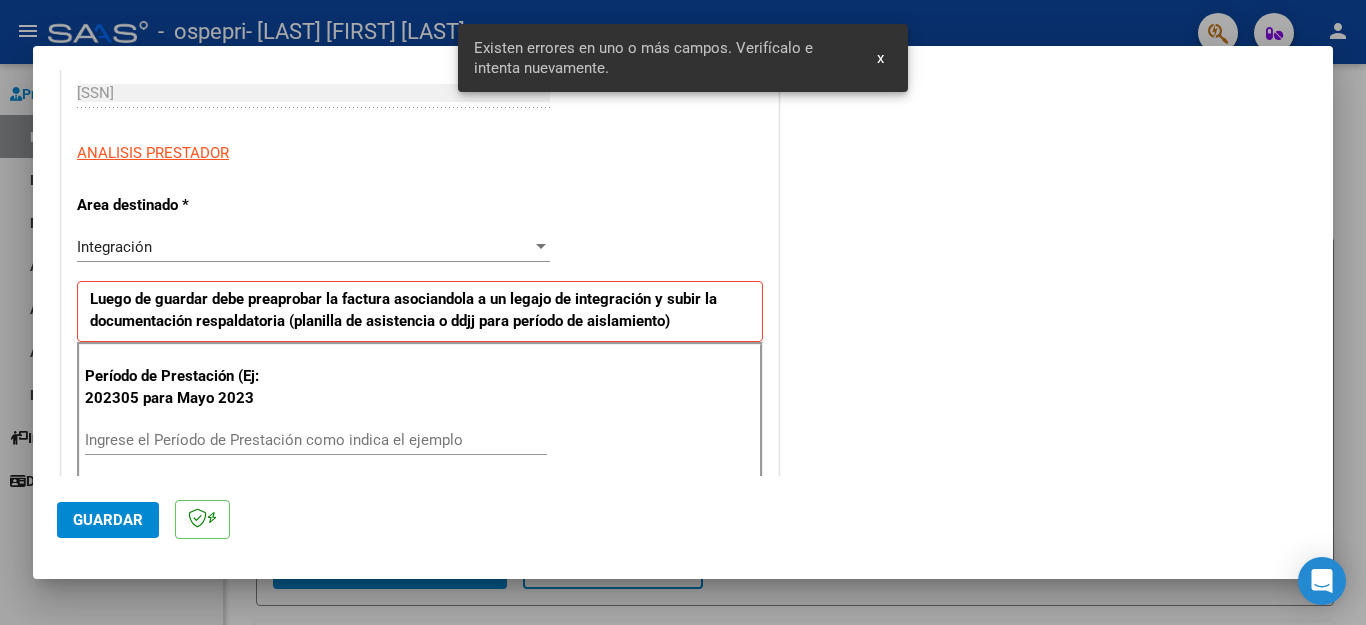 scroll, scrollTop: 456, scrollLeft: 0, axis: vertical 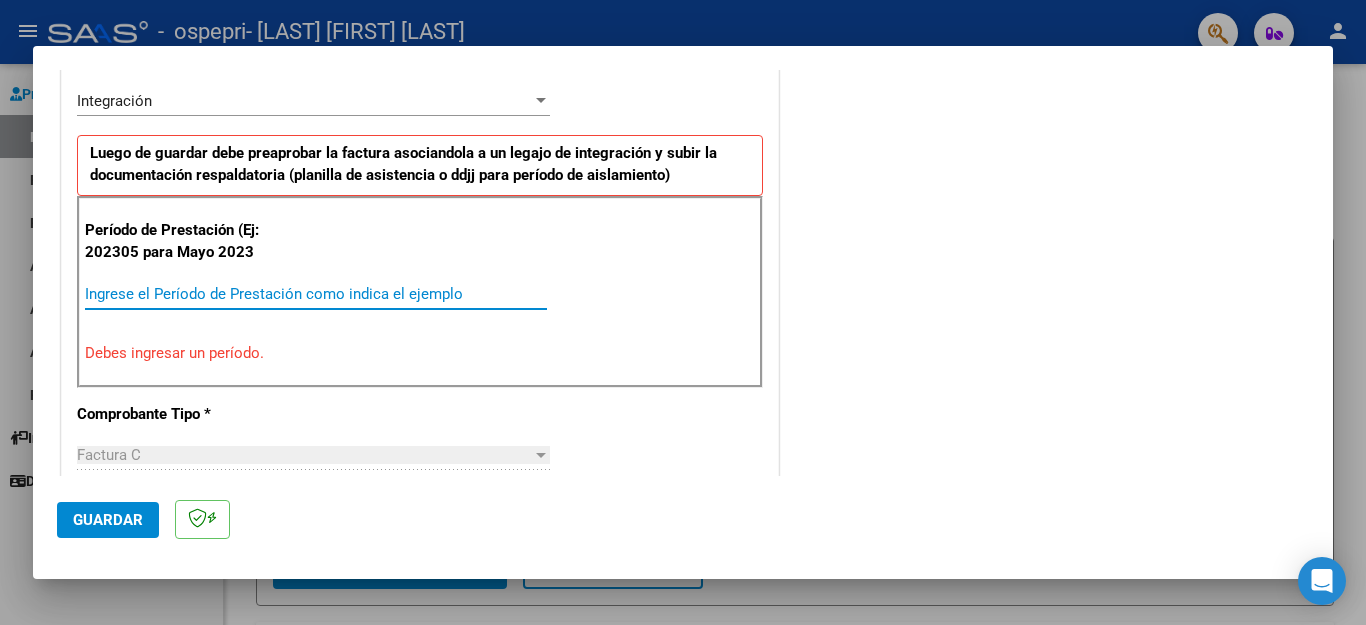 click on "Ingrese el Período de Prestación como indica el ejemplo" at bounding box center (316, 294) 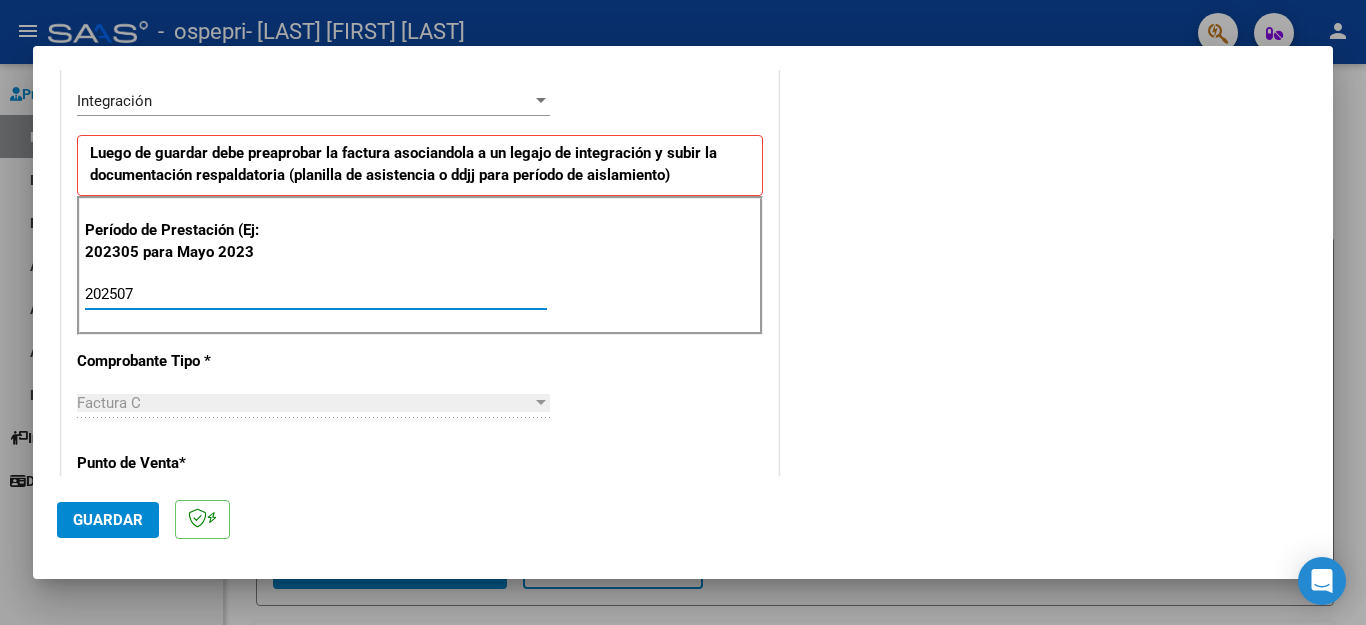 type on "202507" 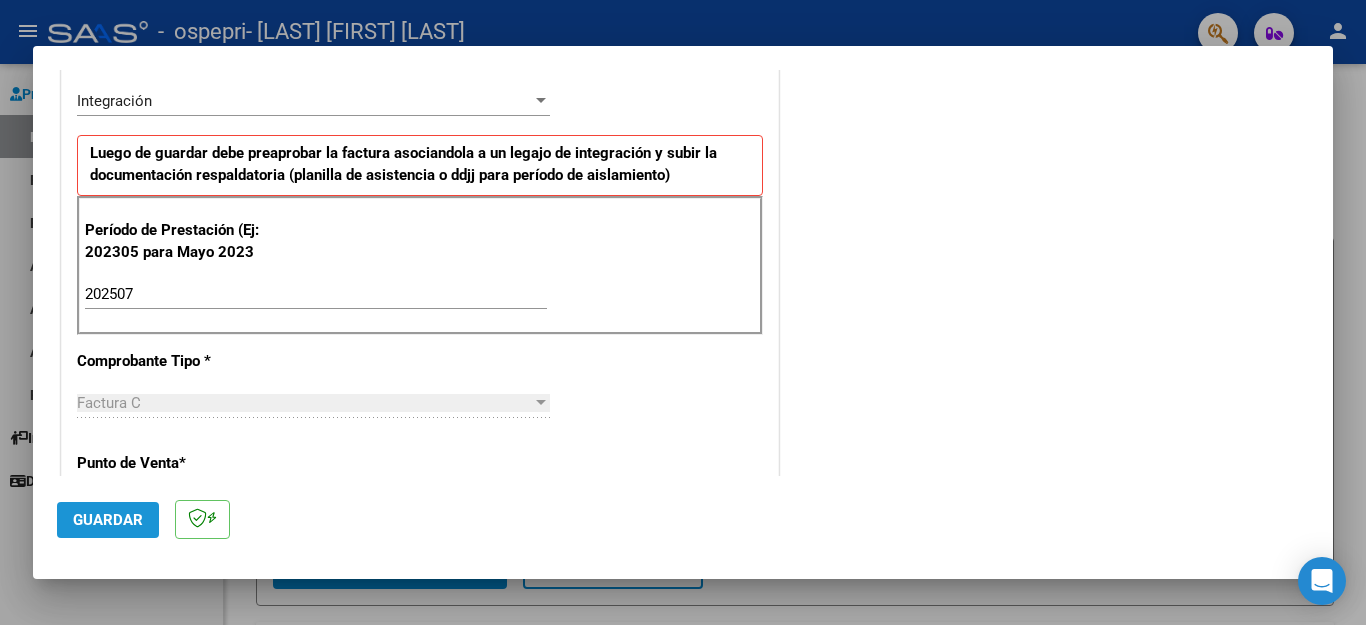 click on "Guardar" 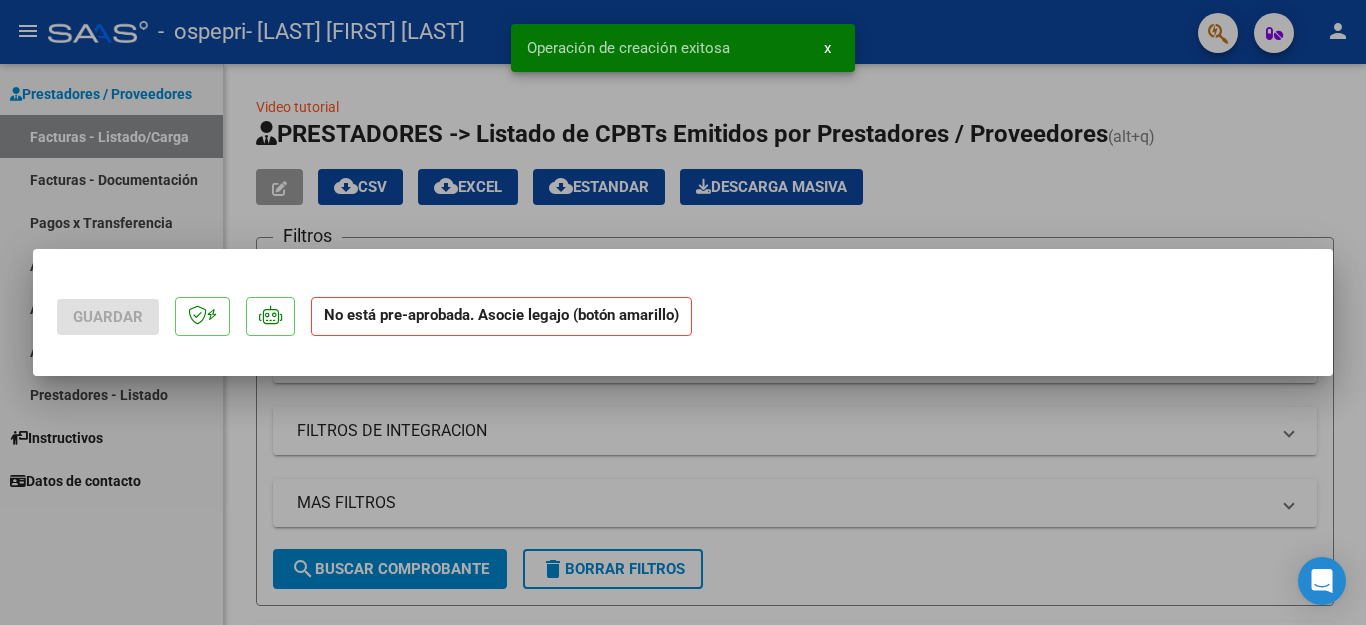 scroll, scrollTop: 0, scrollLeft: 0, axis: both 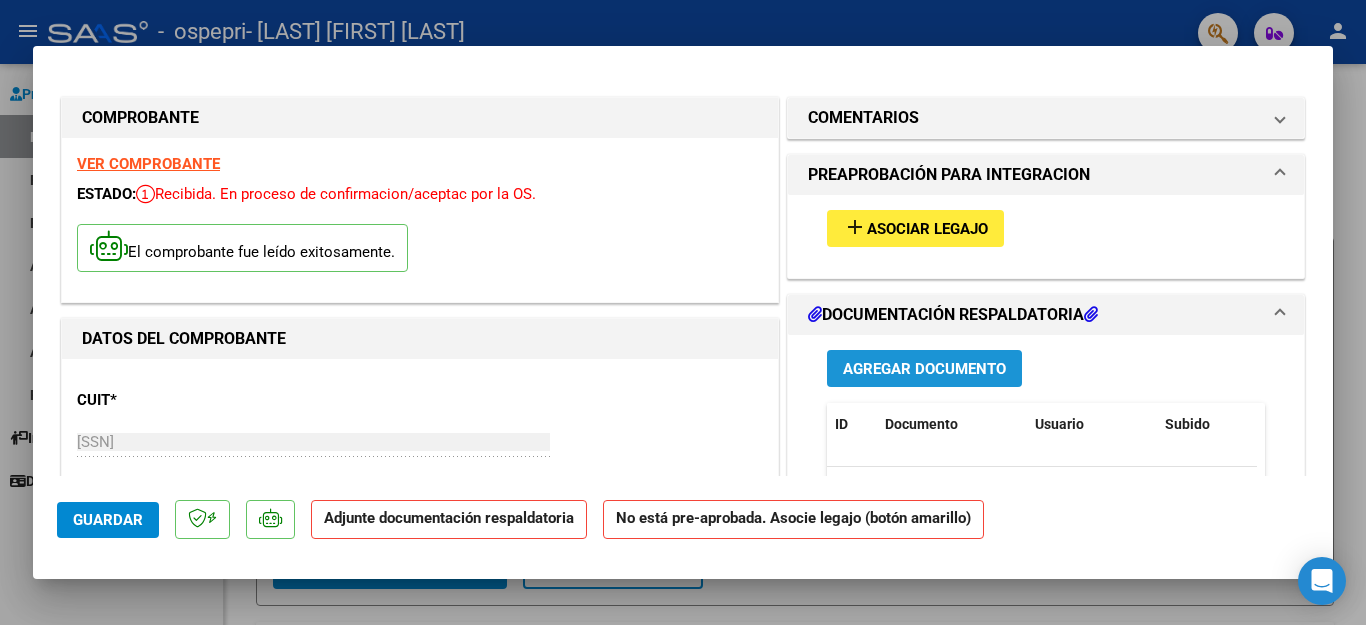 click on "Agregar Documento" at bounding box center [924, 369] 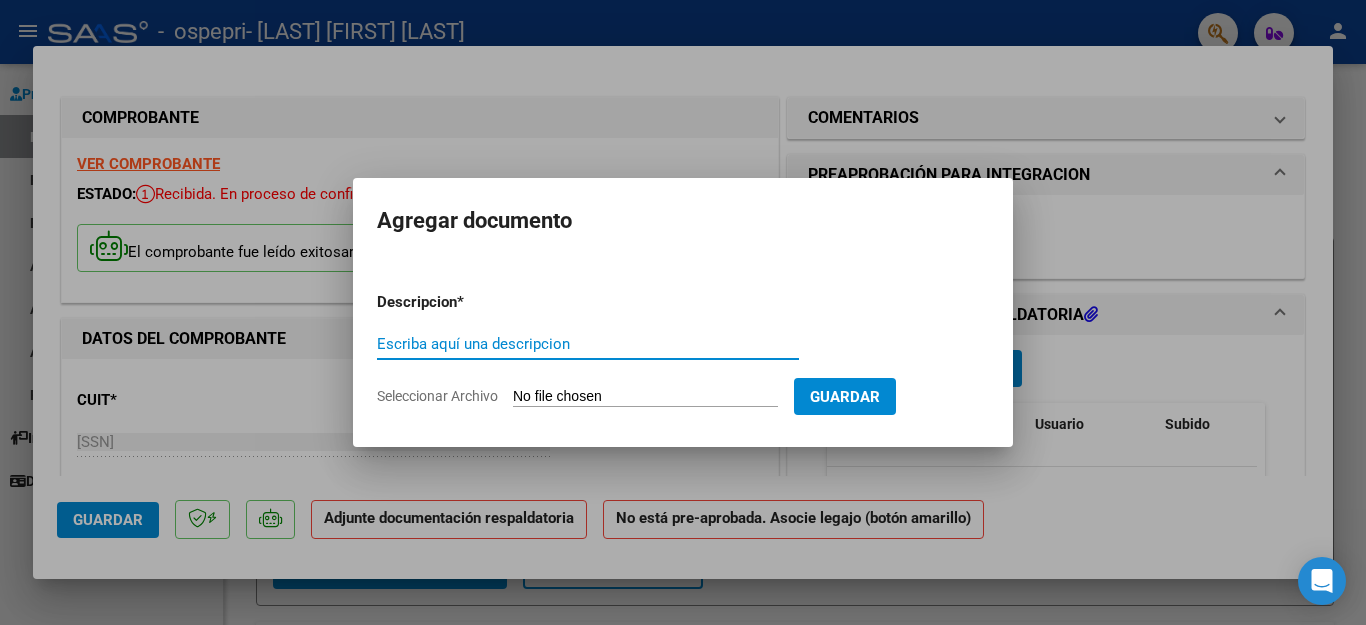 click on "Escriba aquí una descripcion" at bounding box center [588, 344] 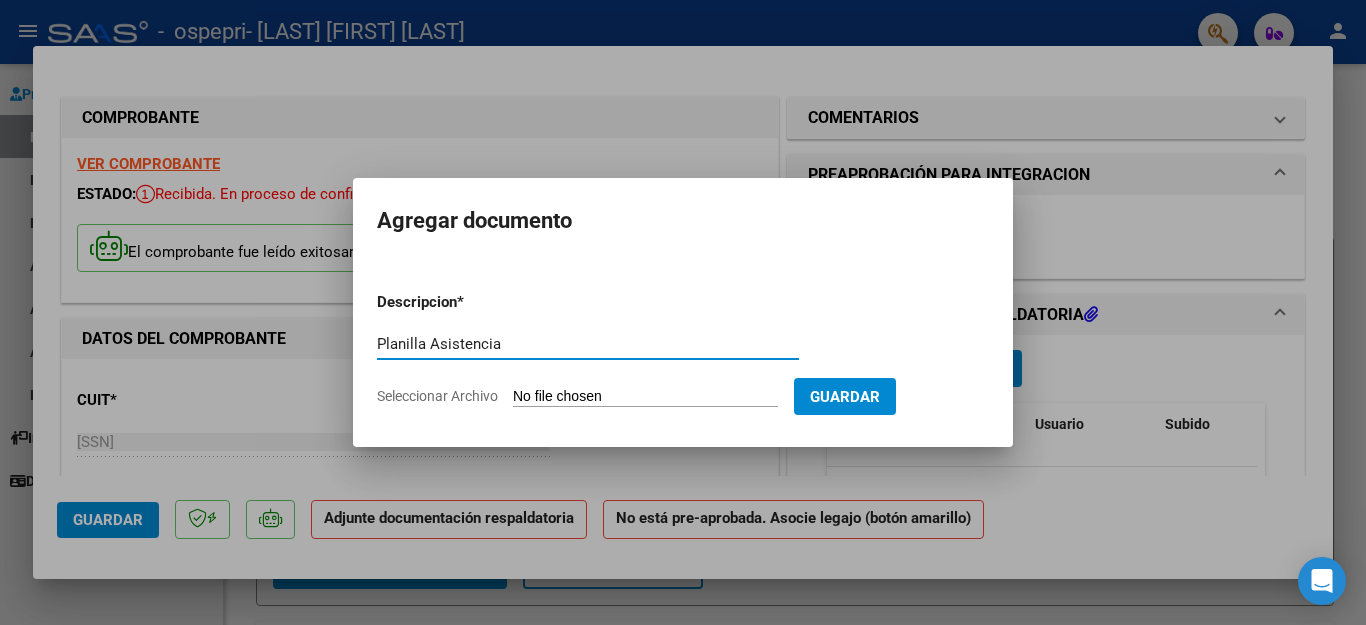 type on "Planilla Asistencia" 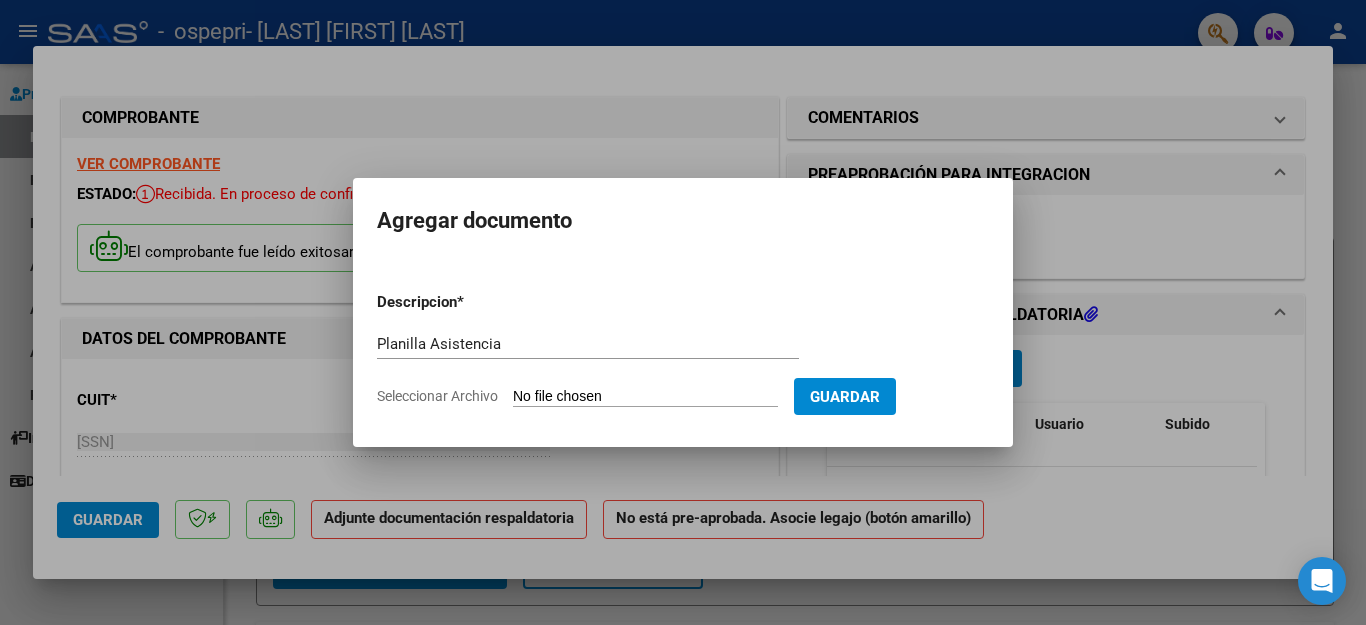 type on "C:\fakepath\P.Asistencia Jere. julio.pdf" 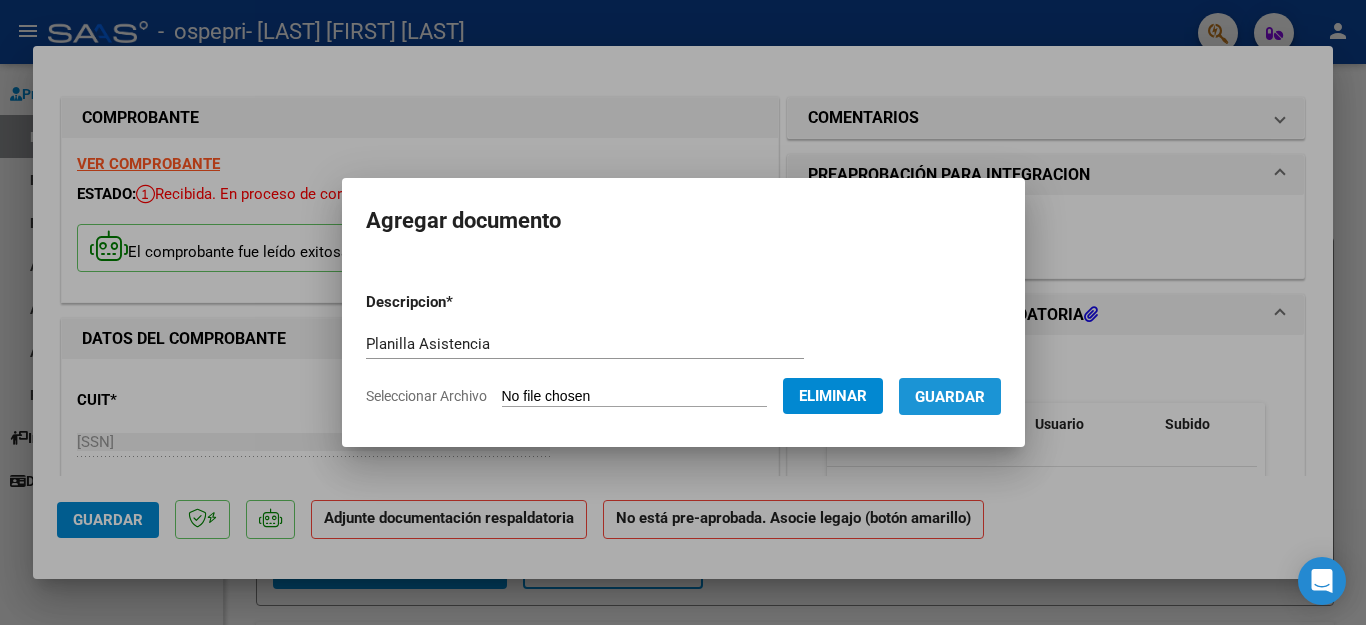 click on "Guardar" at bounding box center [950, 397] 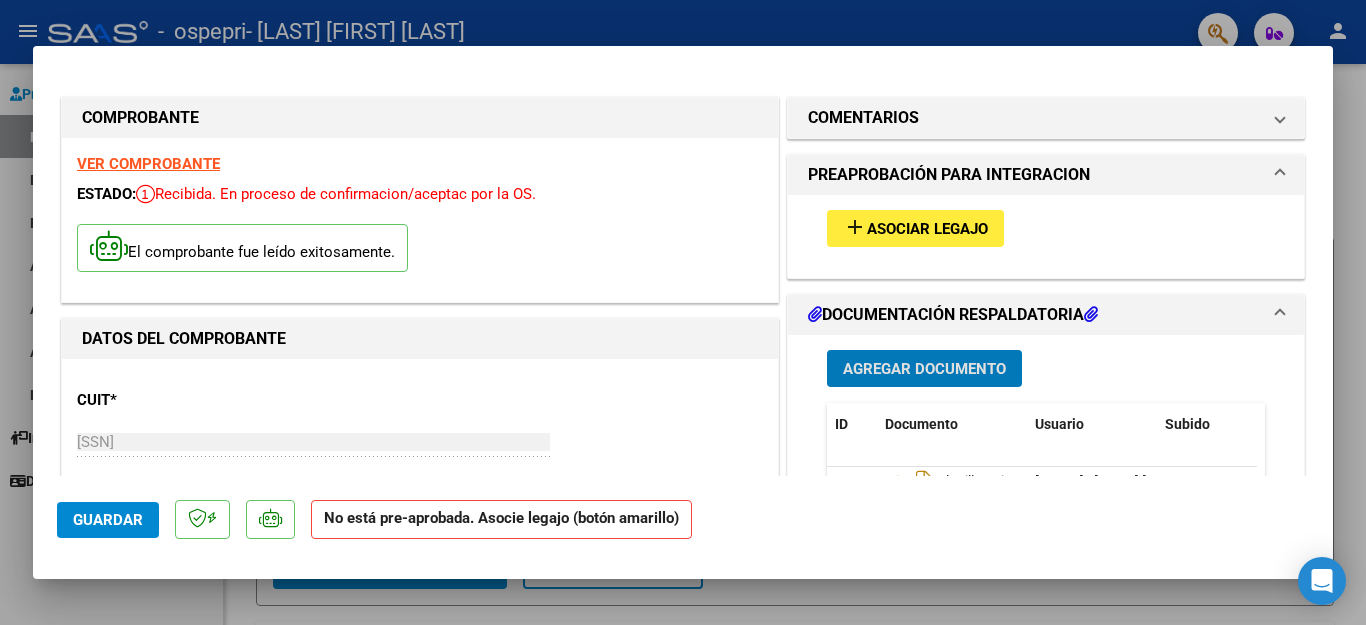 click at bounding box center (1091, 314) 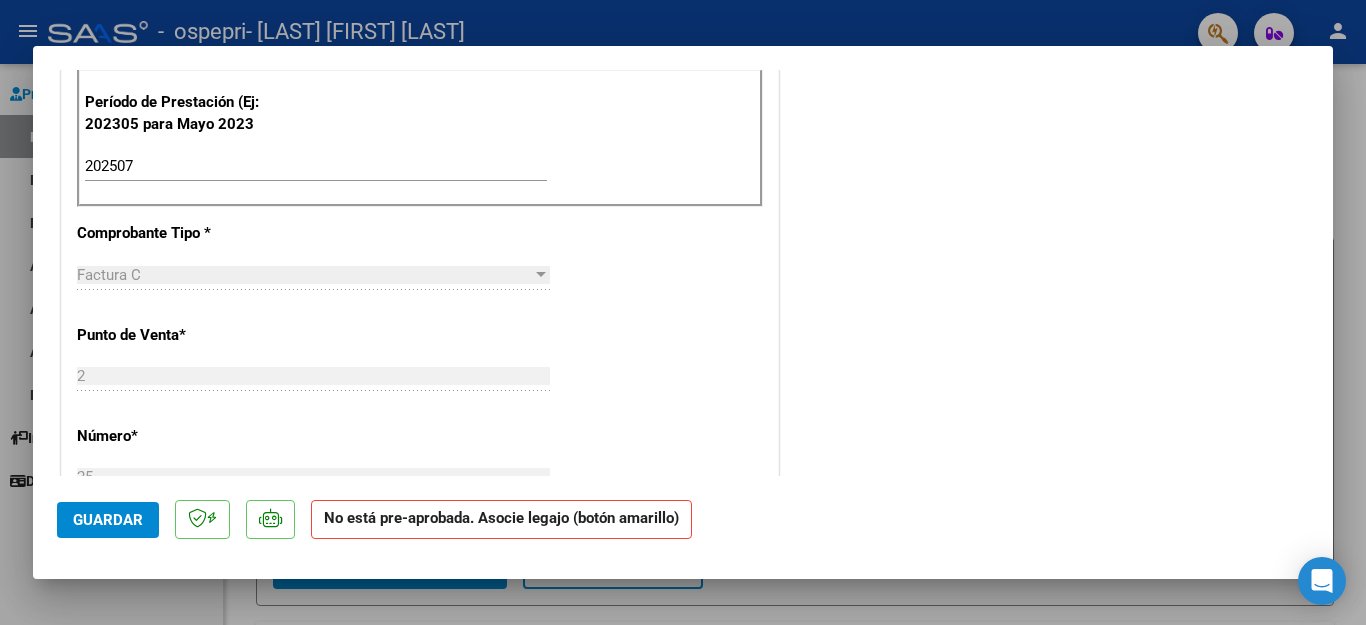 scroll, scrollTop: 600, scrollLeft: 0, axis: vertical 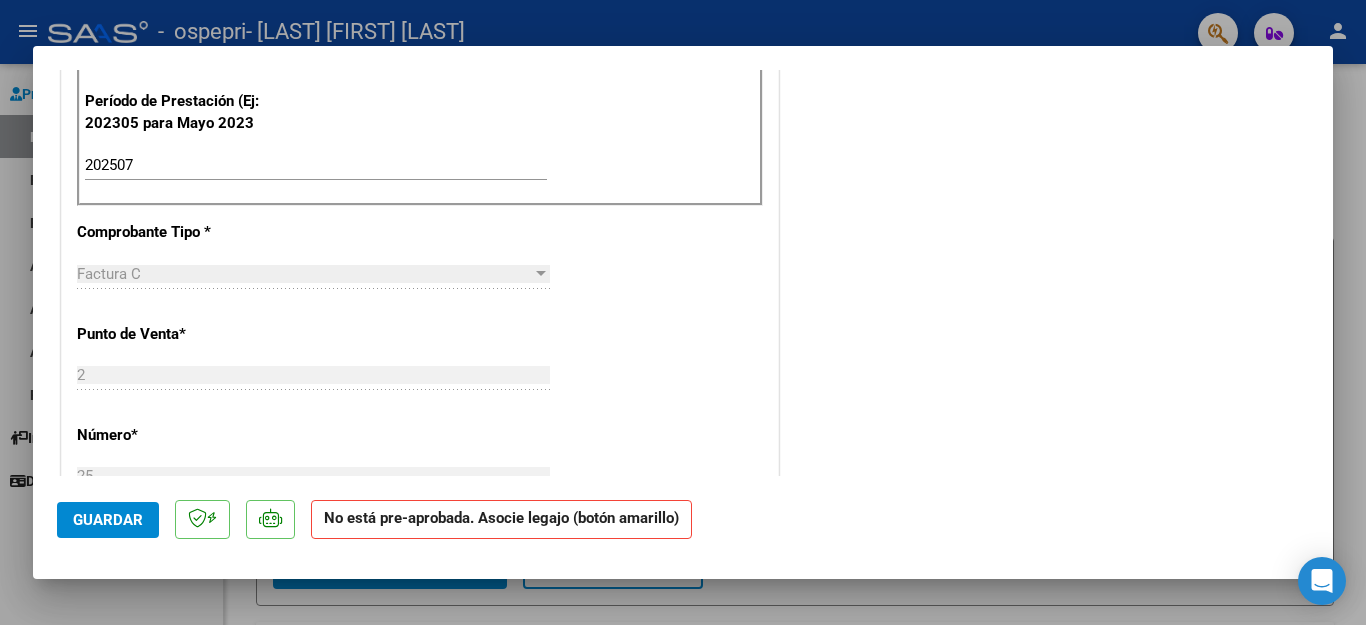 click on "2" at bounding box center (313, 375) 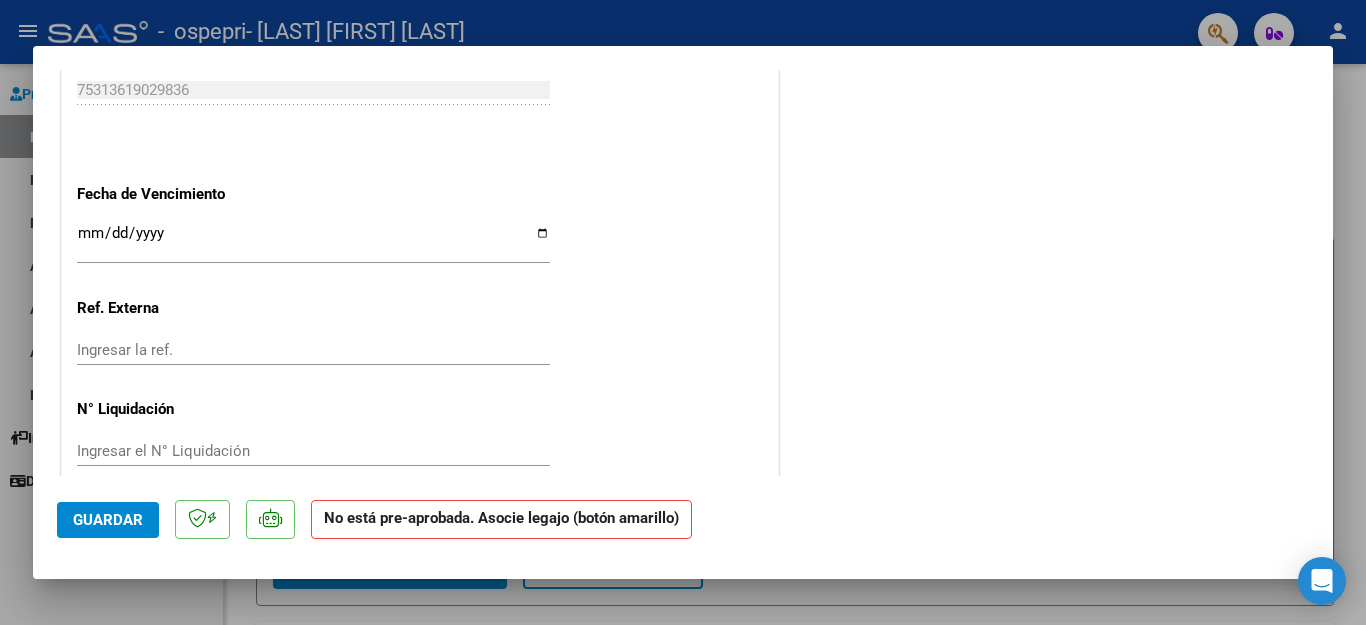 scroll, scrollTop: 1307, scrollLeft: 0, axis: vertical 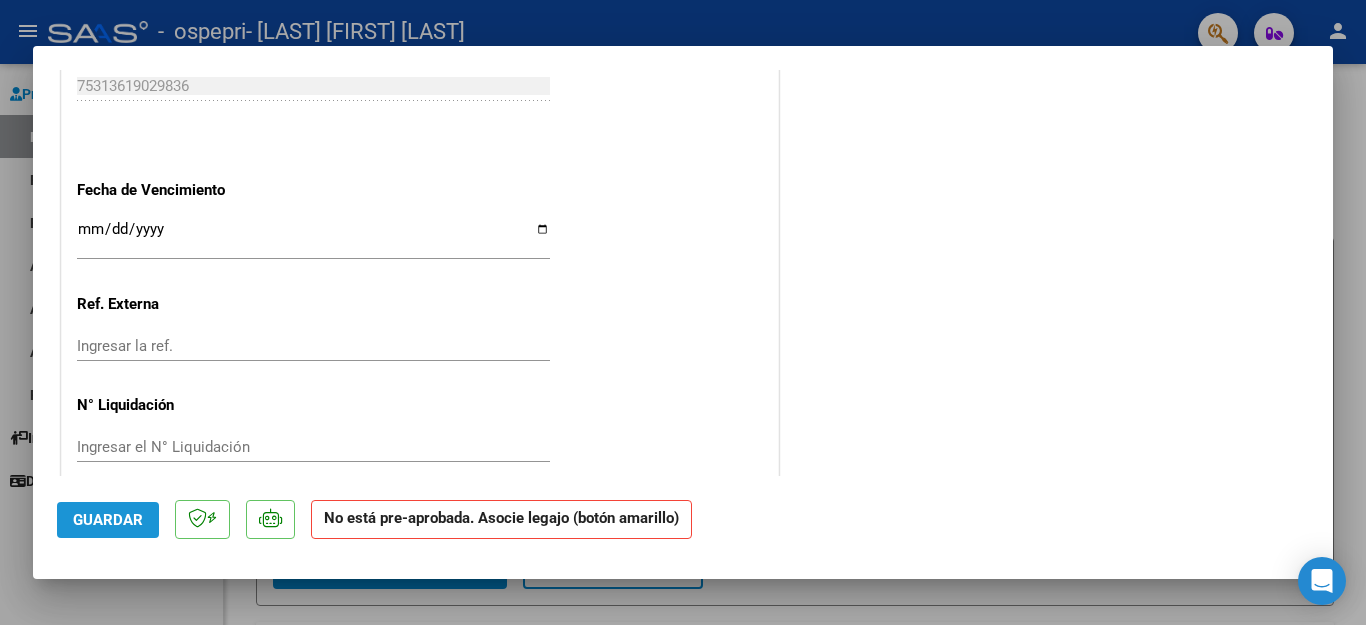 click on "Guardar" 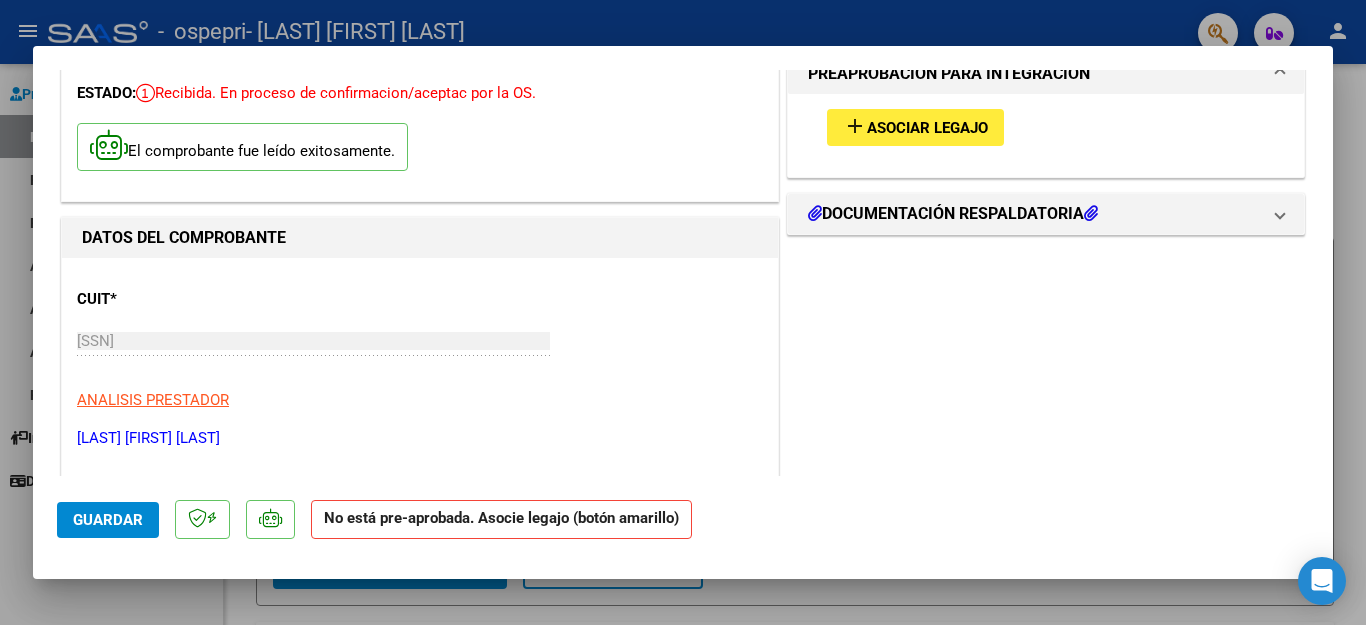 scroll, scrollTop: 0, scrollLeft: 0, axis: both 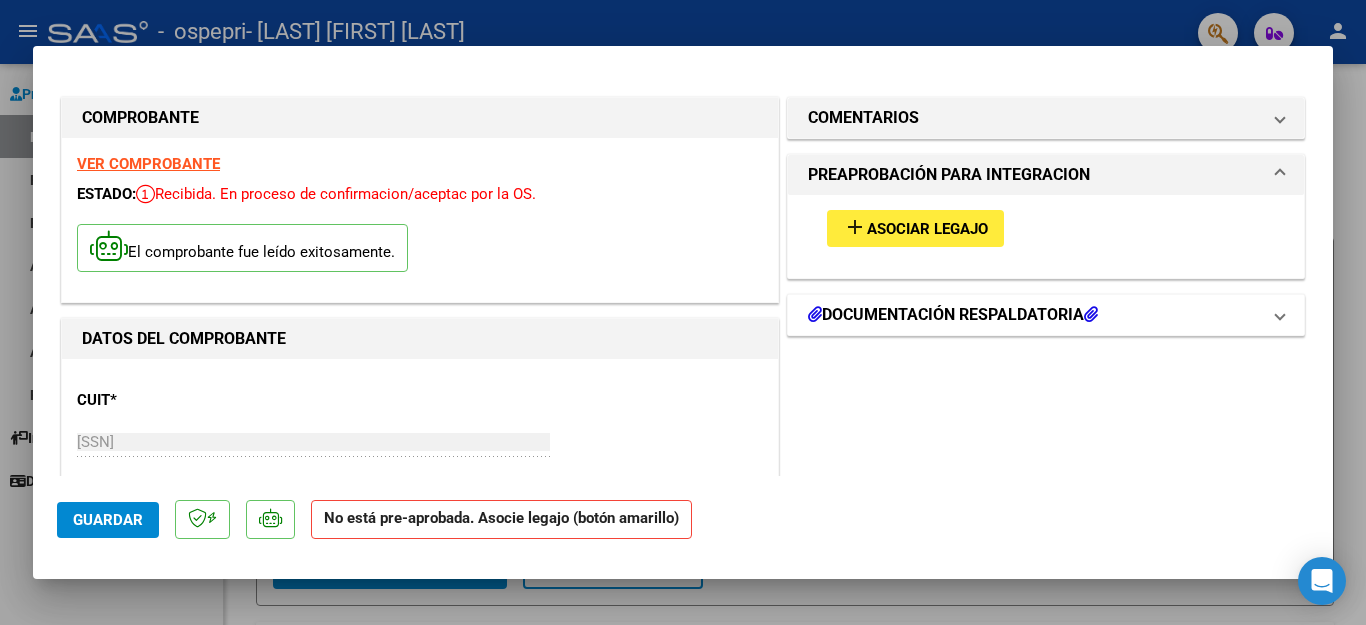click on "DOCUMENTACIÓN RESPALDATORIA" at bounding box center (953, 315) 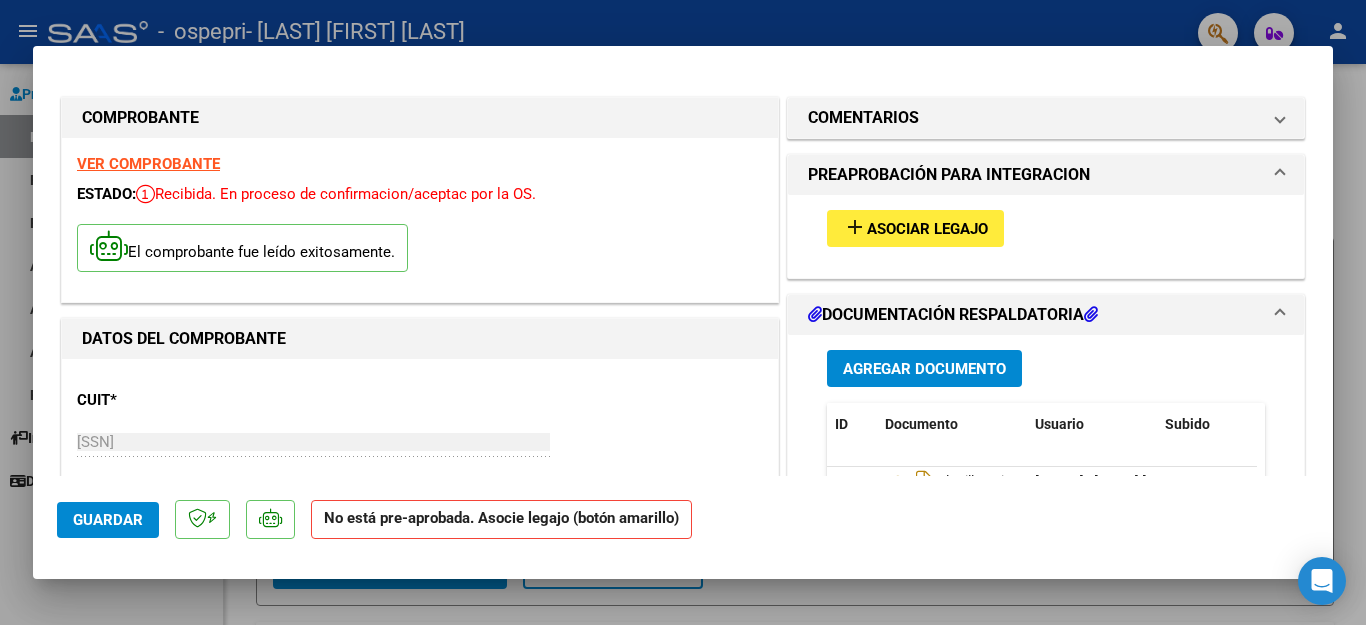 click on "Agregar Documento" at bounding box center [924, 369] 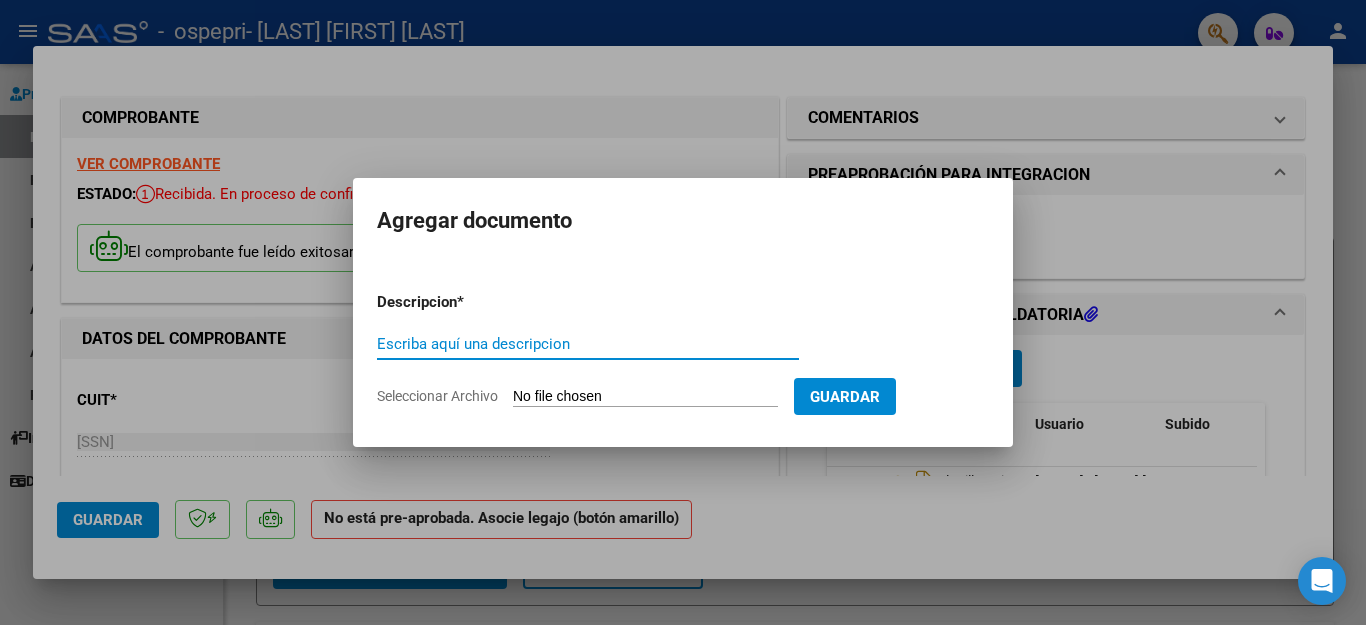 click at bounding box center [683, 312] 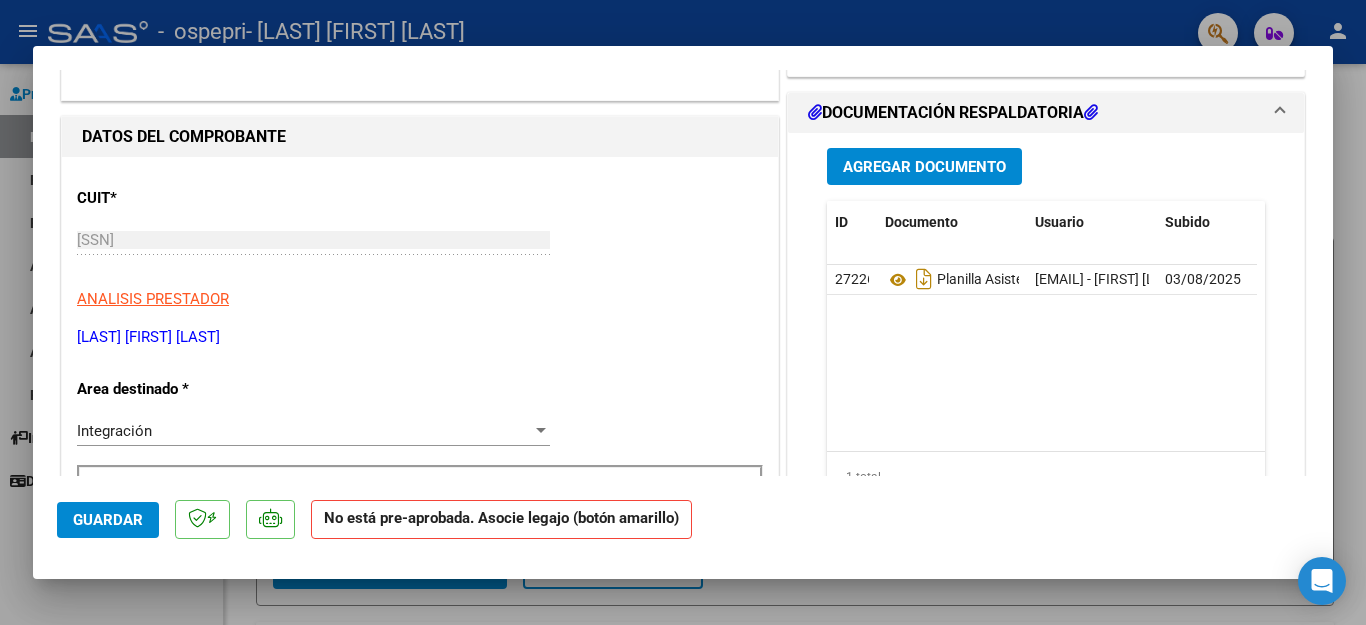 scroll, scrollTop: 200, scrollLeft: 0, axis: vertical 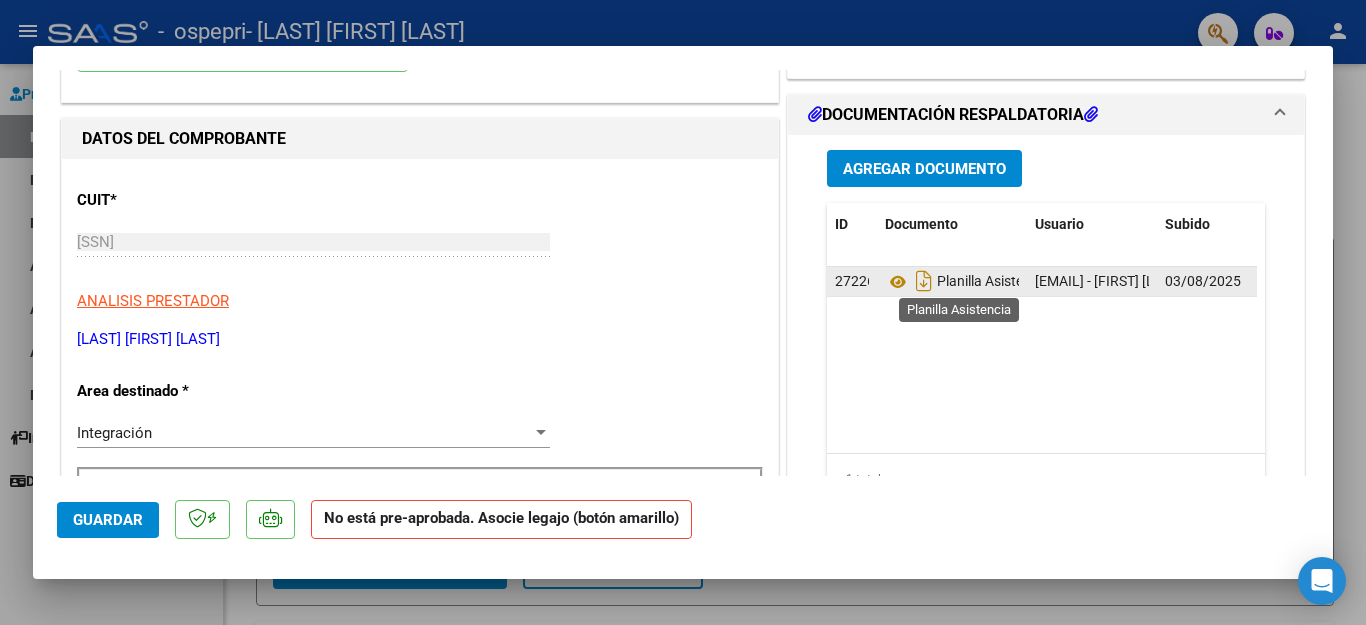click on "Planilla Asistencia" 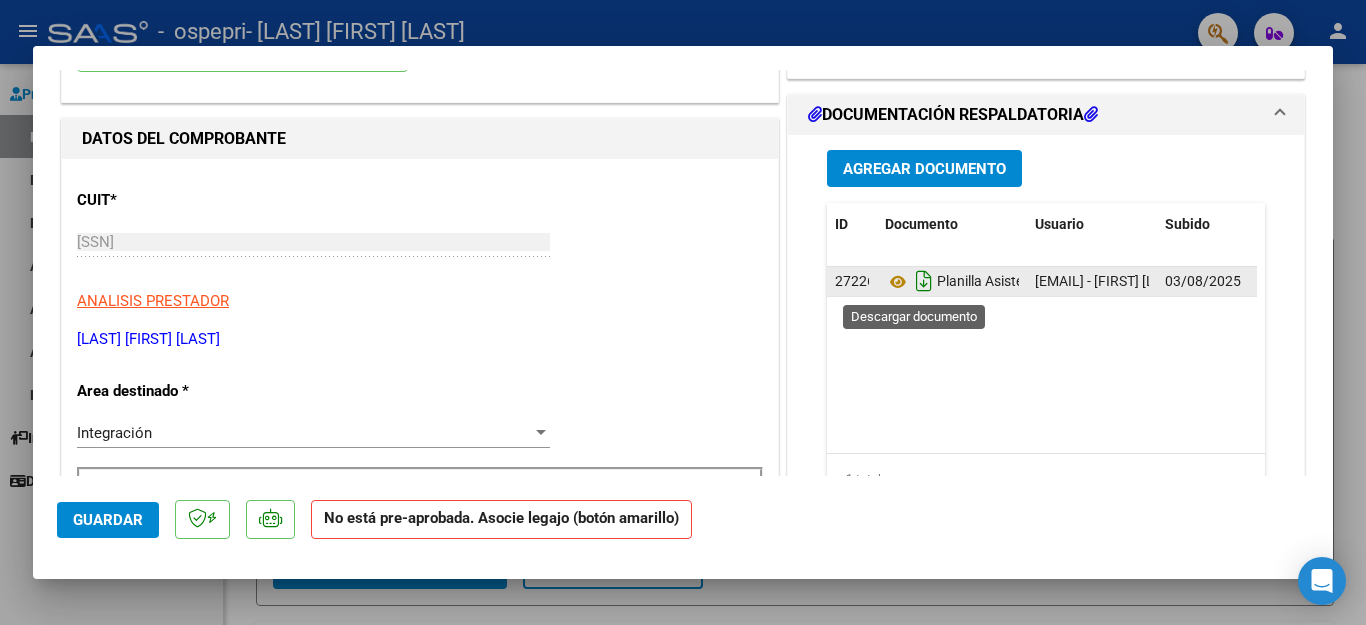click 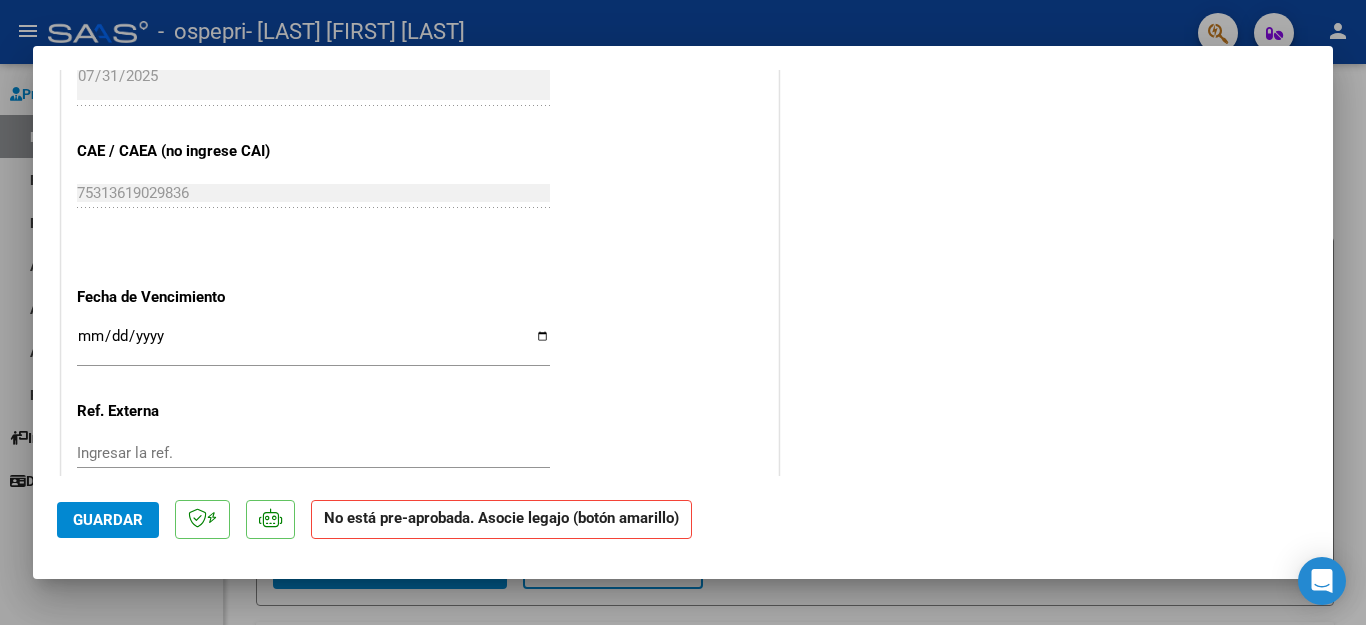 scroll, scrollTop: 1307, scrollLeft: 0, axis: vertical 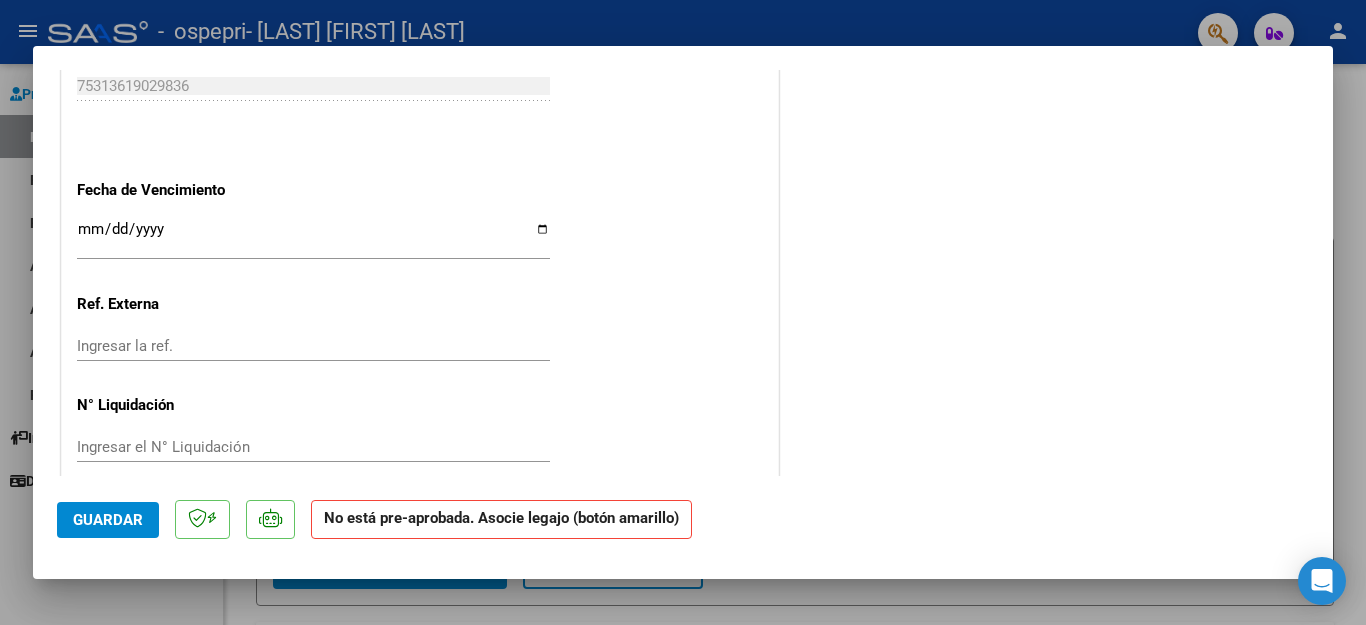 click on "Guardar" 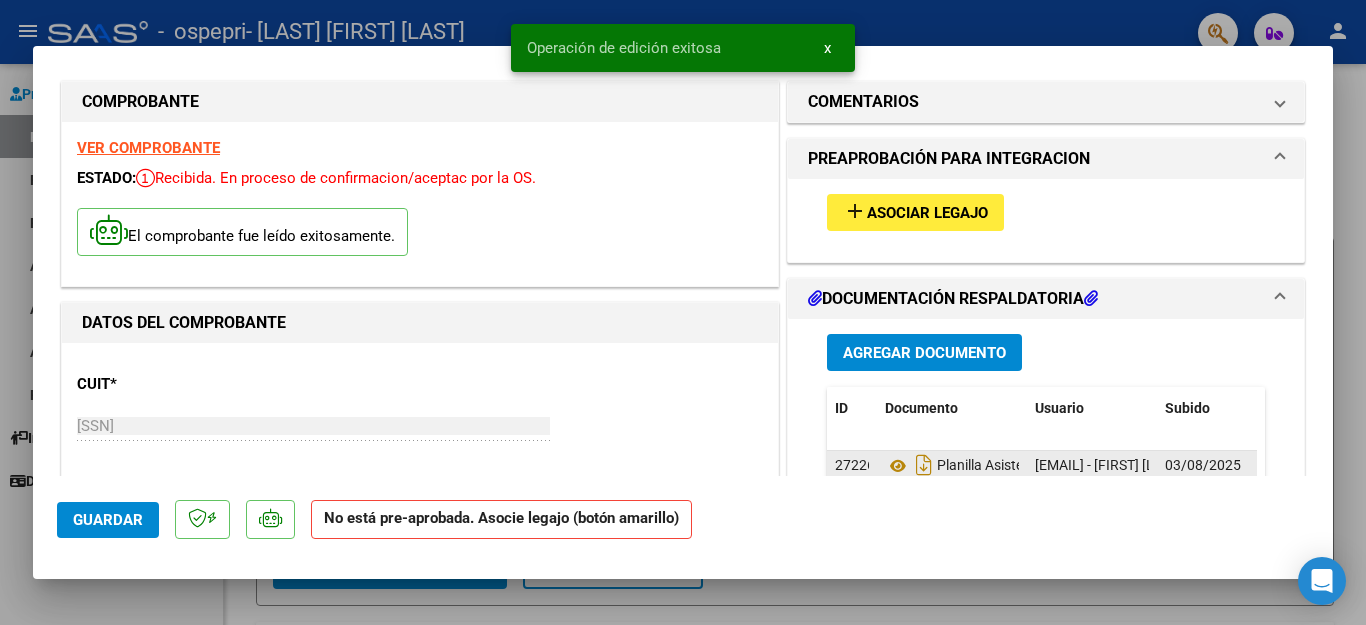 scroll, scrollTop: 0, scrollLeft: 0, axis: both 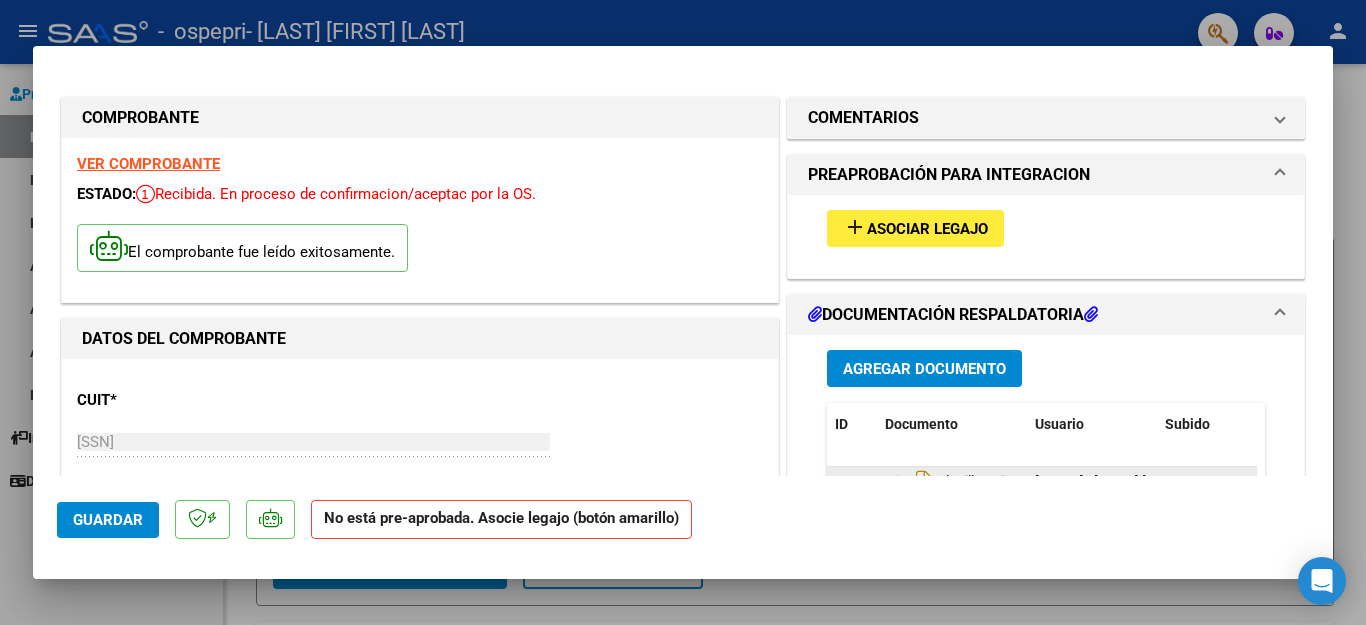click on "VER COMPROBANTE" at bounding box center (148, 164) 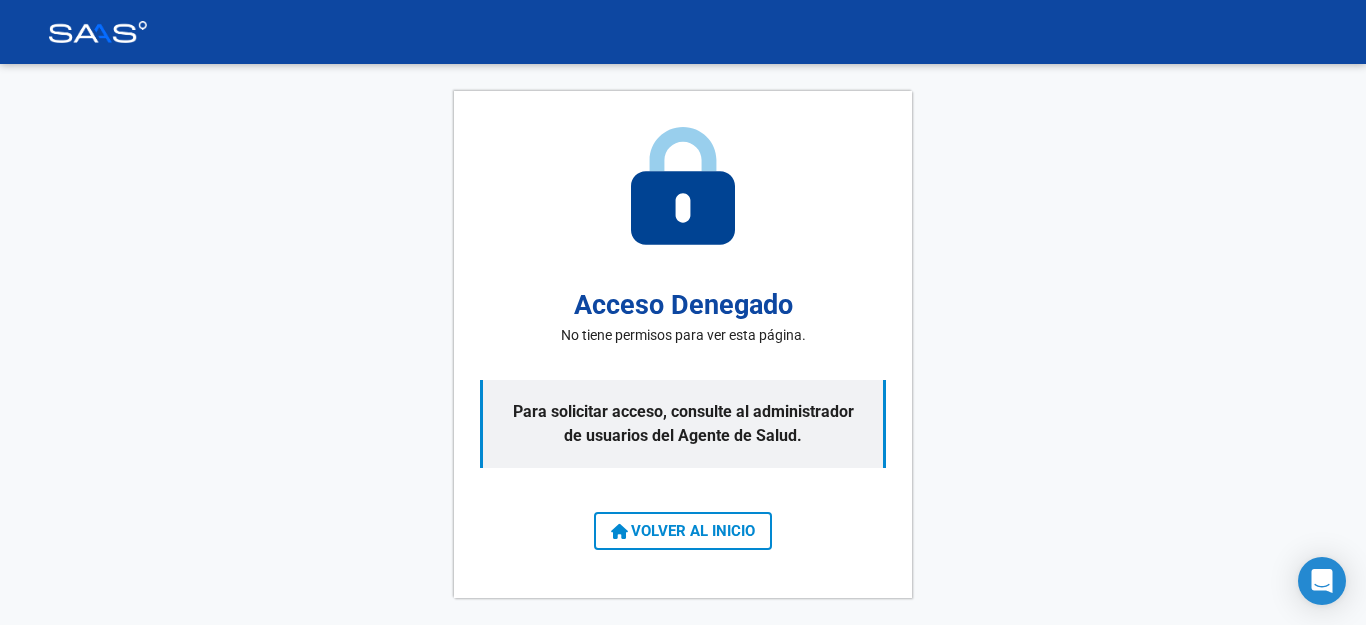scroll, scrollTop: 0, scrollLeft: 0, axis: both 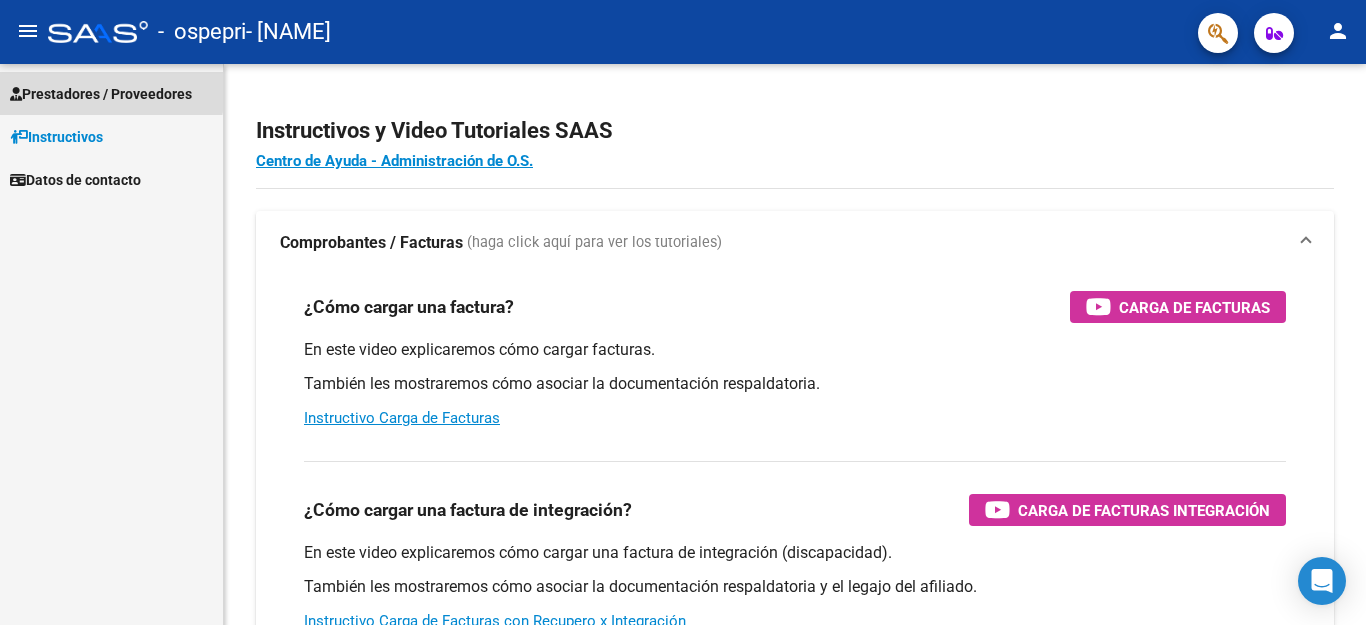click on "Prestadores / Proveedores" at bounding box center (101, 94) 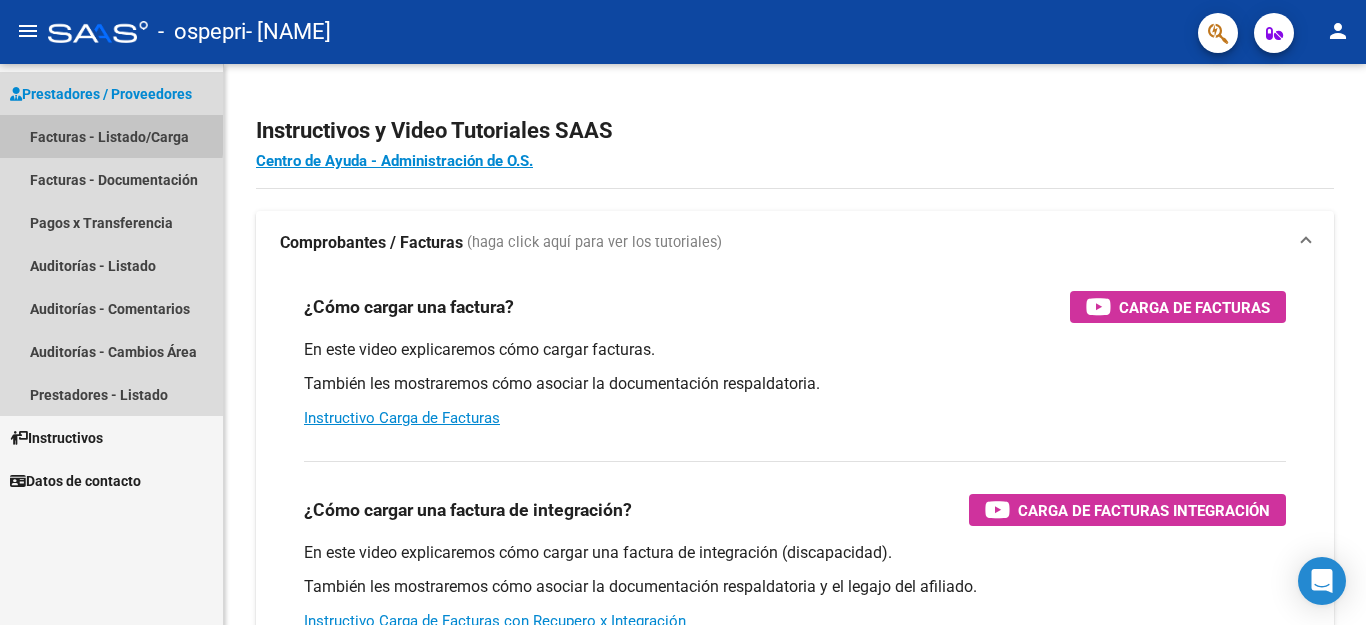 click on "Facturas - Listado/Carga" at bounding box center [111, 136] 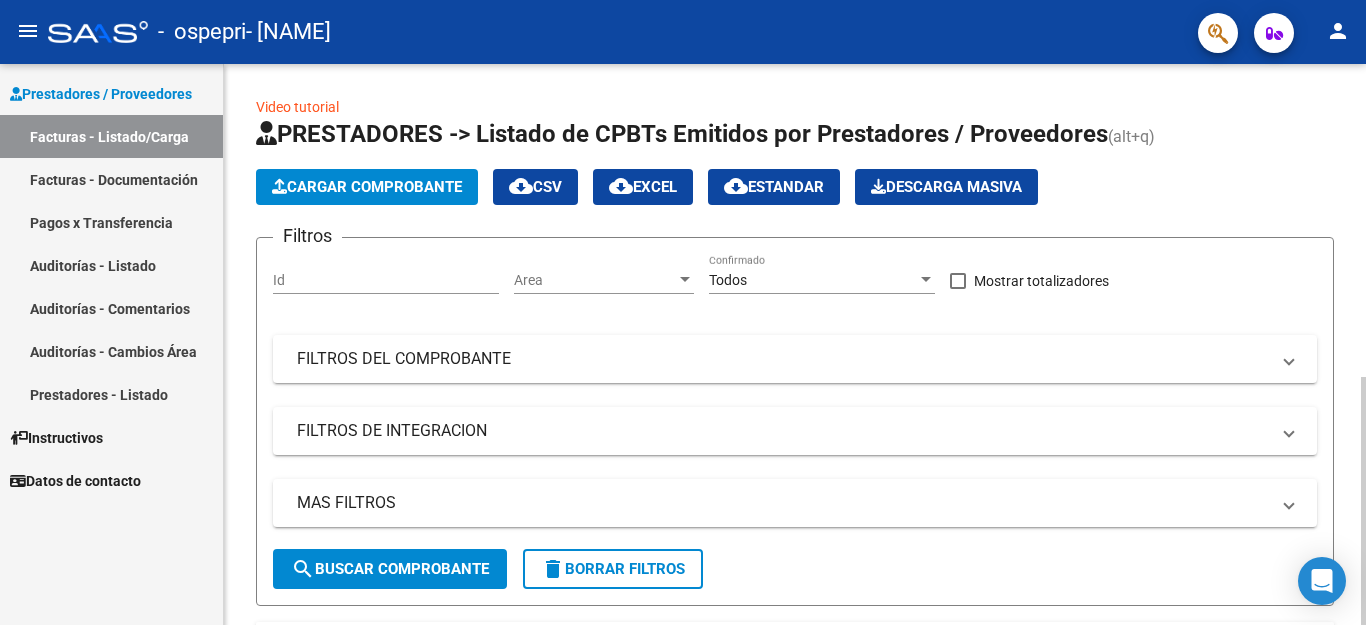 click on "Cargar Comprobante" 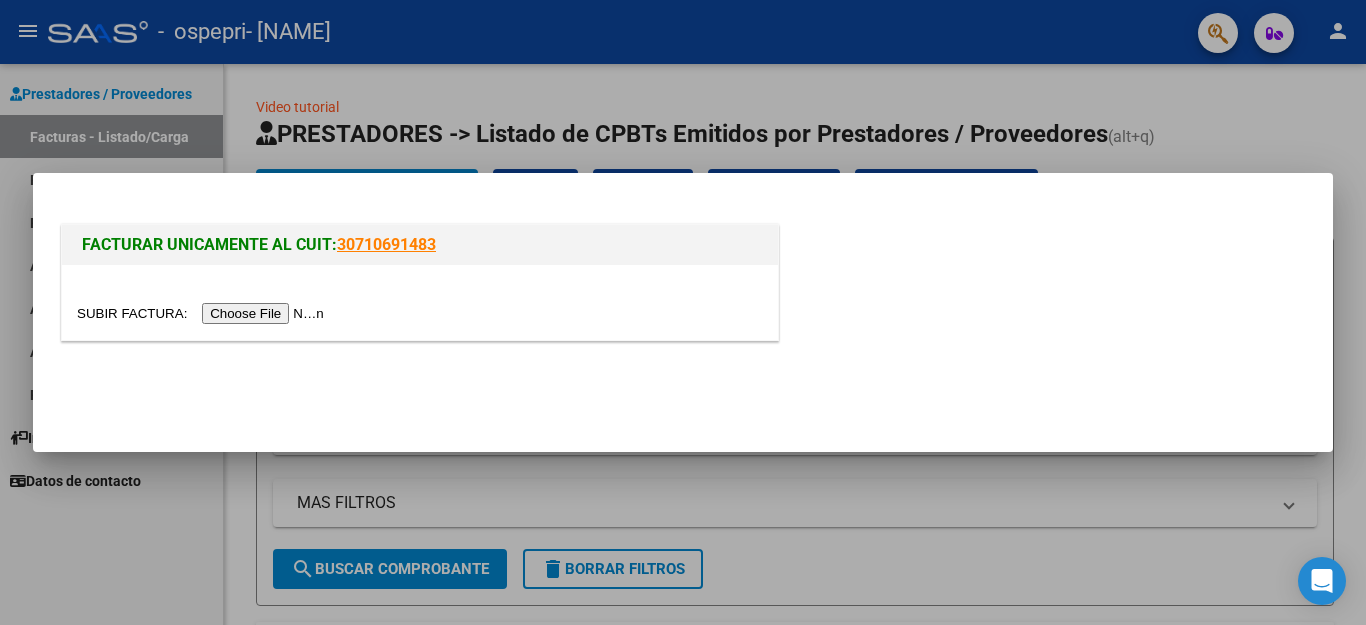 click at bounding box center [203, 313] 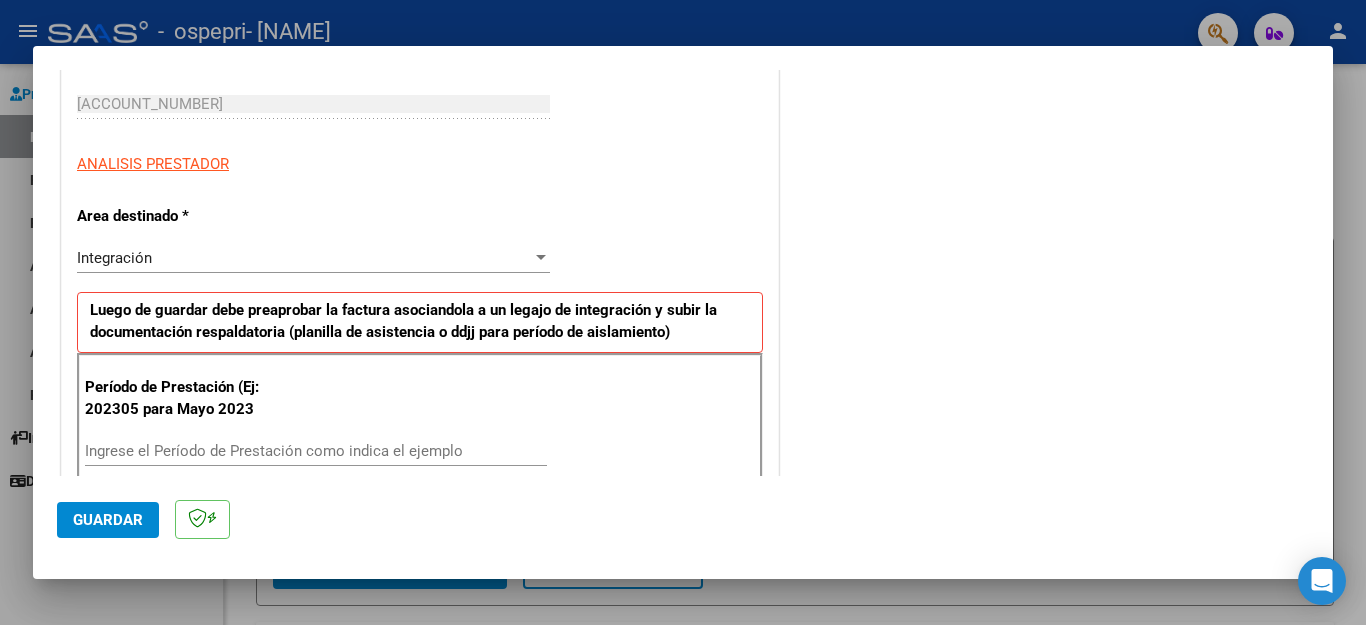 scroll, scrollTop: 300, scrollLeft: 0, axis: vertical 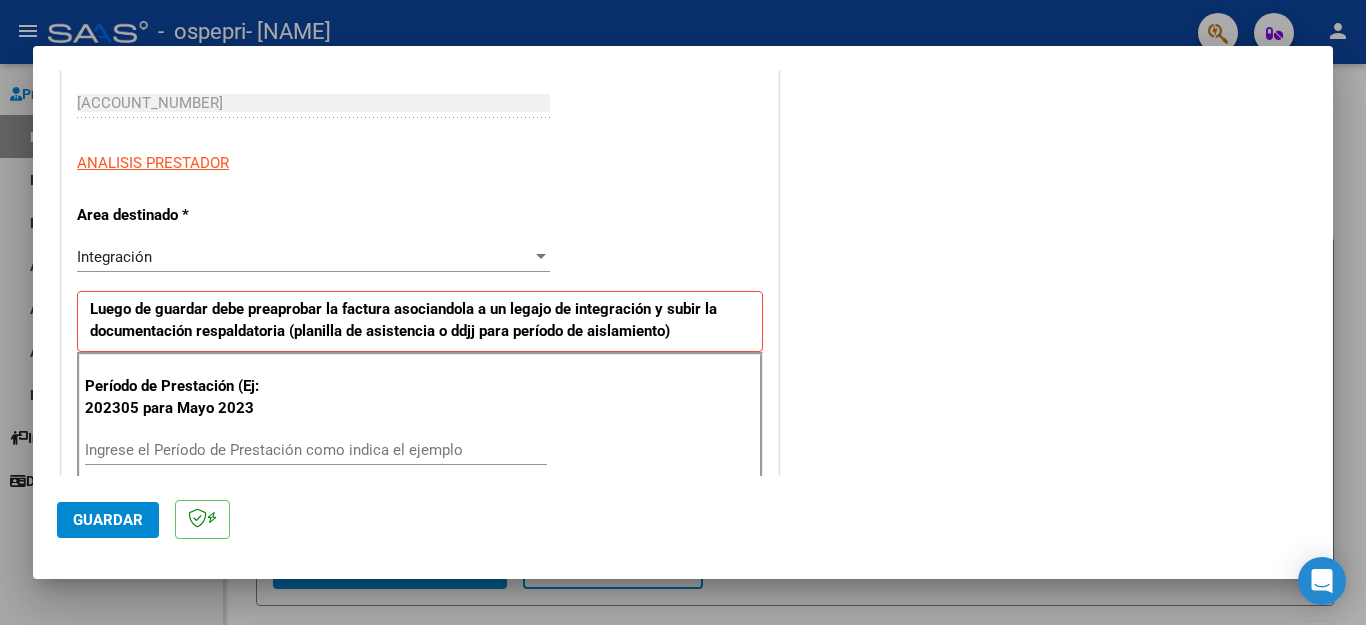 click on "Ingrese el Período de Prestación como indica el ejemplo" at bounding box center (316, 450) 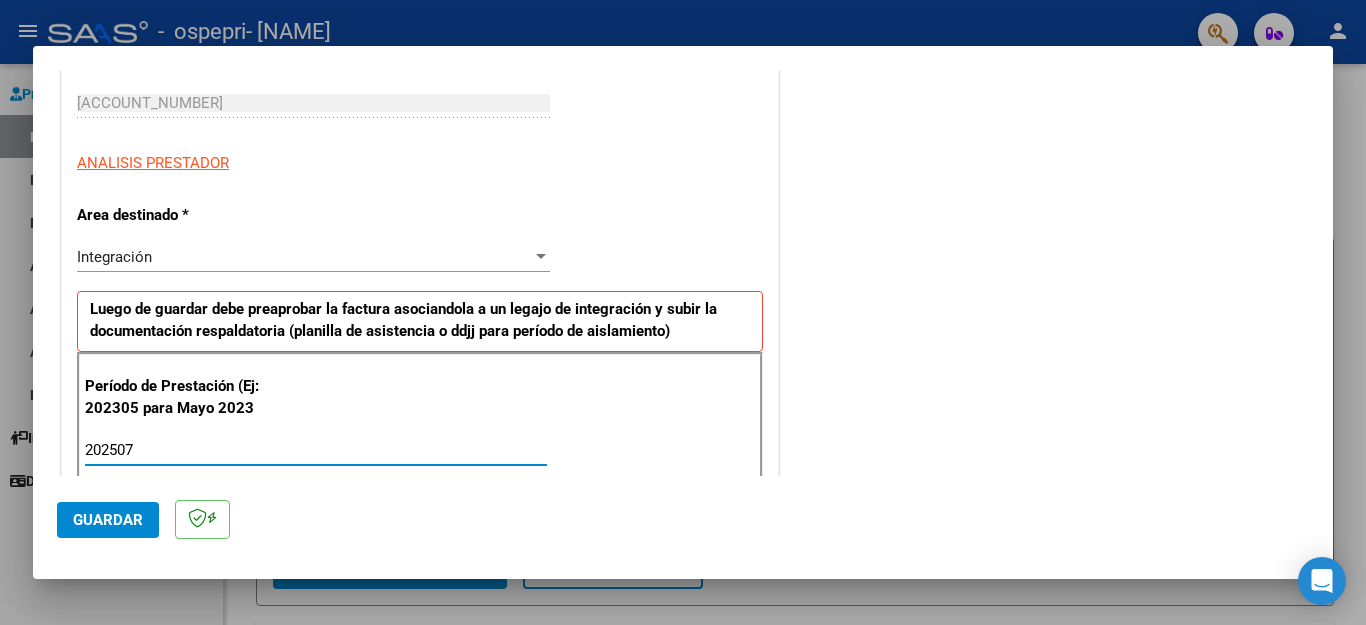type on "202507" 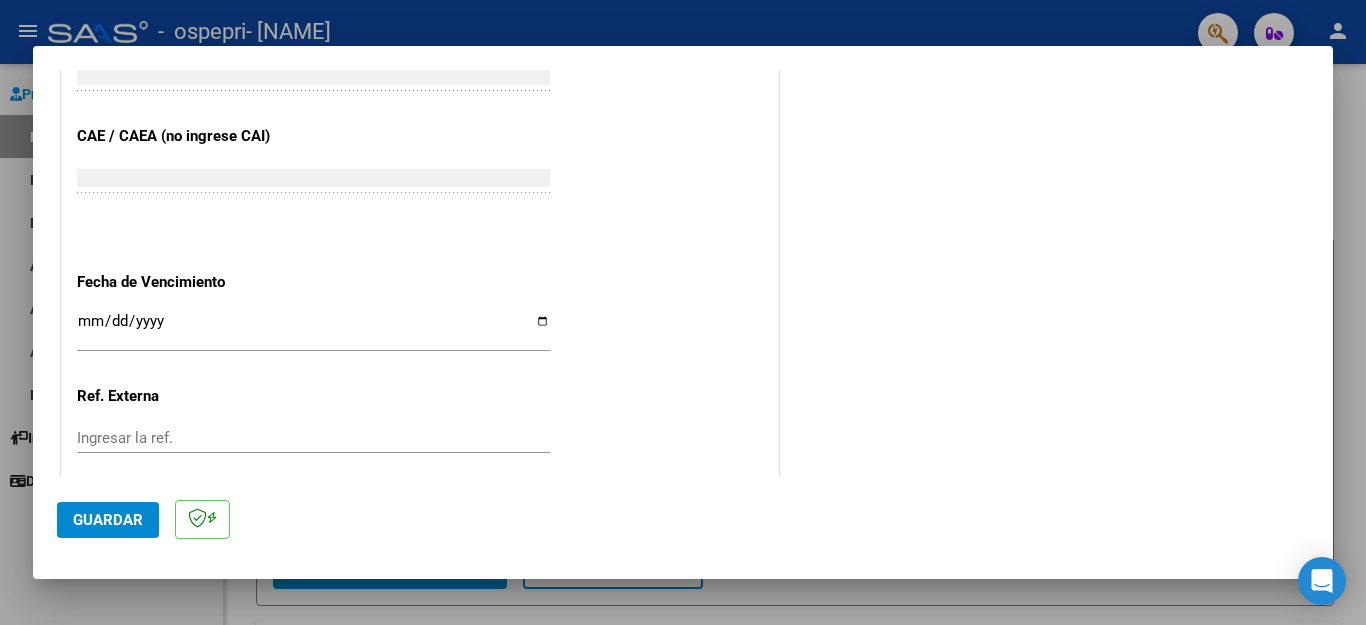 scroll, scrollTop: 1292, scrollLeft: 0, axis: vertical 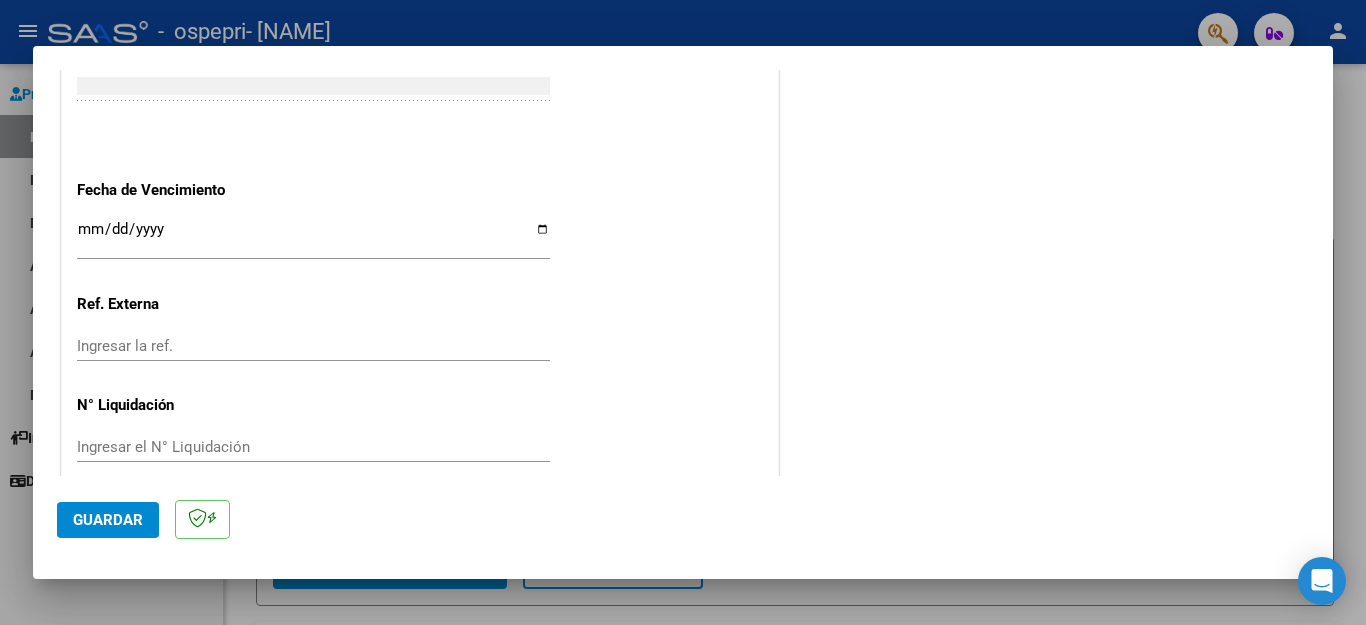 click on "Guardar" 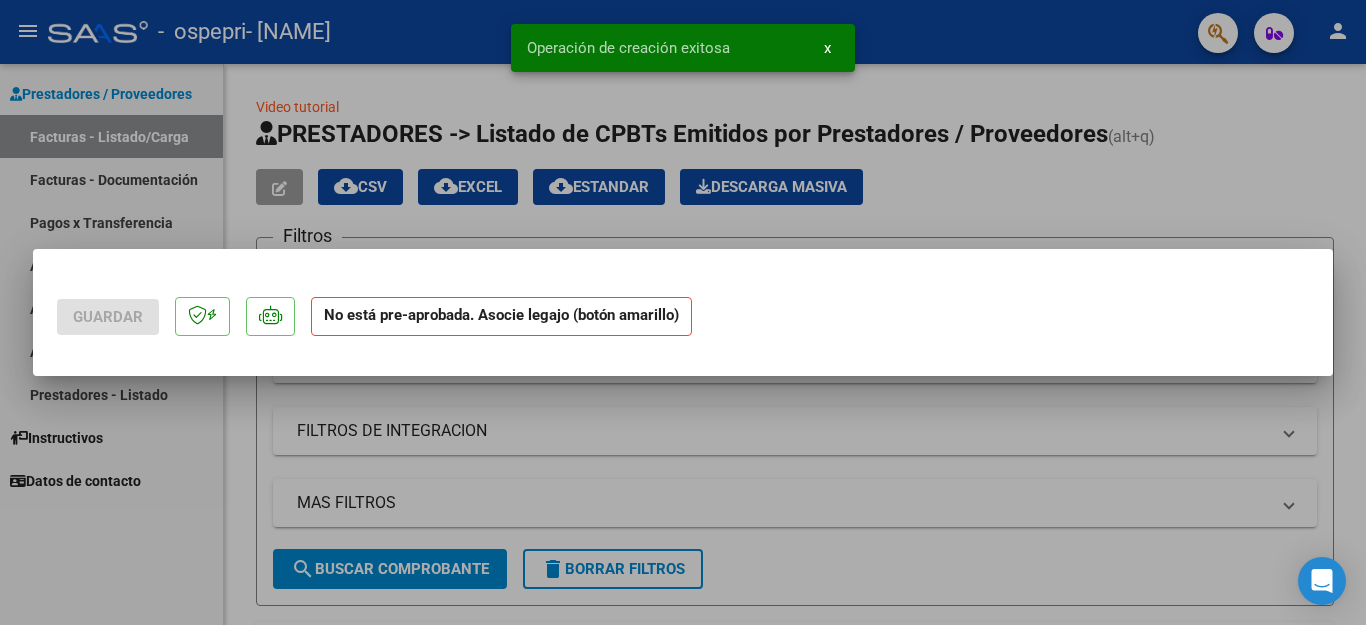 scroll, scrollTop: 0, scrollLeft: 0, axis: both 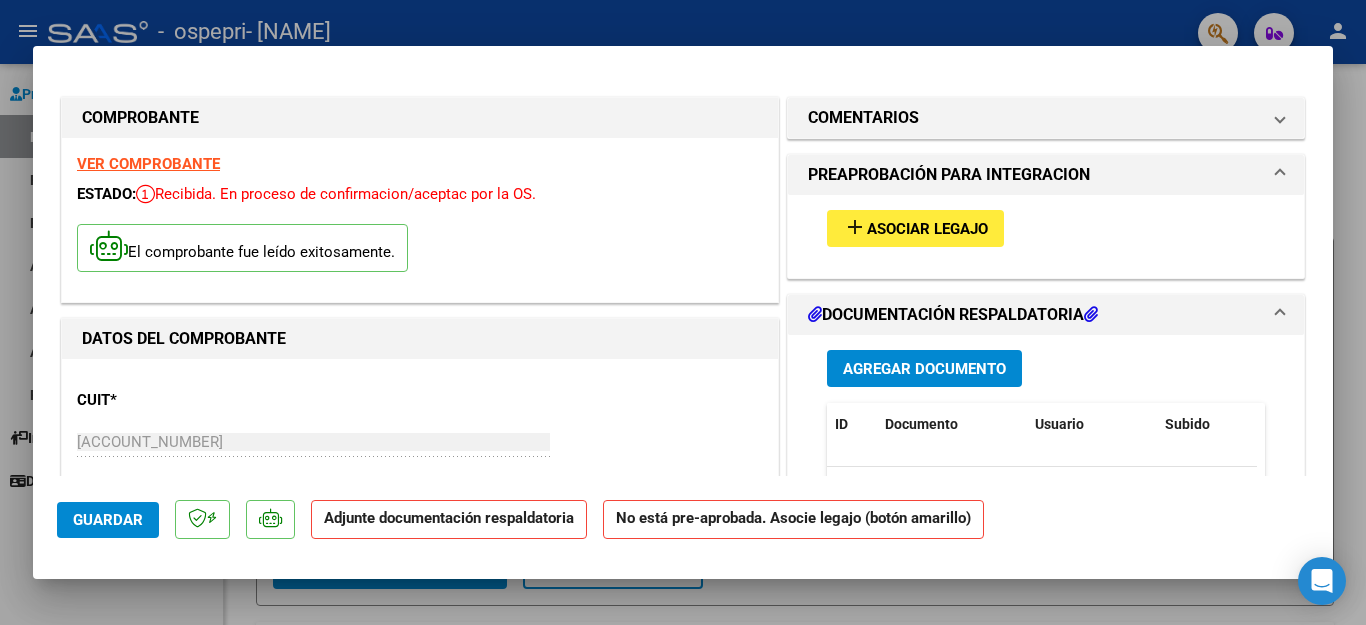 click on "DOCUMENTACIÓN RESPALDATORIA" at bounding box center [953, 315] 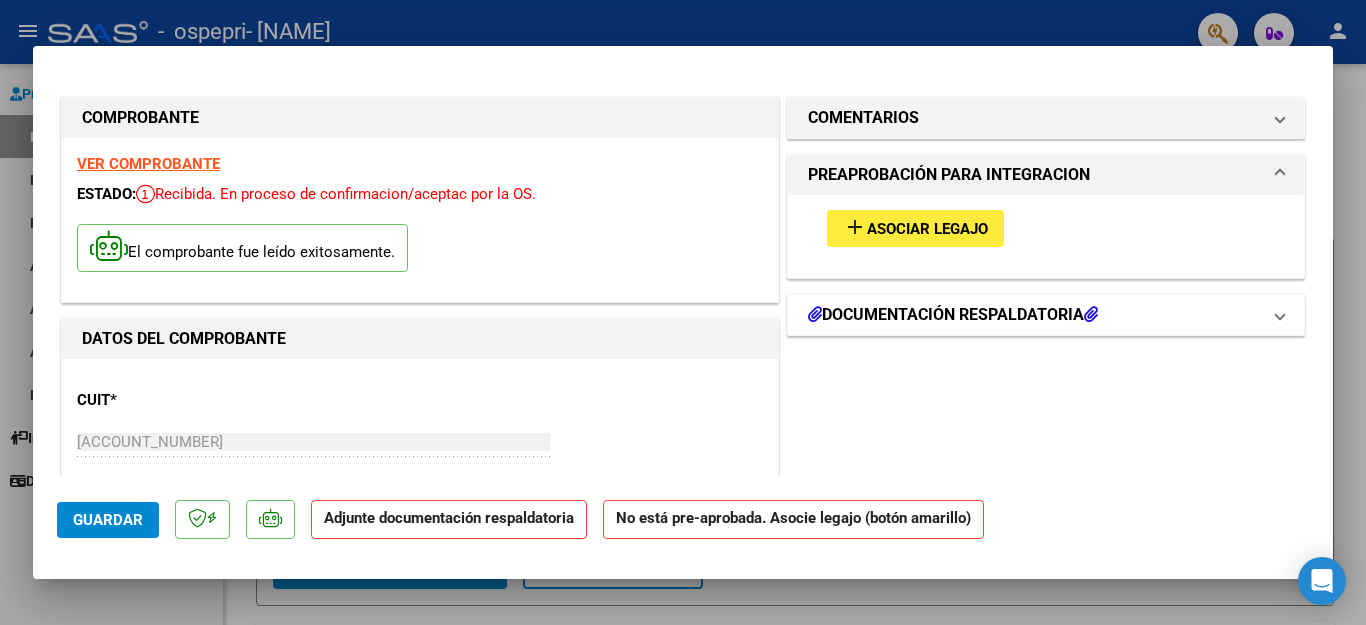 click on "DOCUMENTACIÓN RESPALDATORIA" at bounding box center (953, 315) 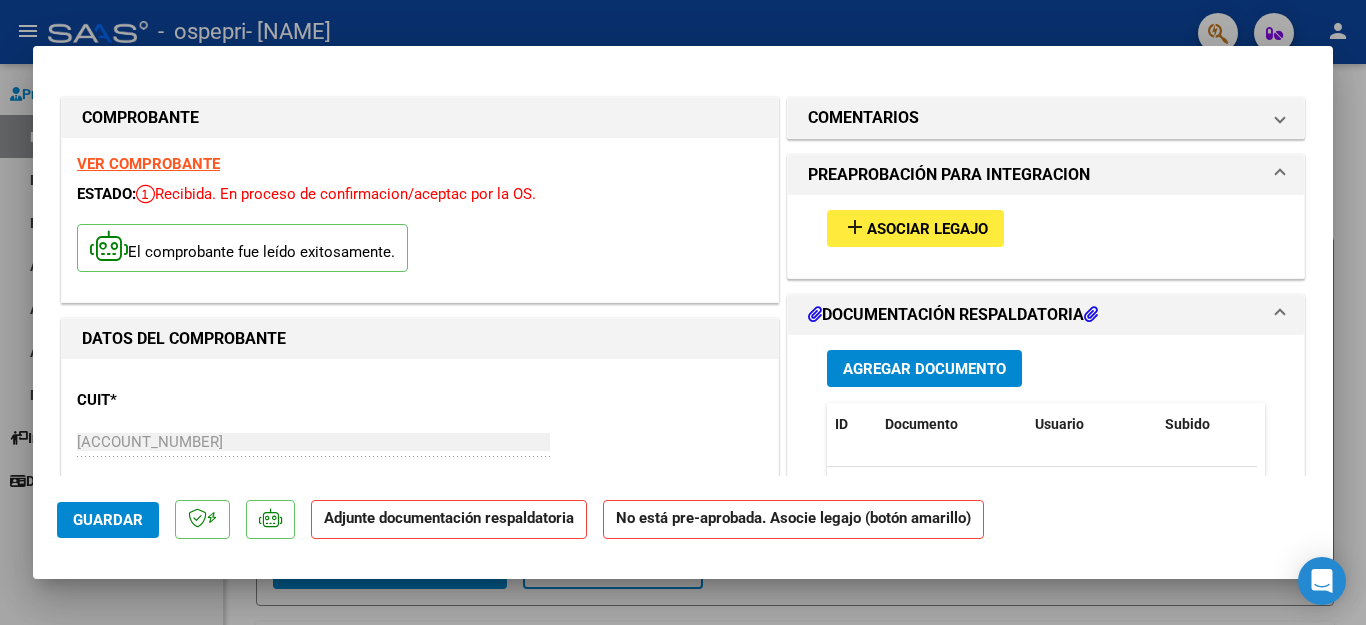 click on "Agregar Documento" at bounding box center [924, 369] 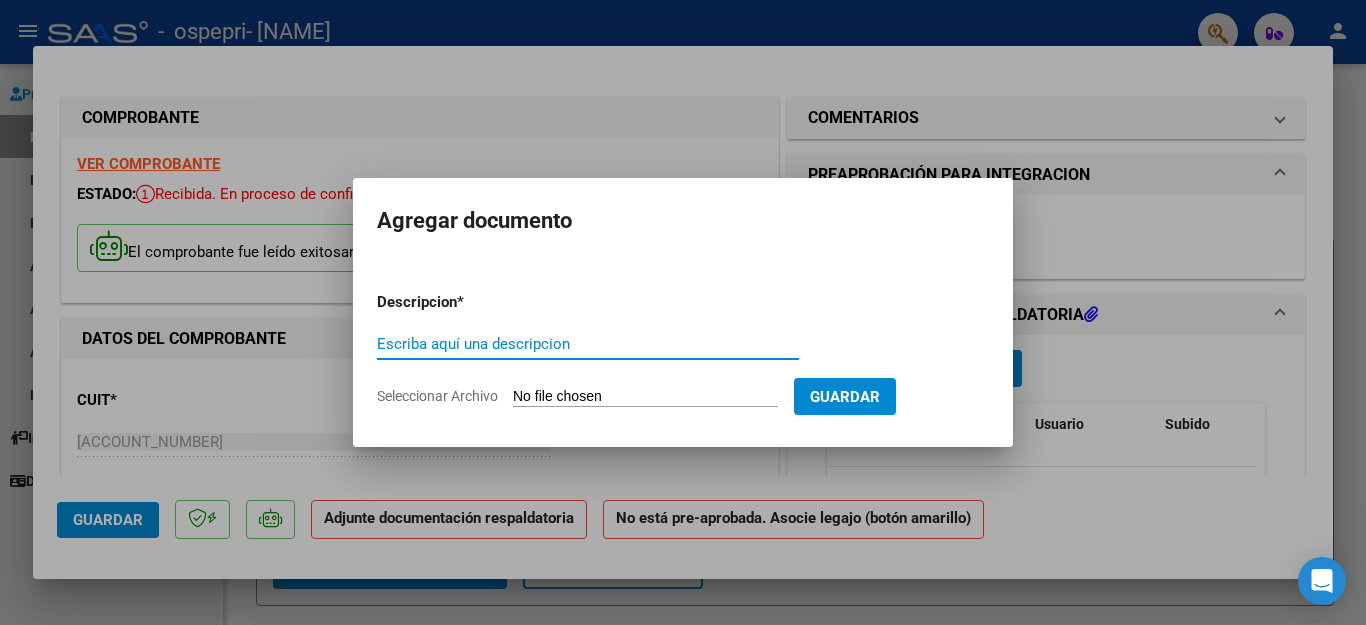 click on "Escriba aquí una descripcion" at bounding box center [588, 344] 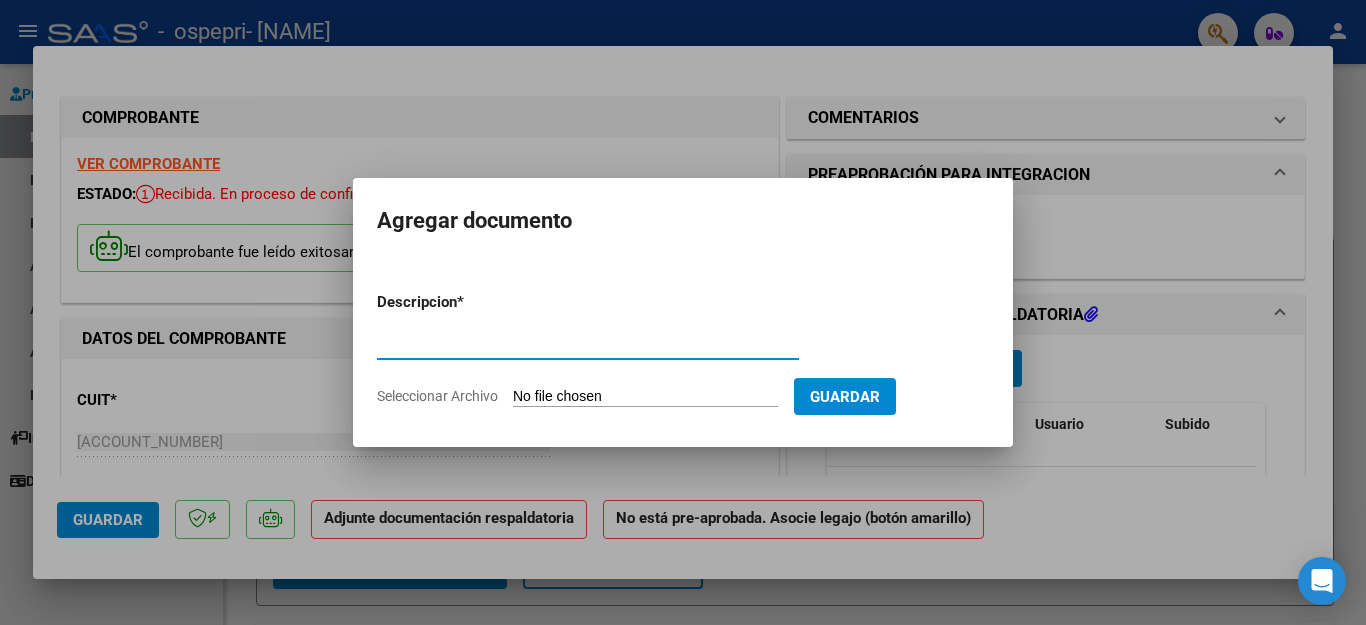 type on "Planilla asistencia" 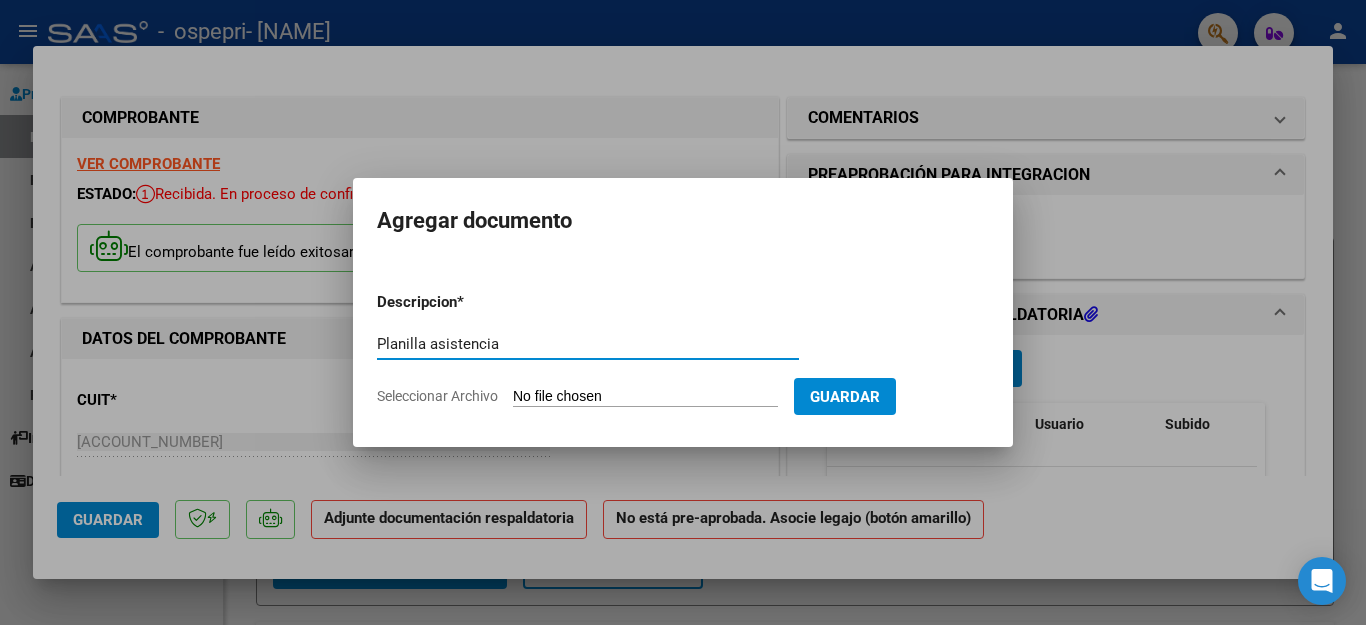 click on "Seleccionar Archivo" 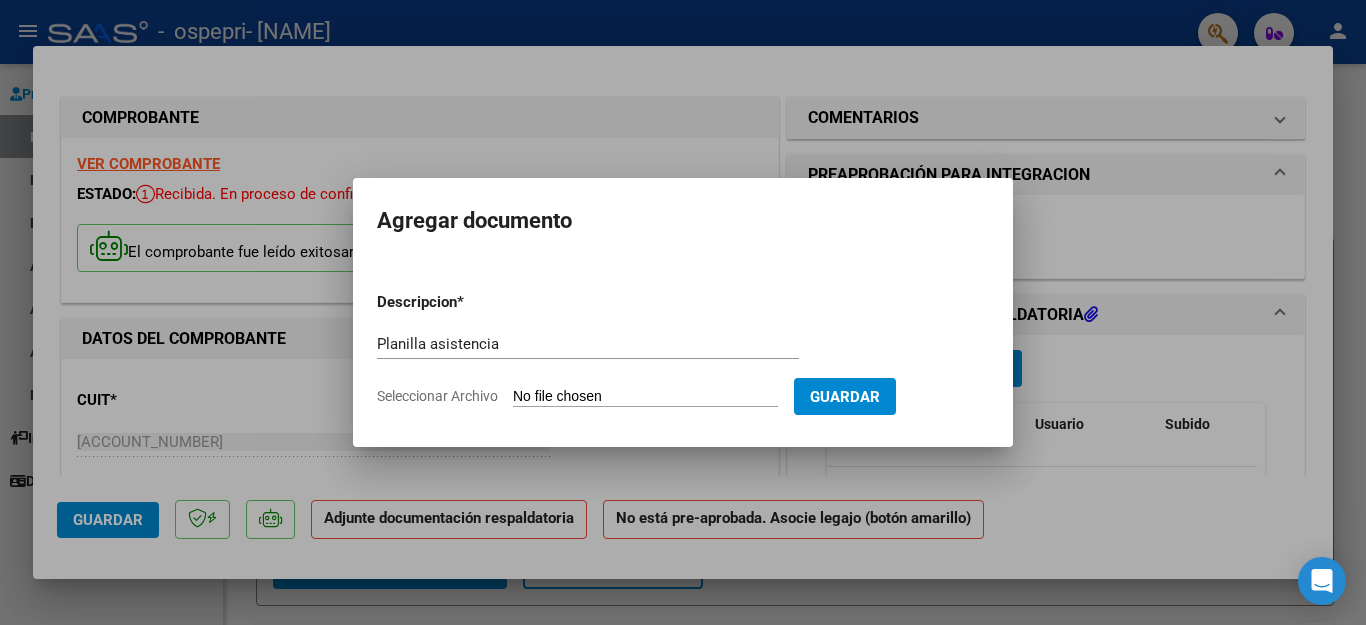 type on "C:\fakepath\P. Asistencia Lautaro julio 2025.pdf" 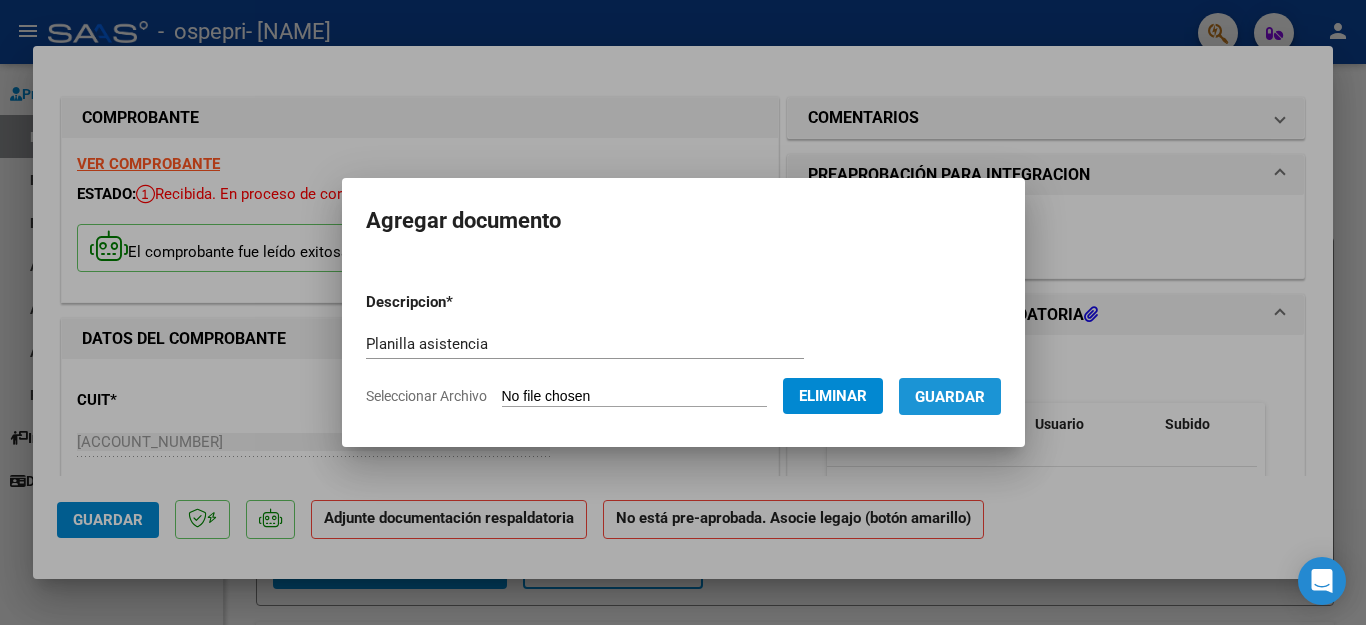 click on "Guardar" at bounding box center [950, 396] 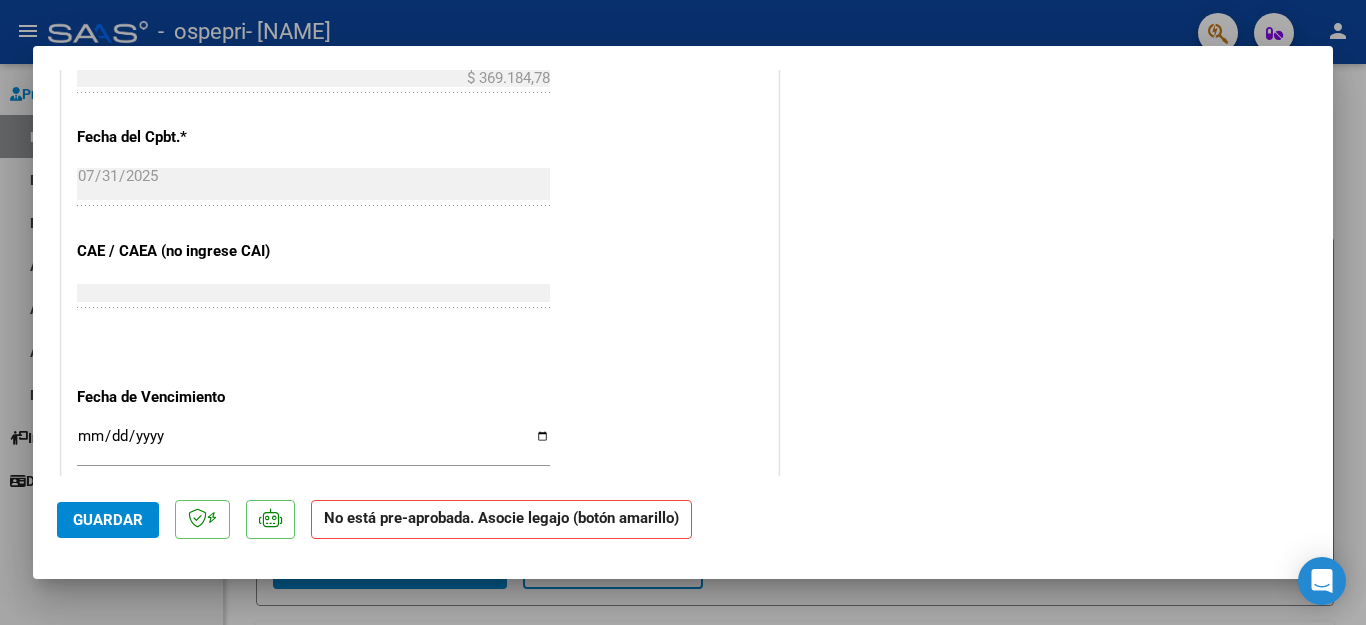 scroll, scrollTop: 1307, scrollLeft: 0, axis: vertical 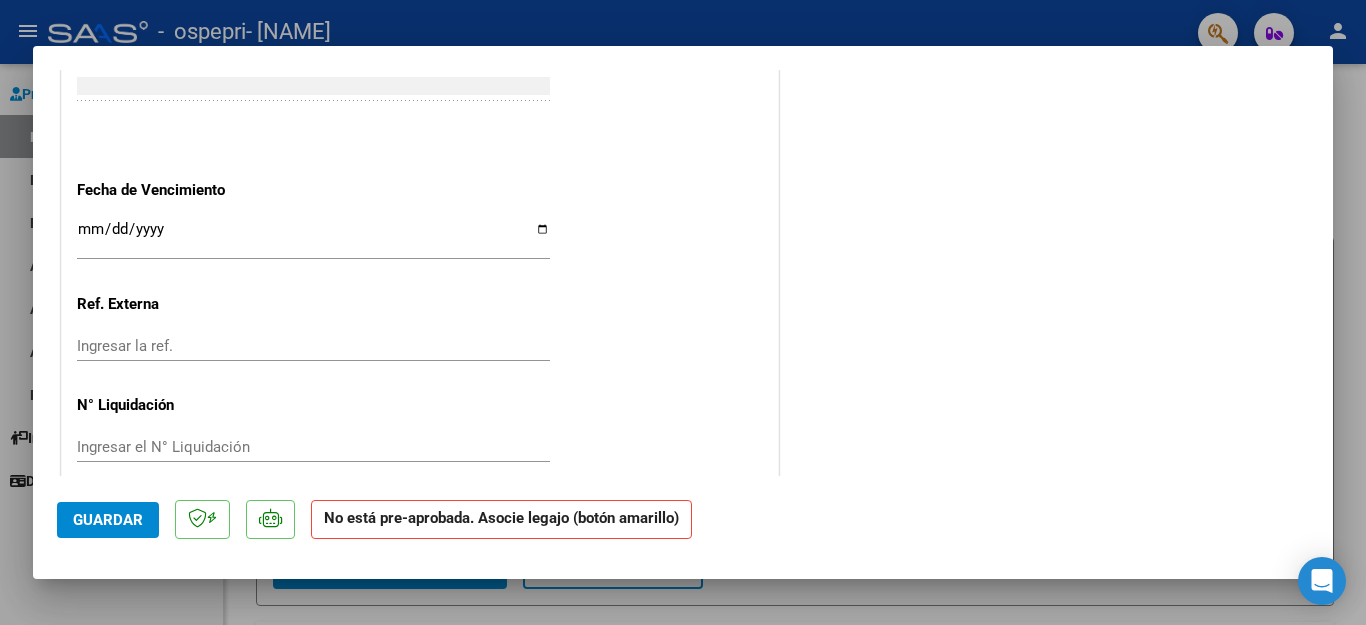 click on "Guardar" 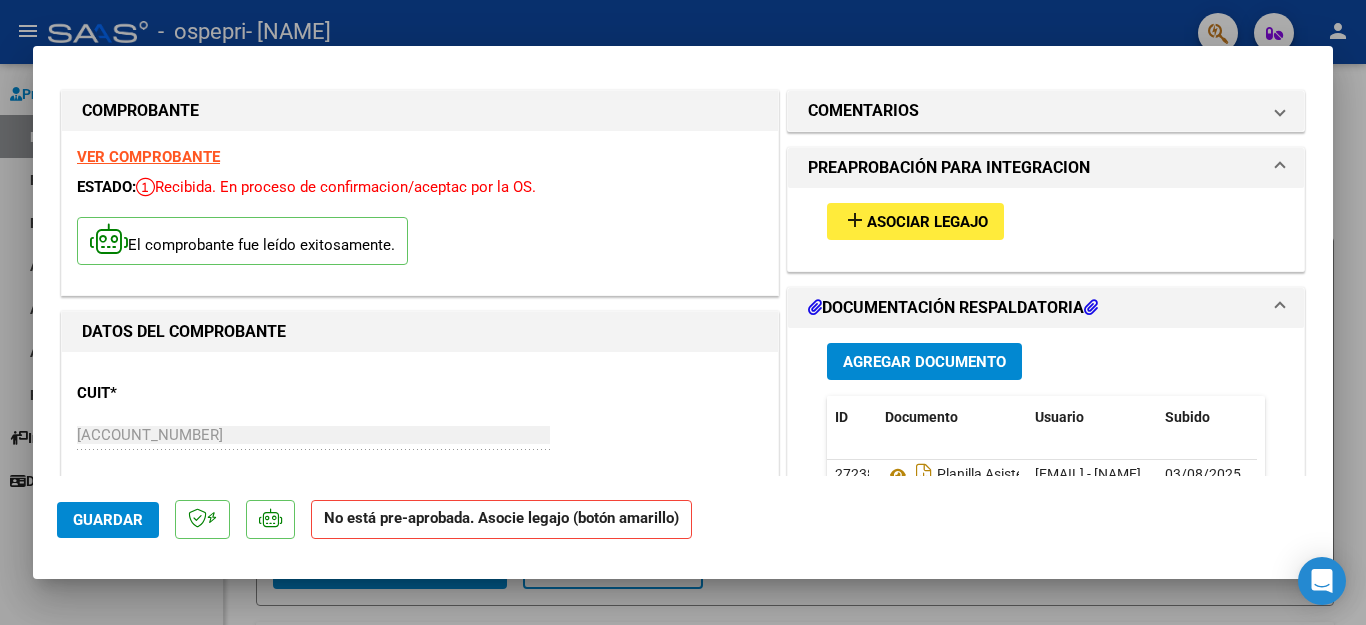 scroll, scrollTop: 0, scrollLeft: 0, axis: both 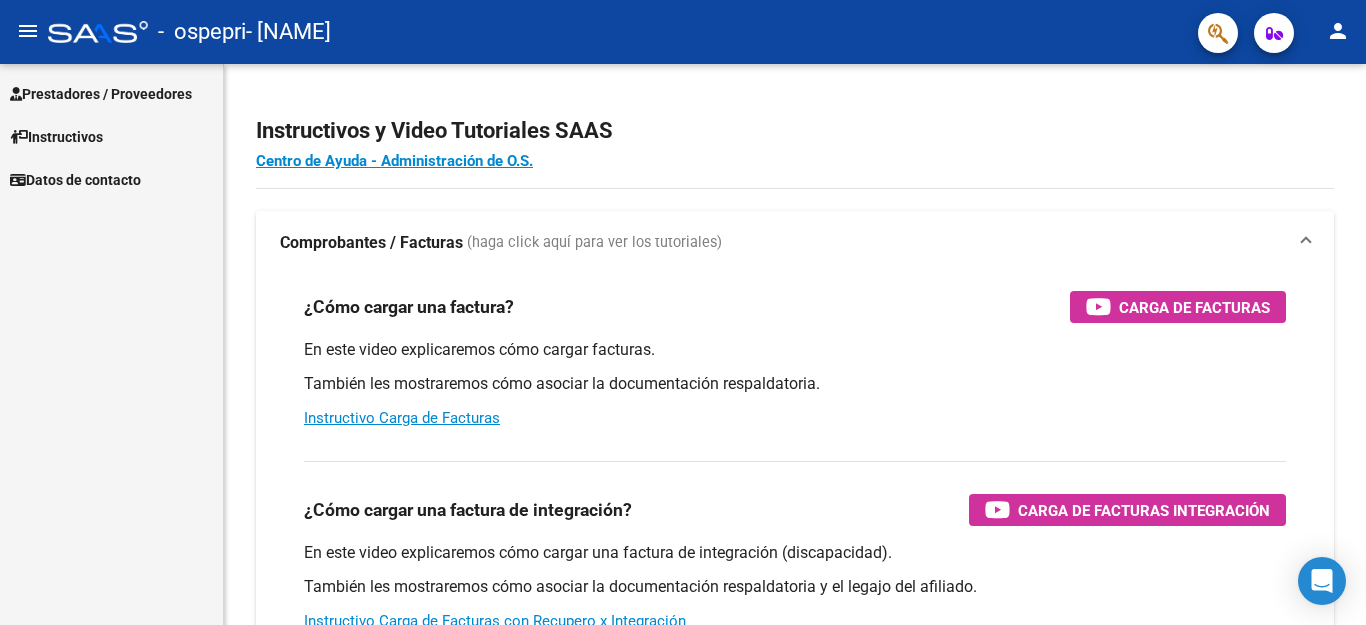 click on "Prestadores / Proveedores" at bounding box center [101, 94] 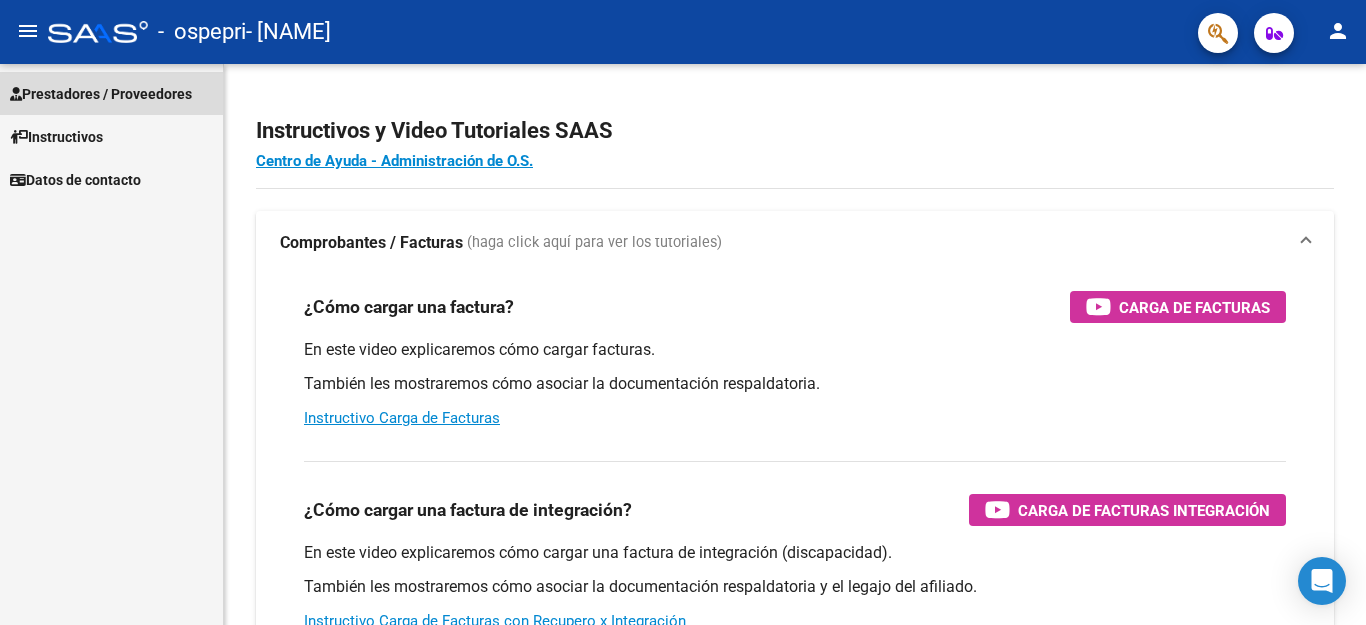 click on "Prestadores / Proveedores" at bounding box center [101, 94] 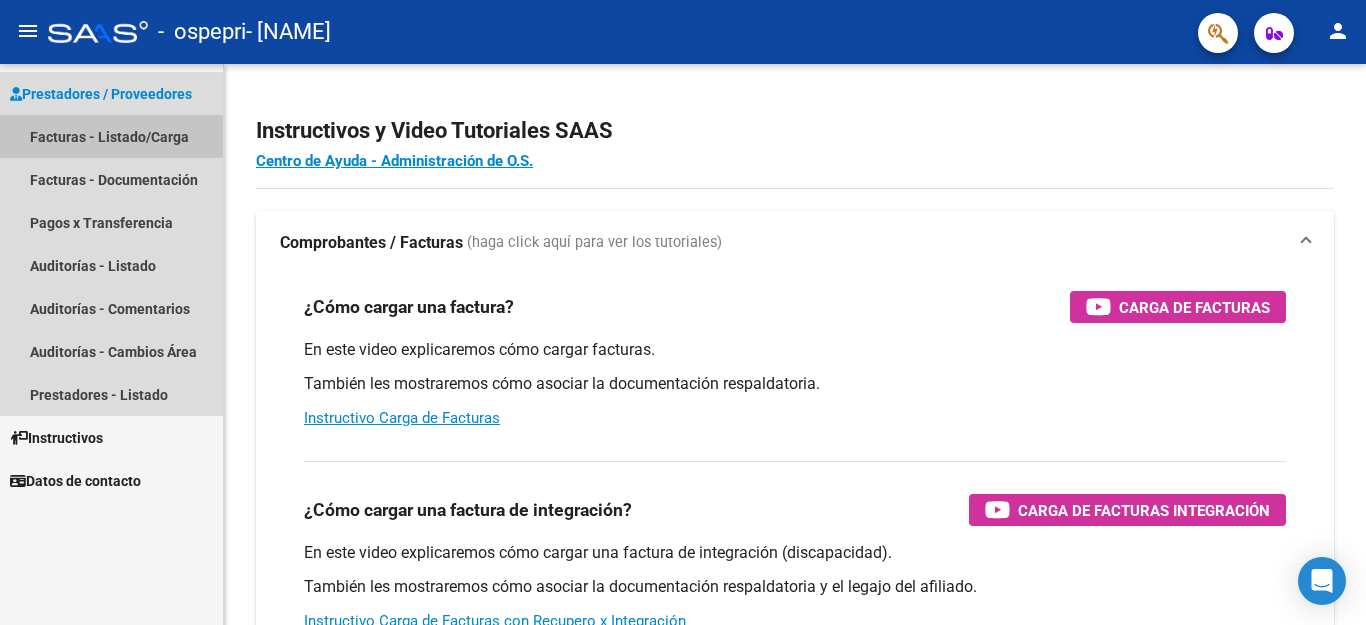 click on "Facturas - Listado/Carga" at bounding box center (111, 136) 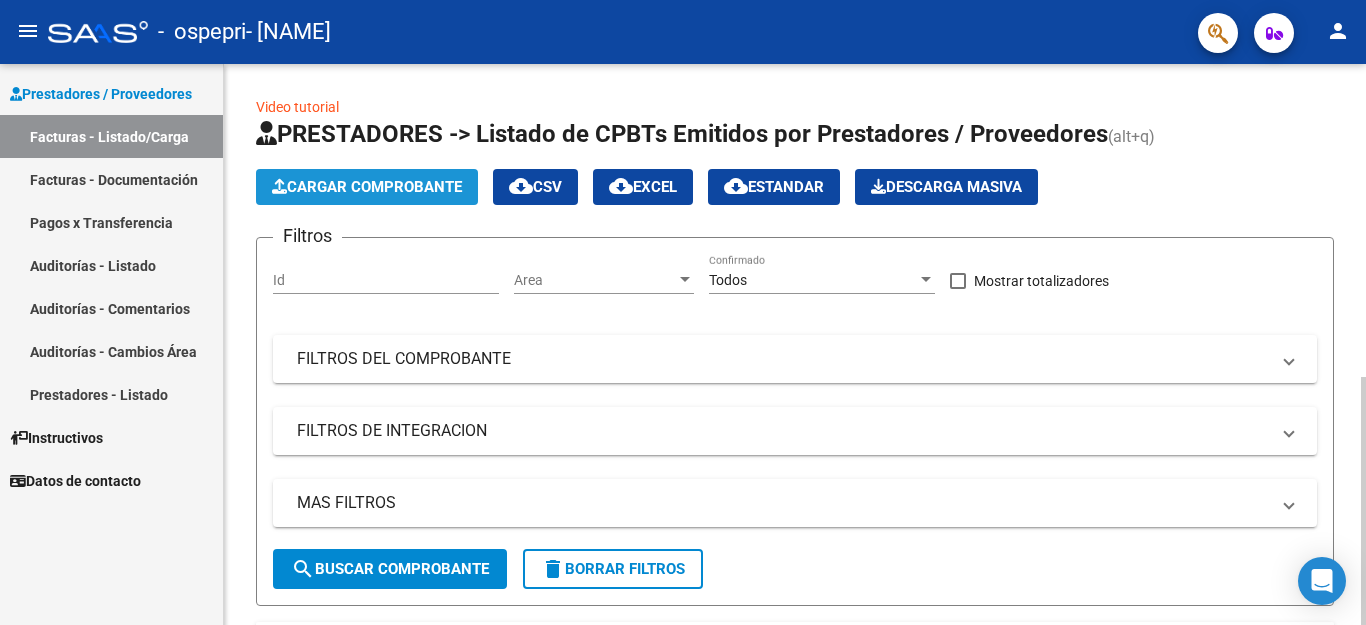 click on "Cargar Comprobante" 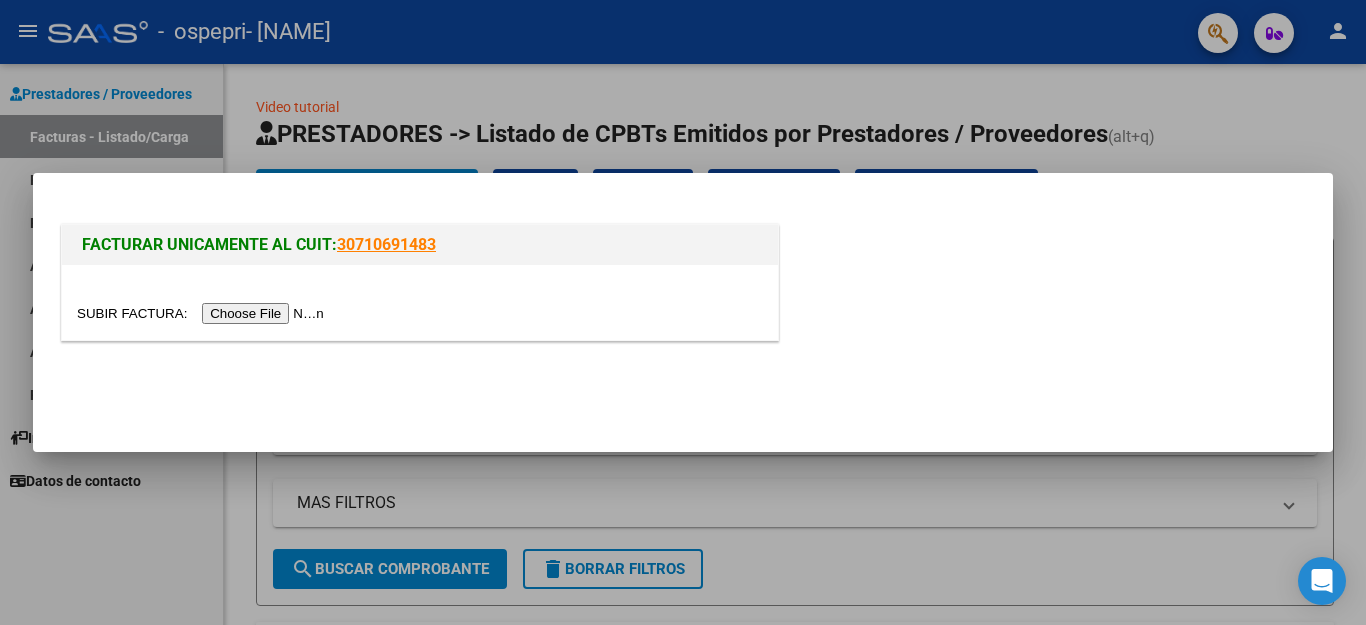 click at bounding box center (203, 313) 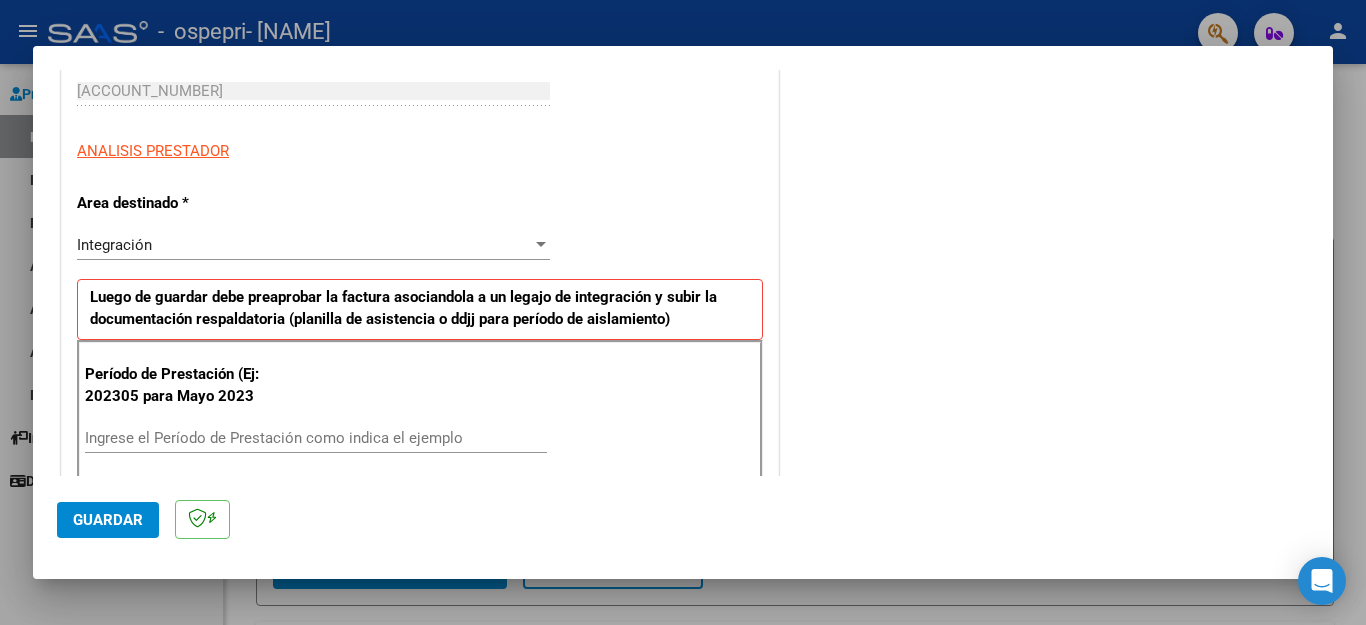 scroll, scrollTop: 400, scrollLeft: 0, axis: vertical 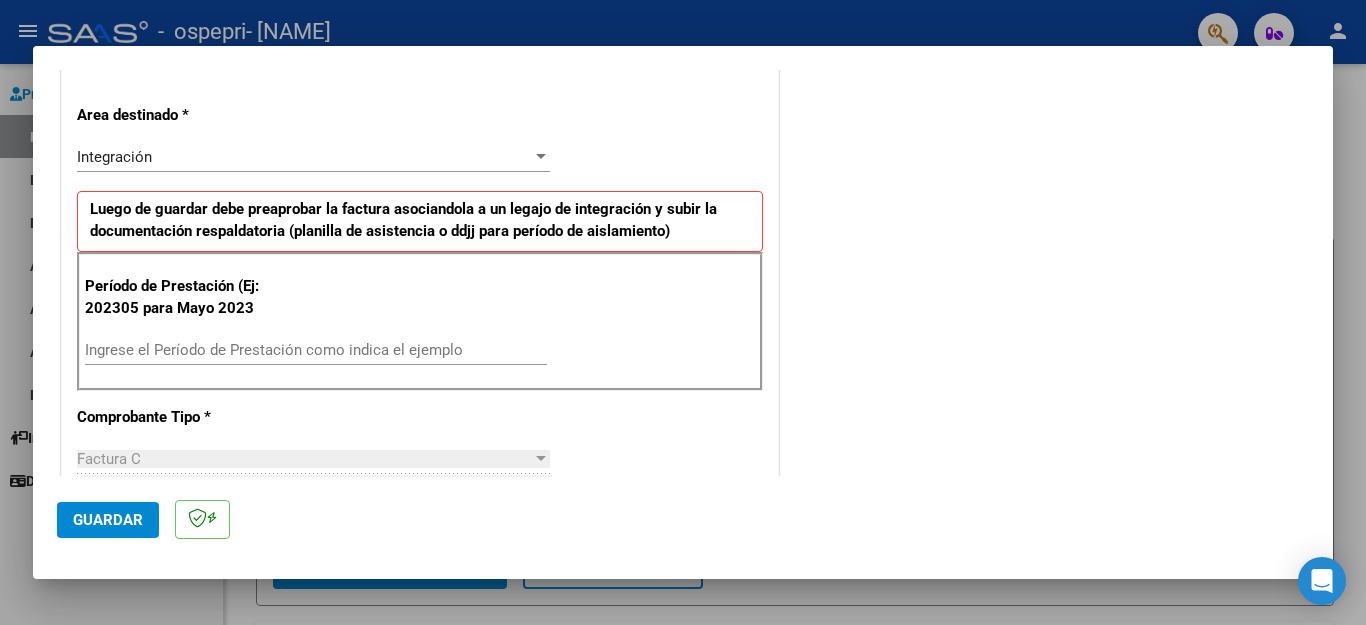 click on "Ingrese el Período de Prestación como indica el ejemplo" at bounding box center [316, 350] 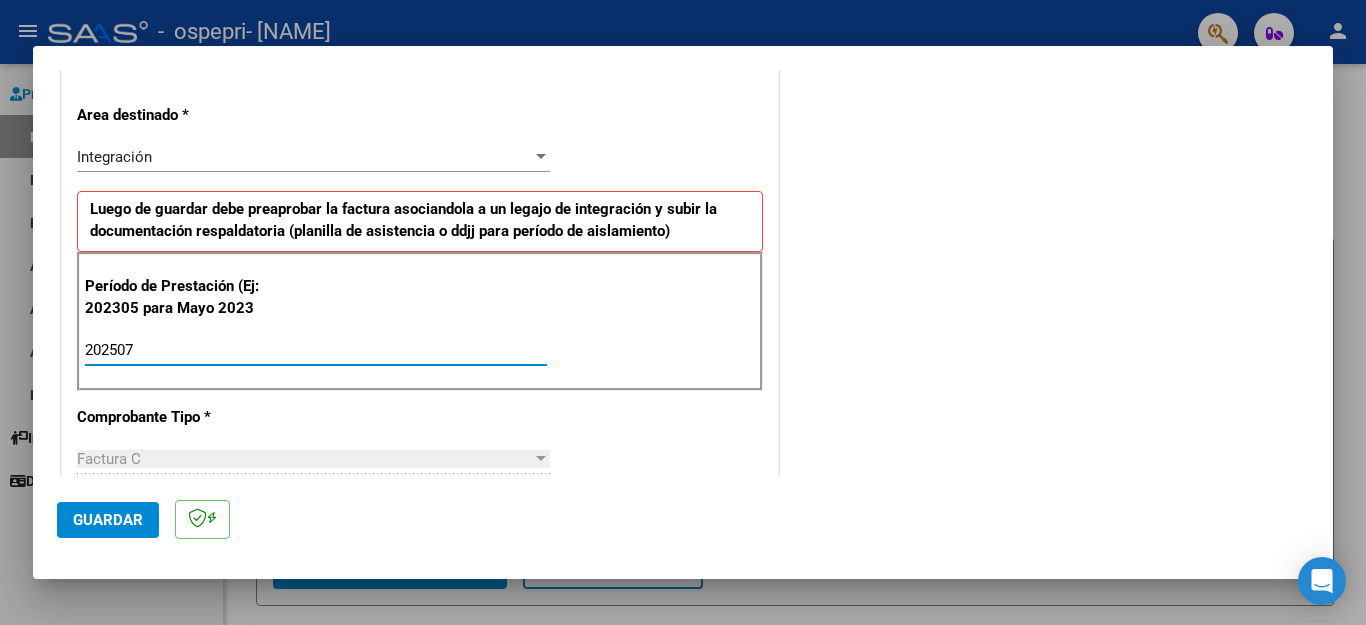 type on "202507" 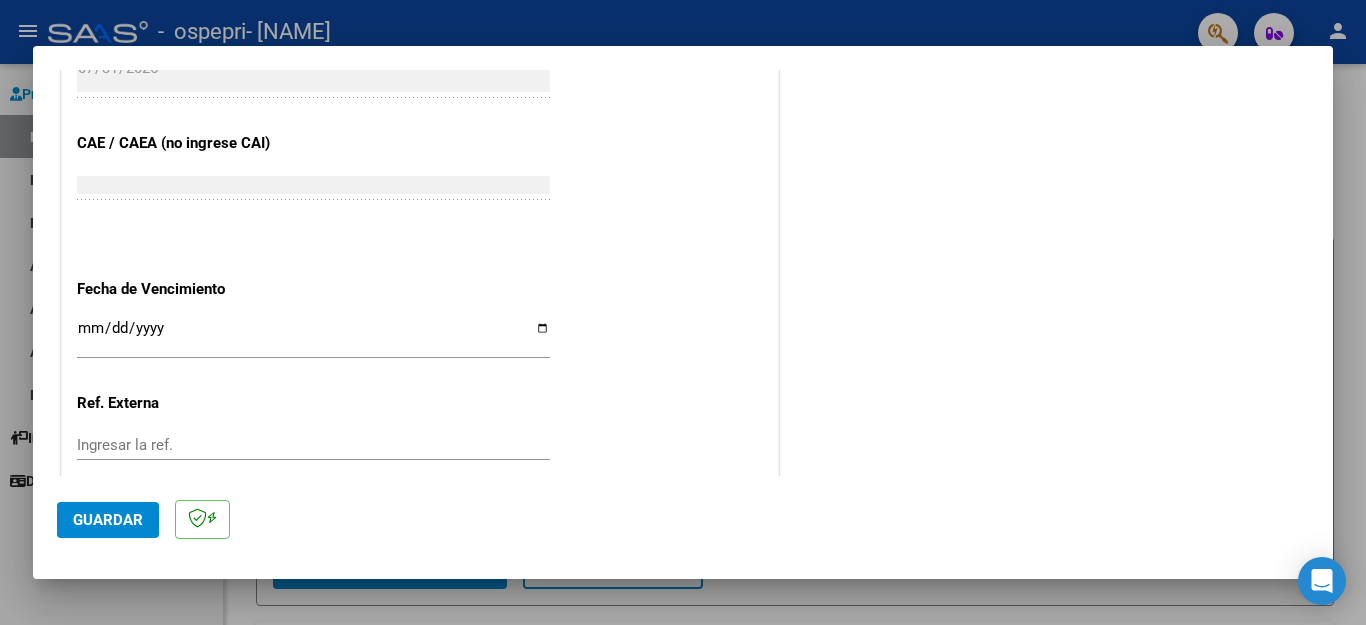 scroll, scrollTop: 1292, scrollLeft: 0, axis: vertical 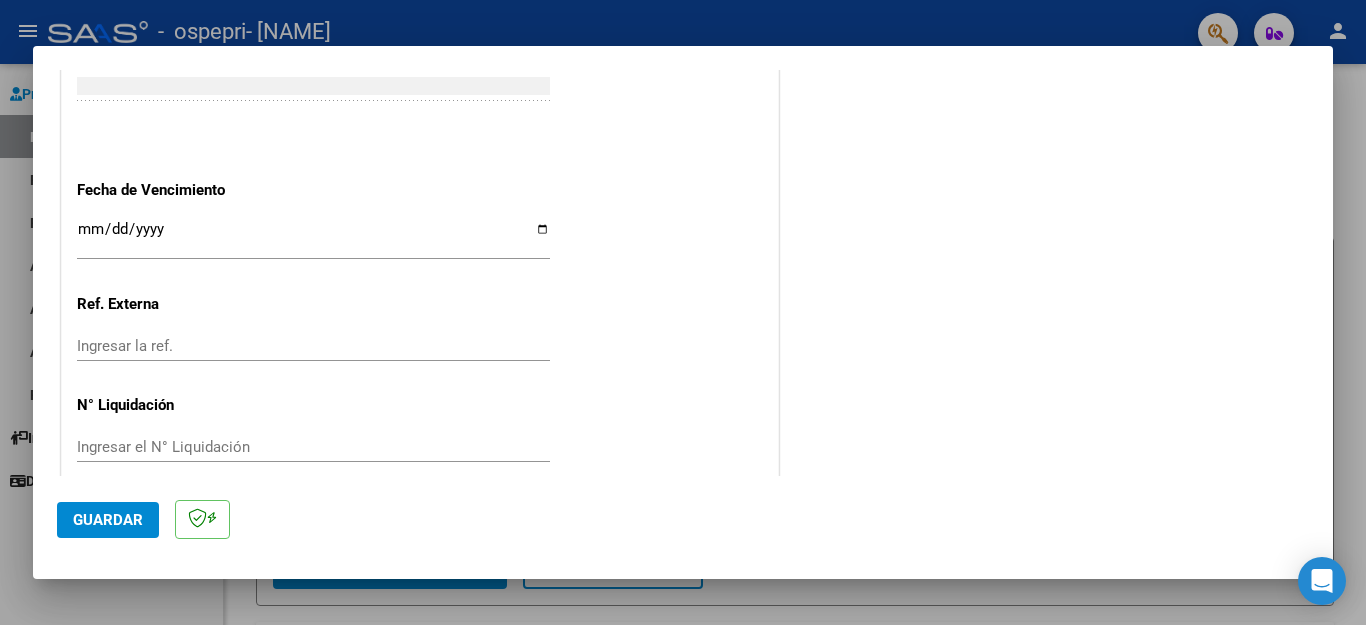 click on "Guardar" 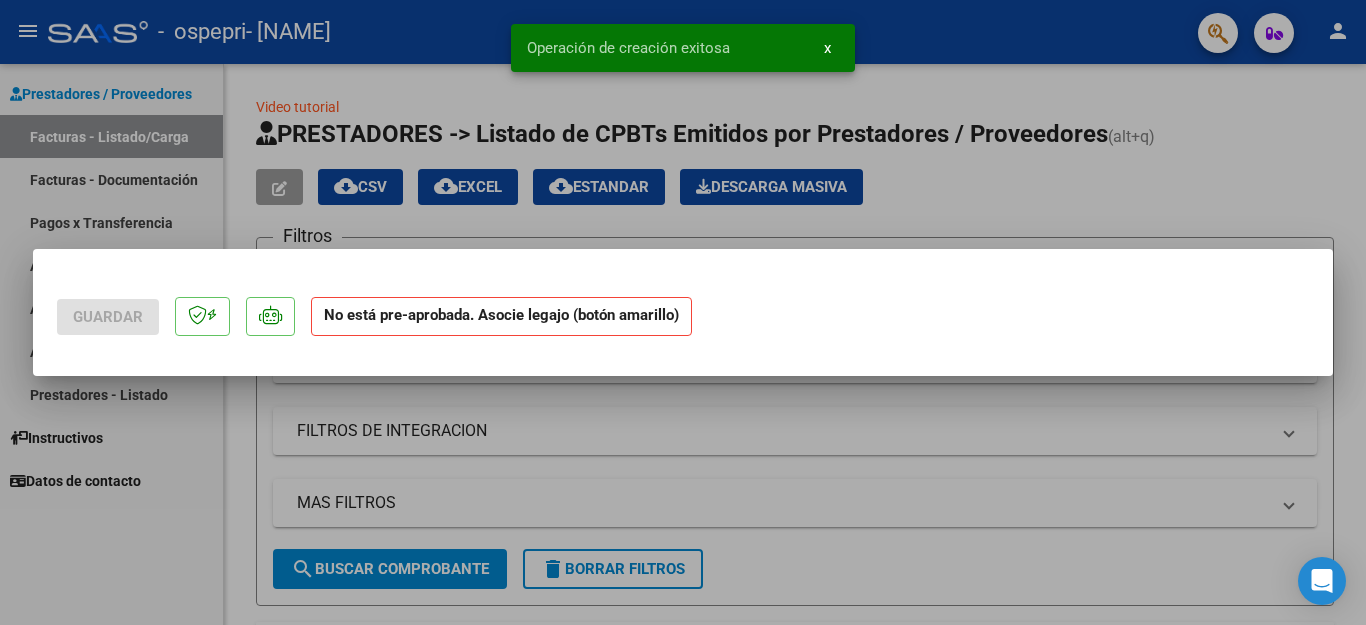 scroll, scrollTop: 0, scrollLeft: 0, axis: both 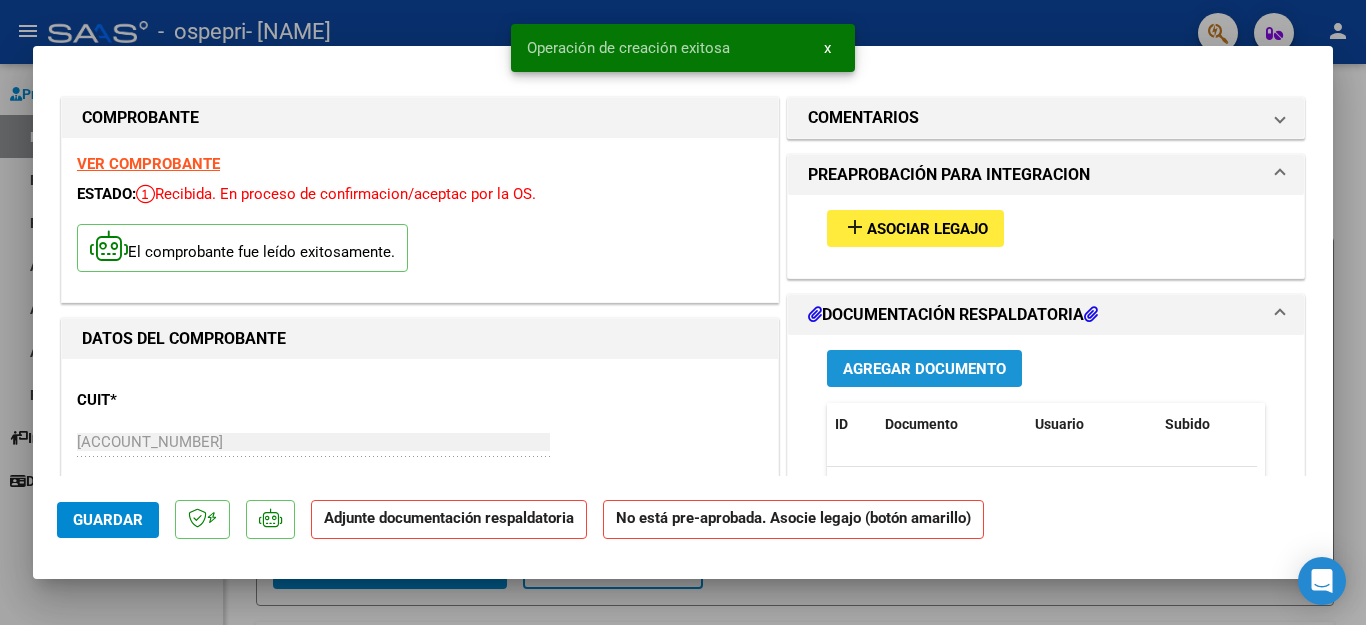 click on "Agregar Documento" at bounding box center (924, 369) 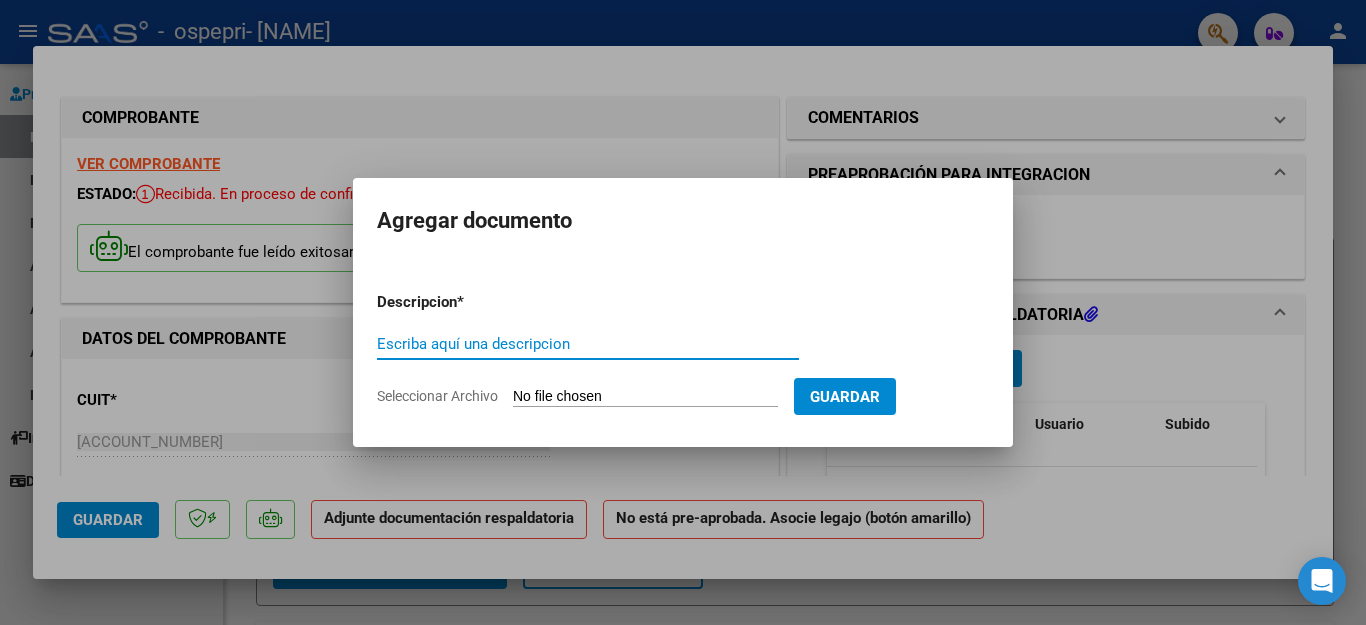 click on "Escriba aquí una descripcion" at bounding box center [588, 344] 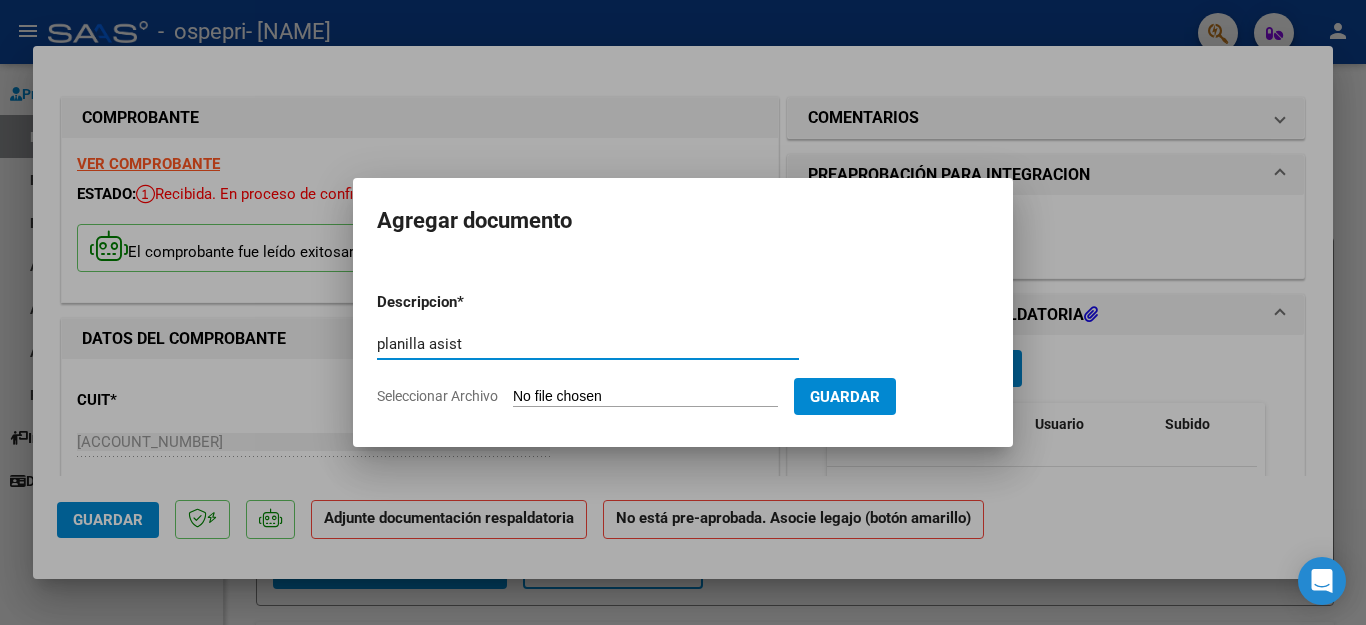 click on "planilla asist" at bounding box center [588, 344] 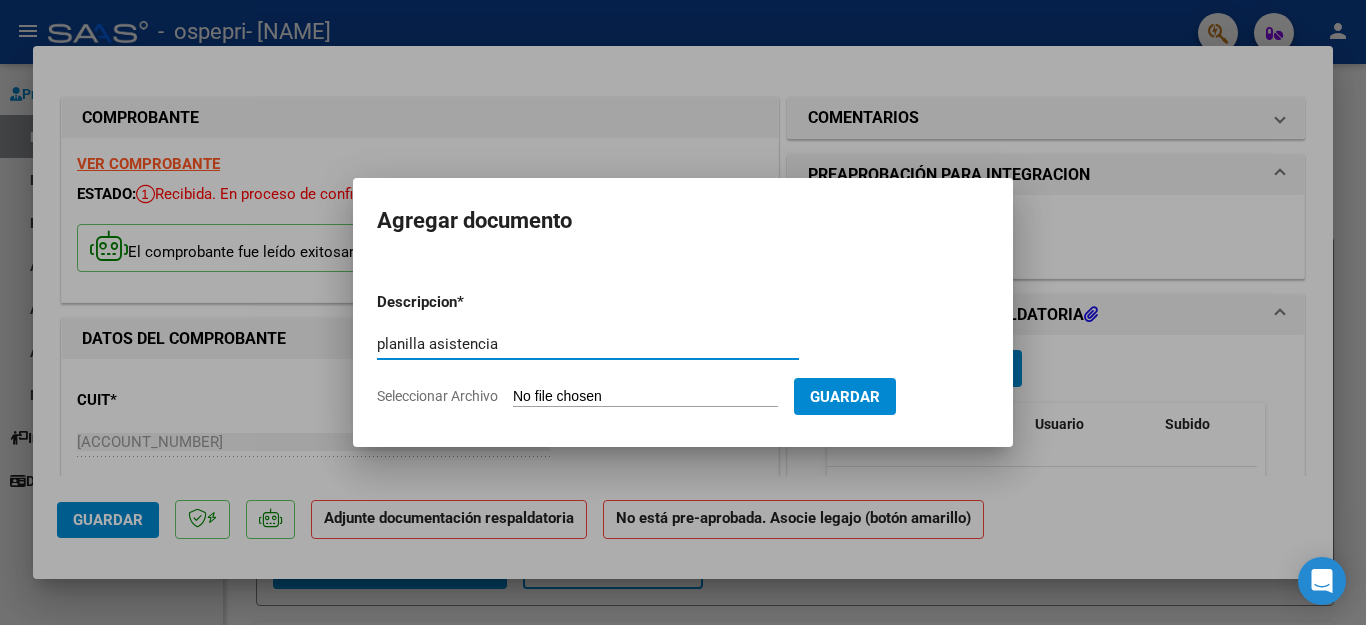 type on "planilla asistencia" 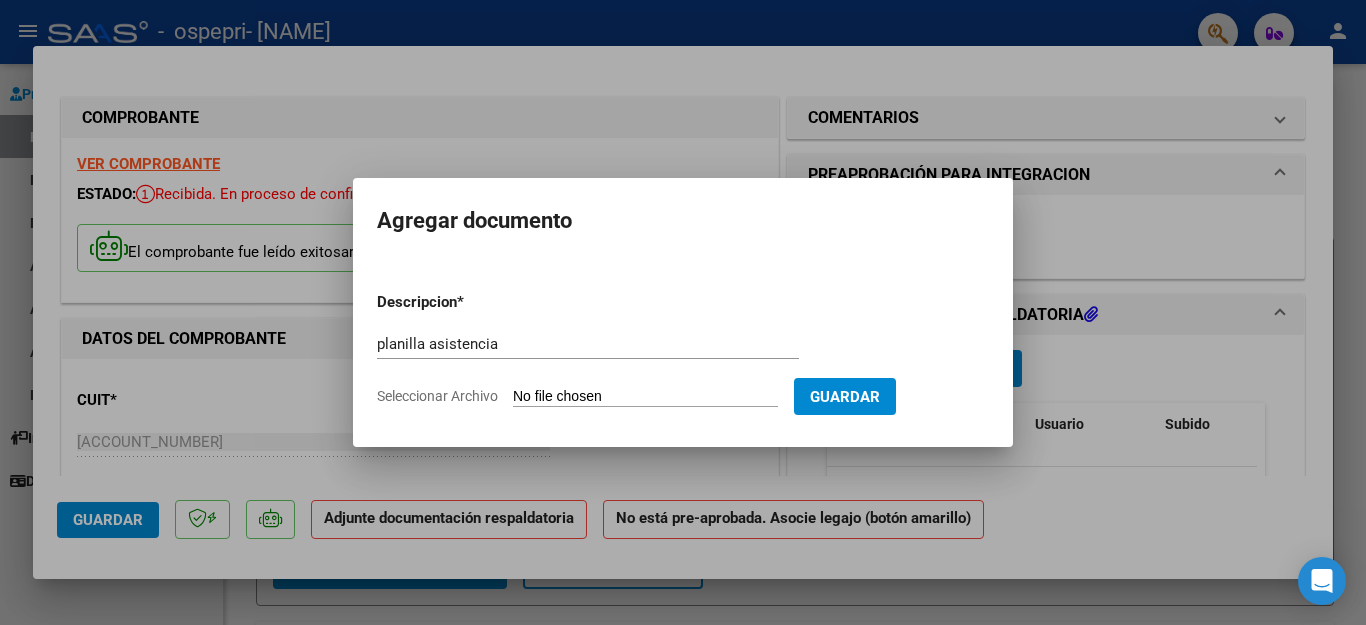 type on "C:\fakepath\P Asistencia Mendez.Julio 2025.pdf" 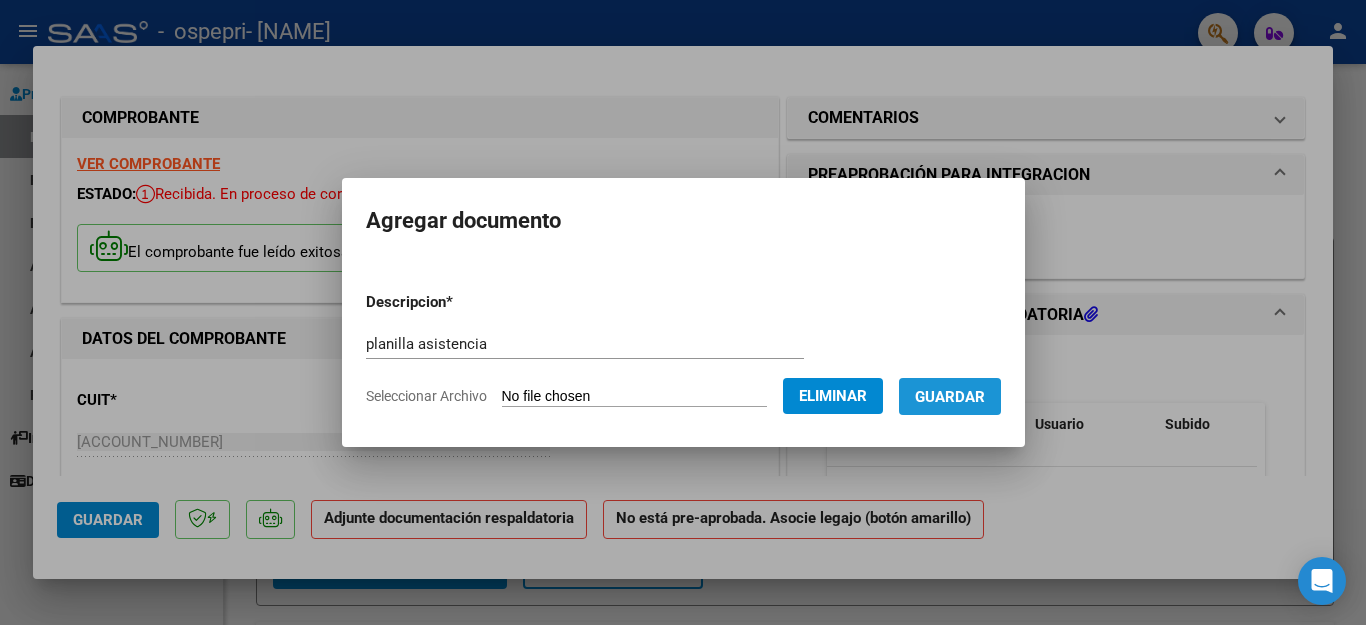 click on "Guardar" at bounding box center [950, 397] 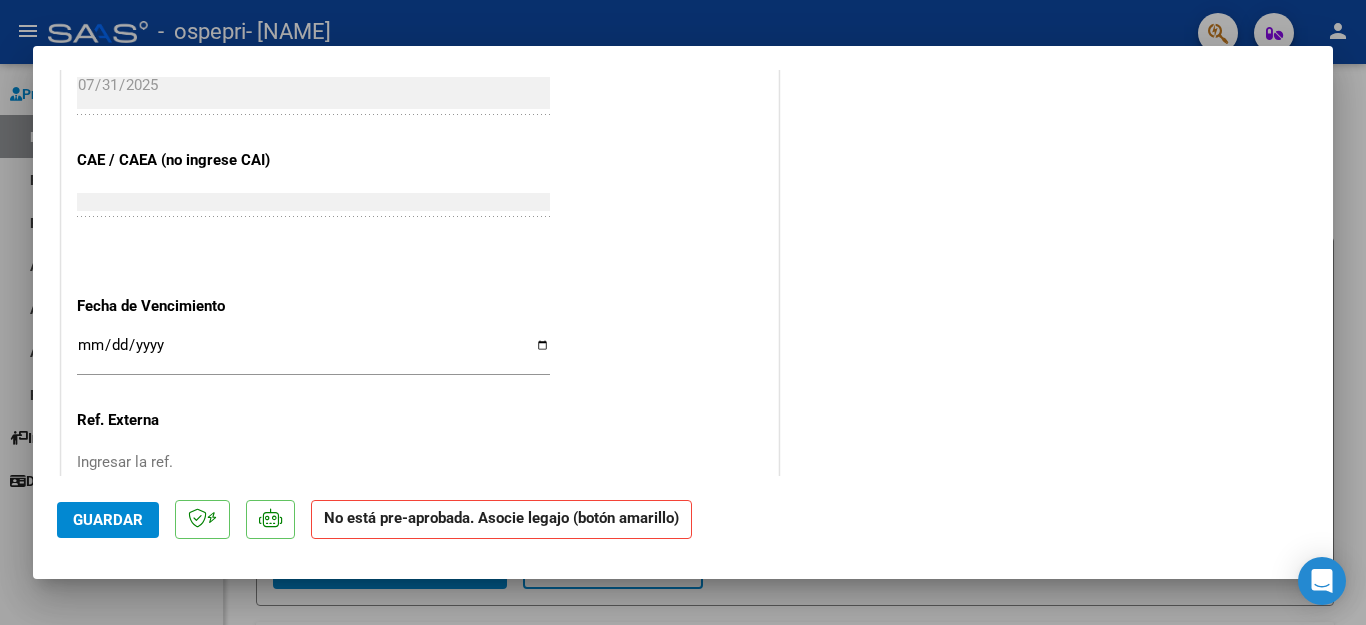 scroll, scrollTop: 1307, scrollLeft: 0, axis: vertical 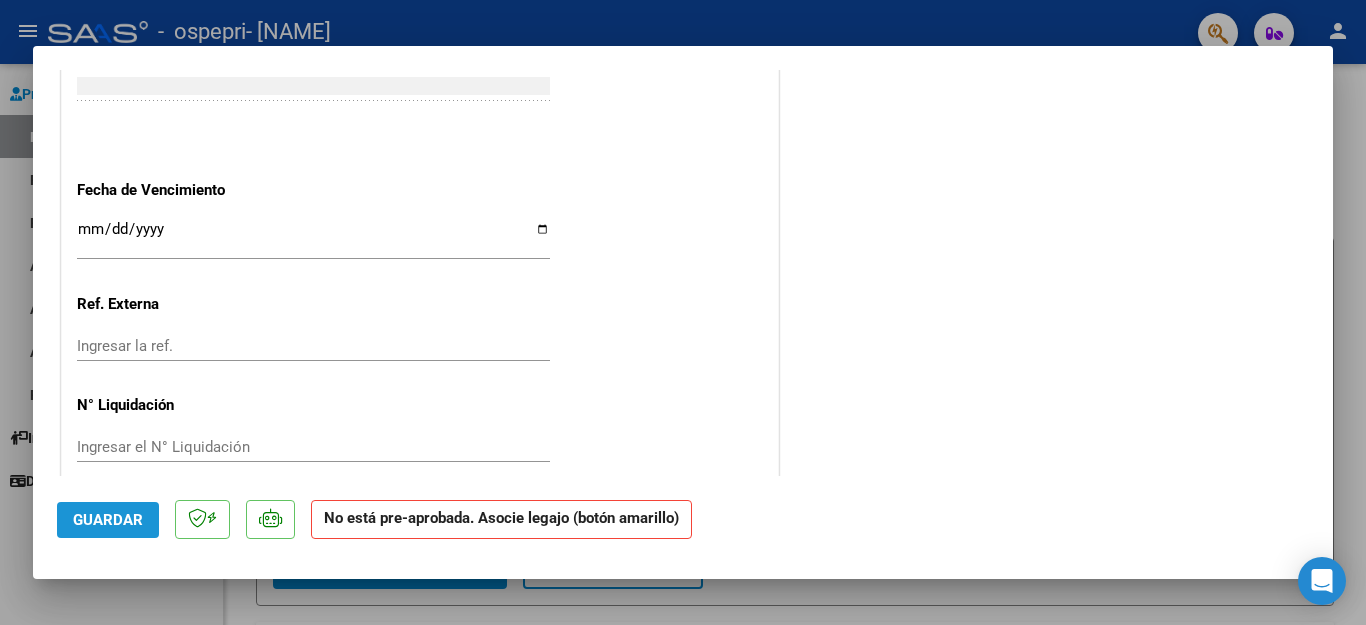 click on "Guardar" 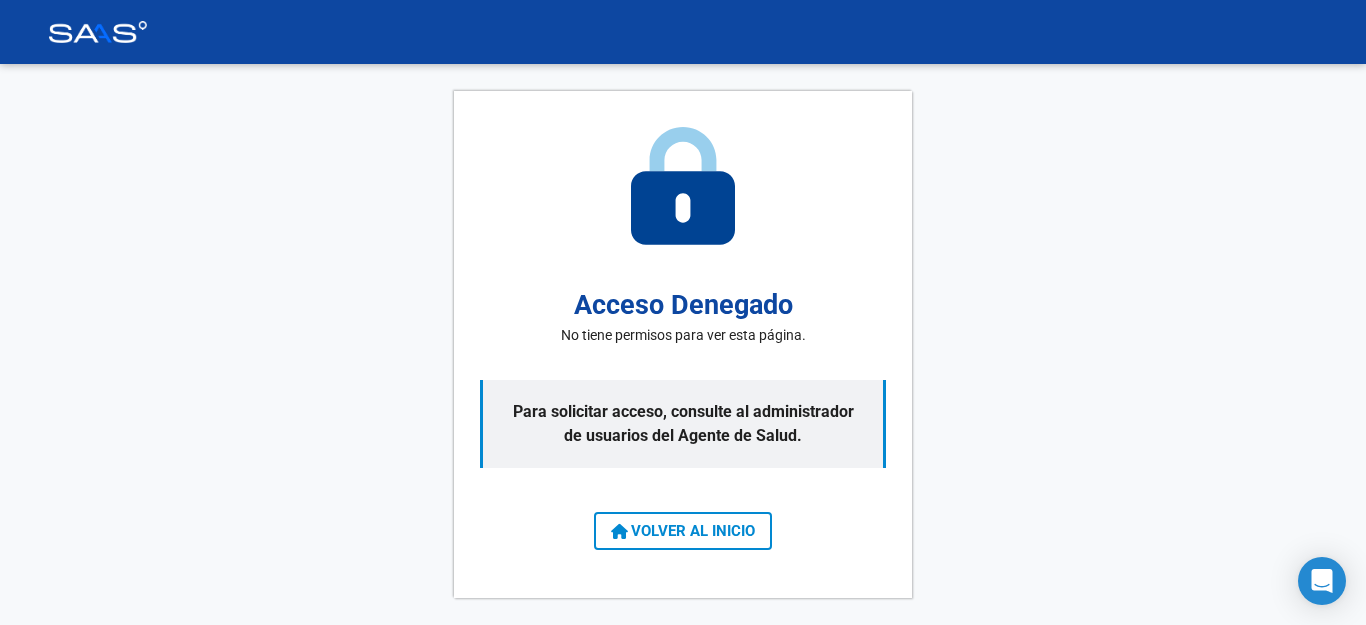 scroll, scrollTop: 0, scrollLeft: 0, axis: both 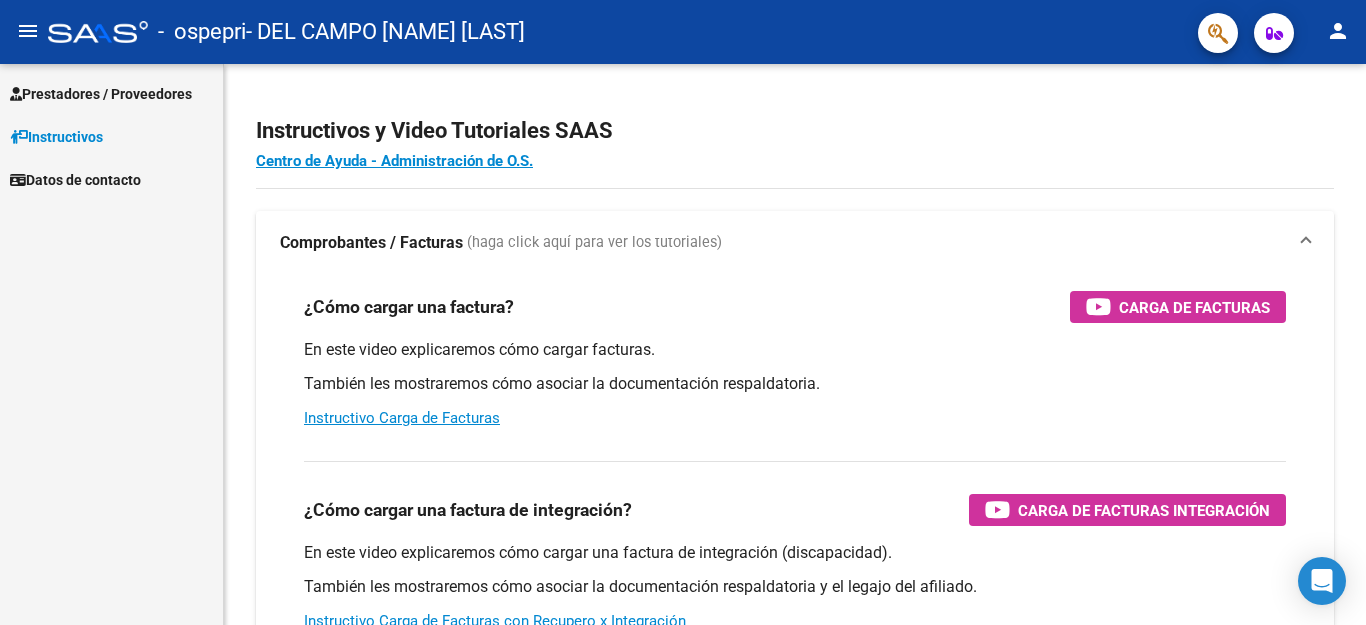 click on "Prestadores / Proveedores" at bounding box center (101, 94) 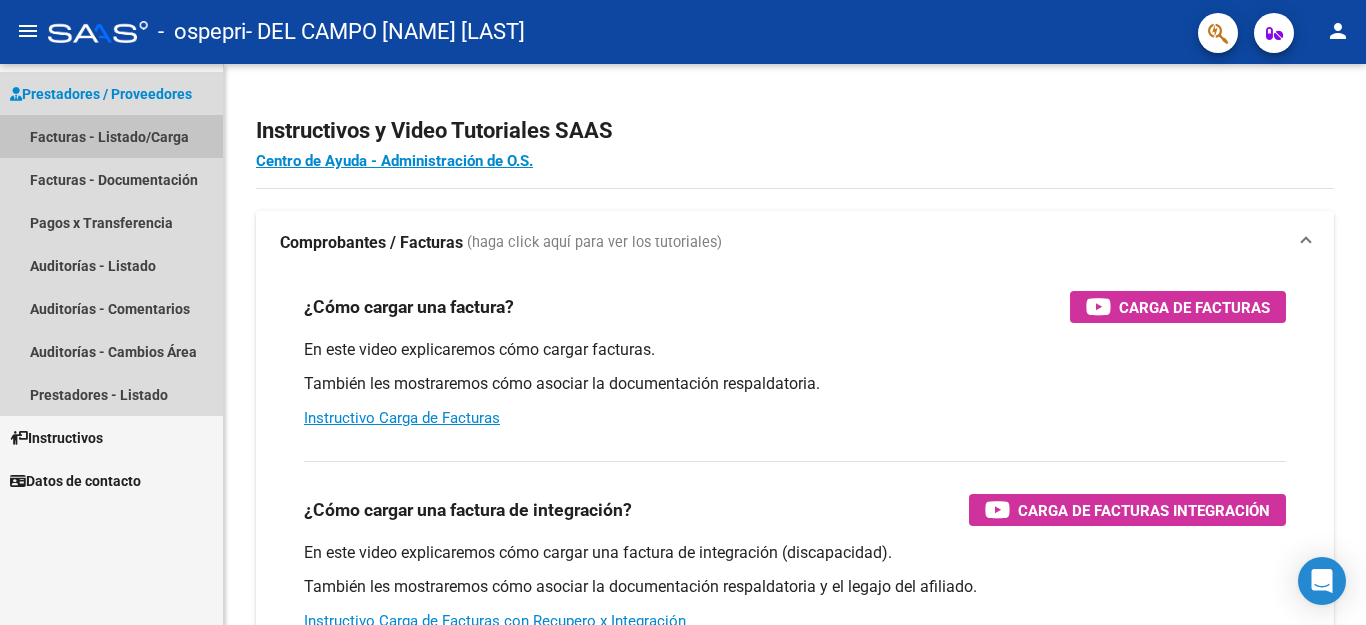 click on "Facturas - Listado/Carga" at bounding box center (111, 136) 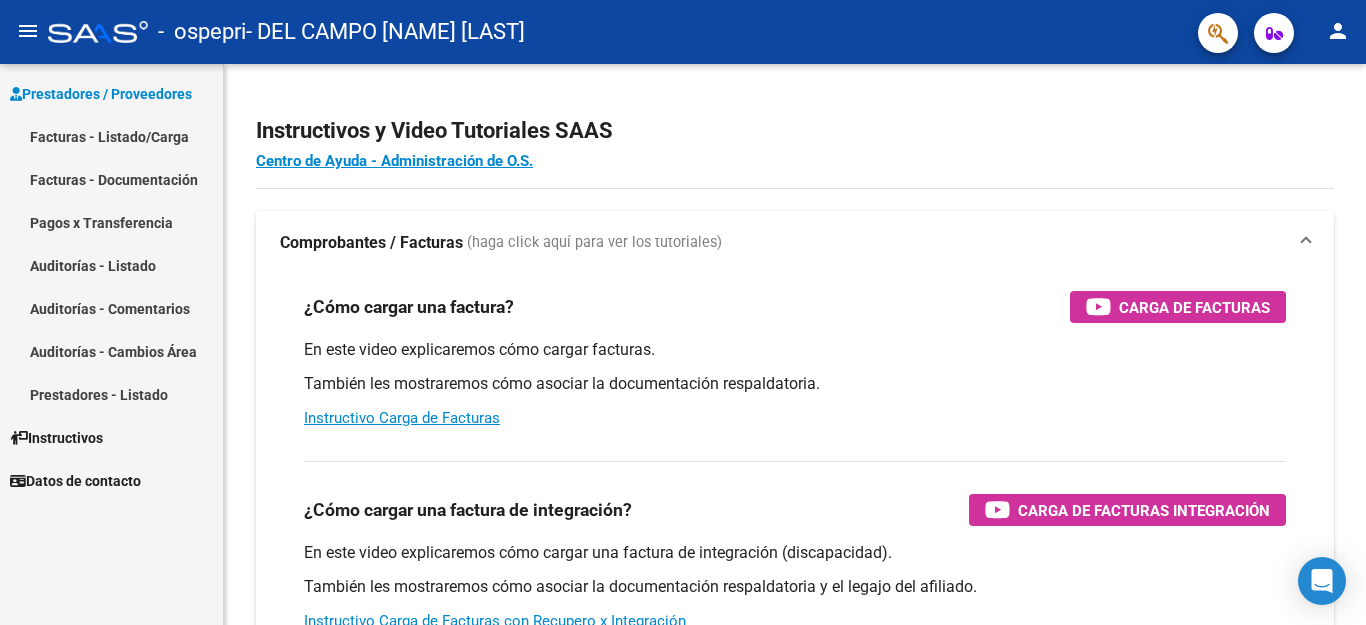 click on "Facturas - Documentación" at bounding box center [111, 179] 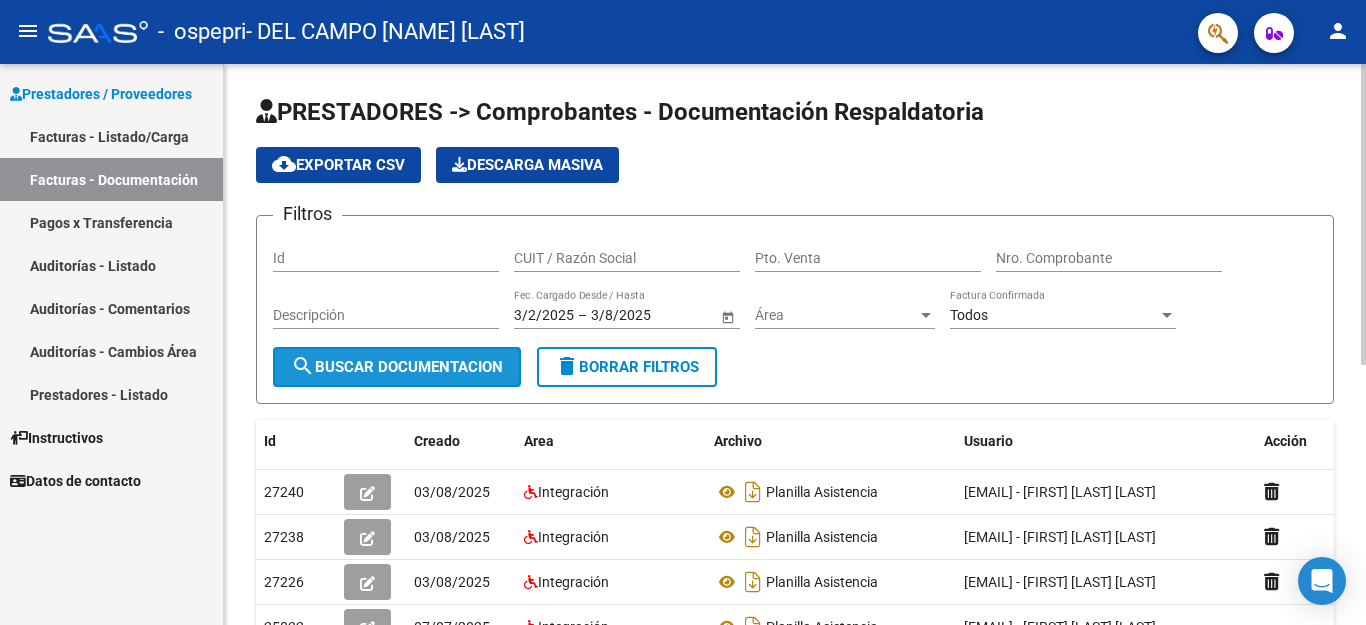 click on "search  Buscar Documentacion" 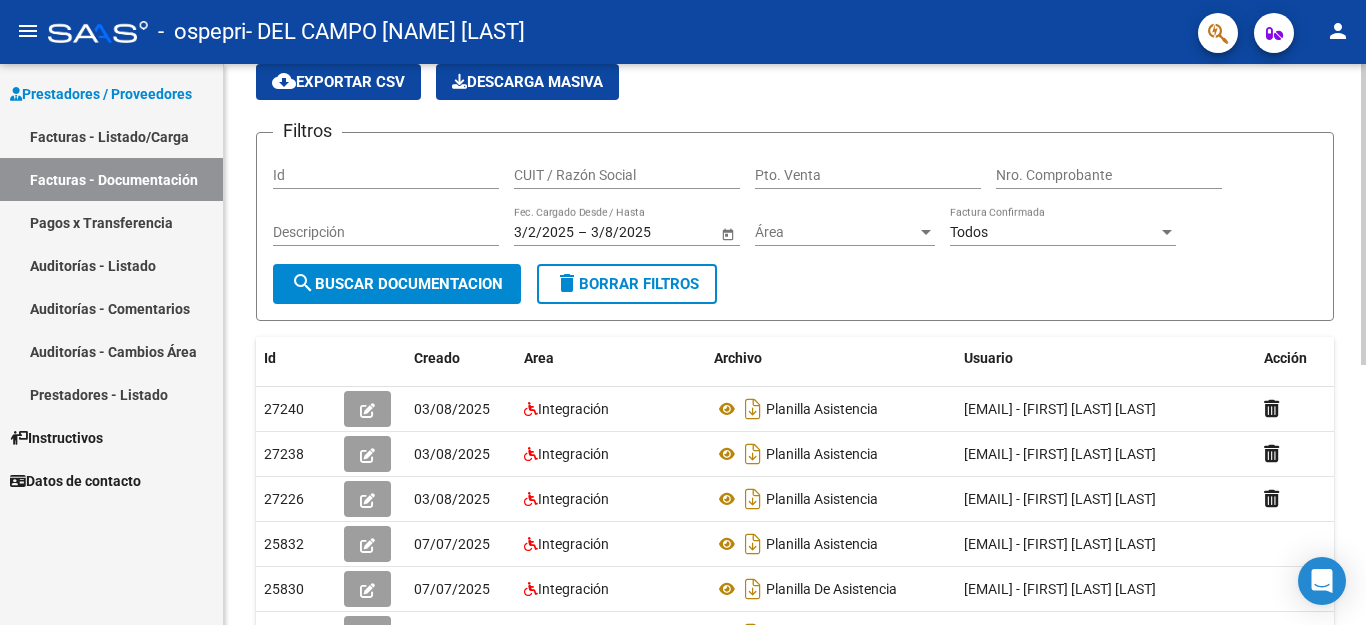 scroll, scrollTop: 0, scrollLeft: 0, axis: both 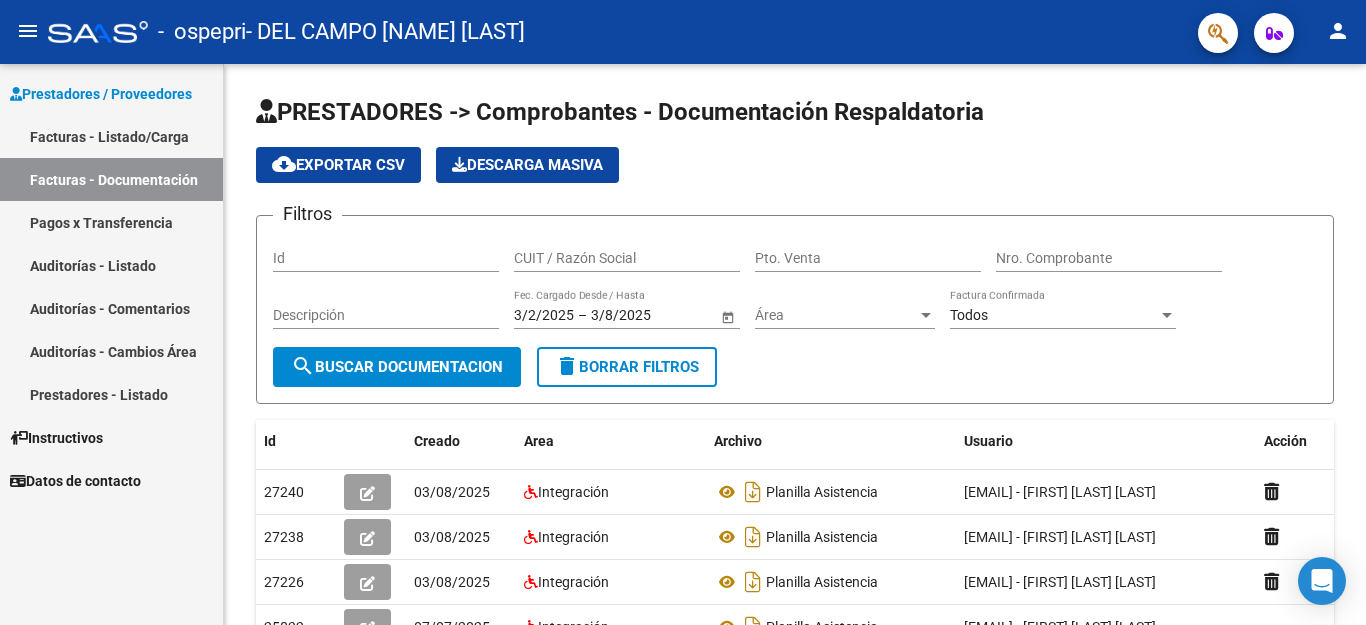 click on "Facturas - Listado/Carga" at bounding box center [111, 136] 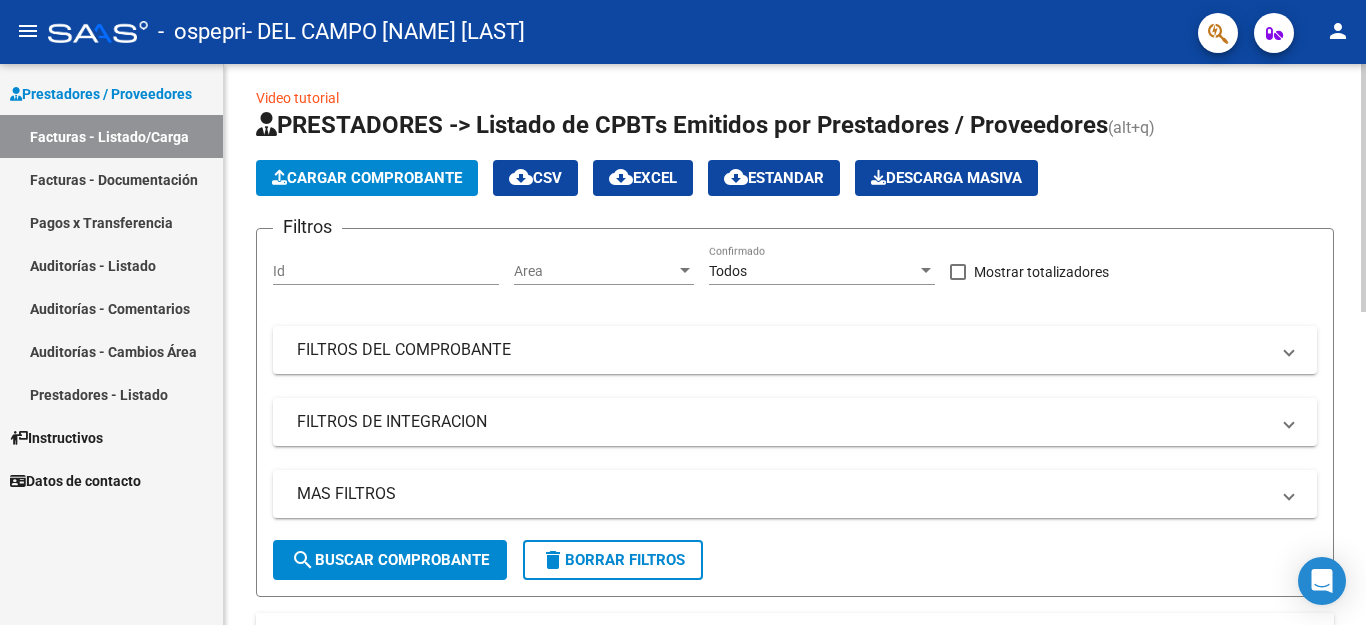 scroll, scrollTop: 0, scrollLeft: 0, axis: both 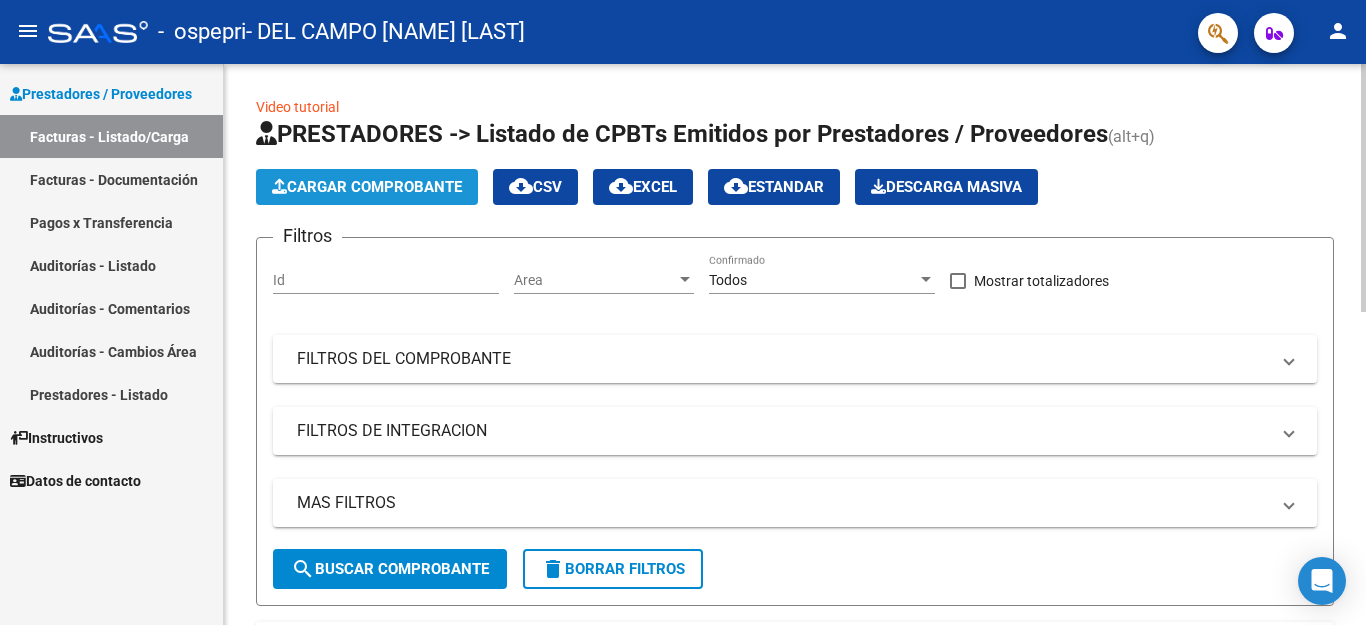click on "Cargar Comprobante" 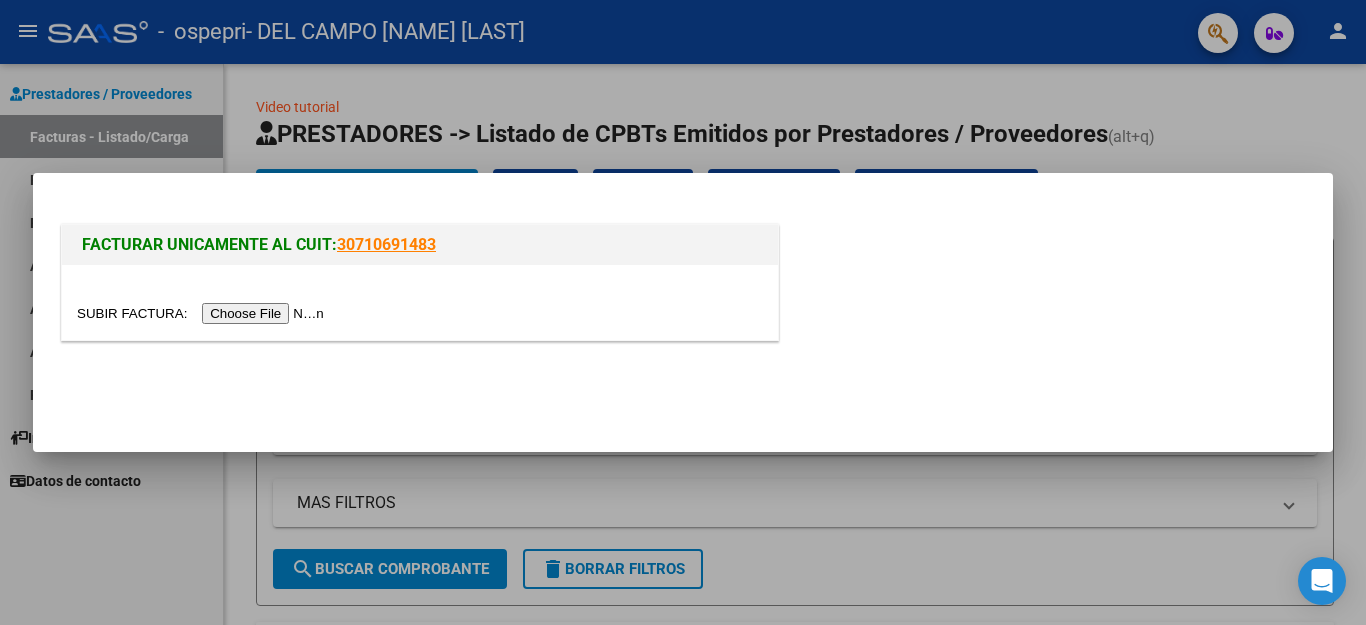 click at bounding box center (203, 313) 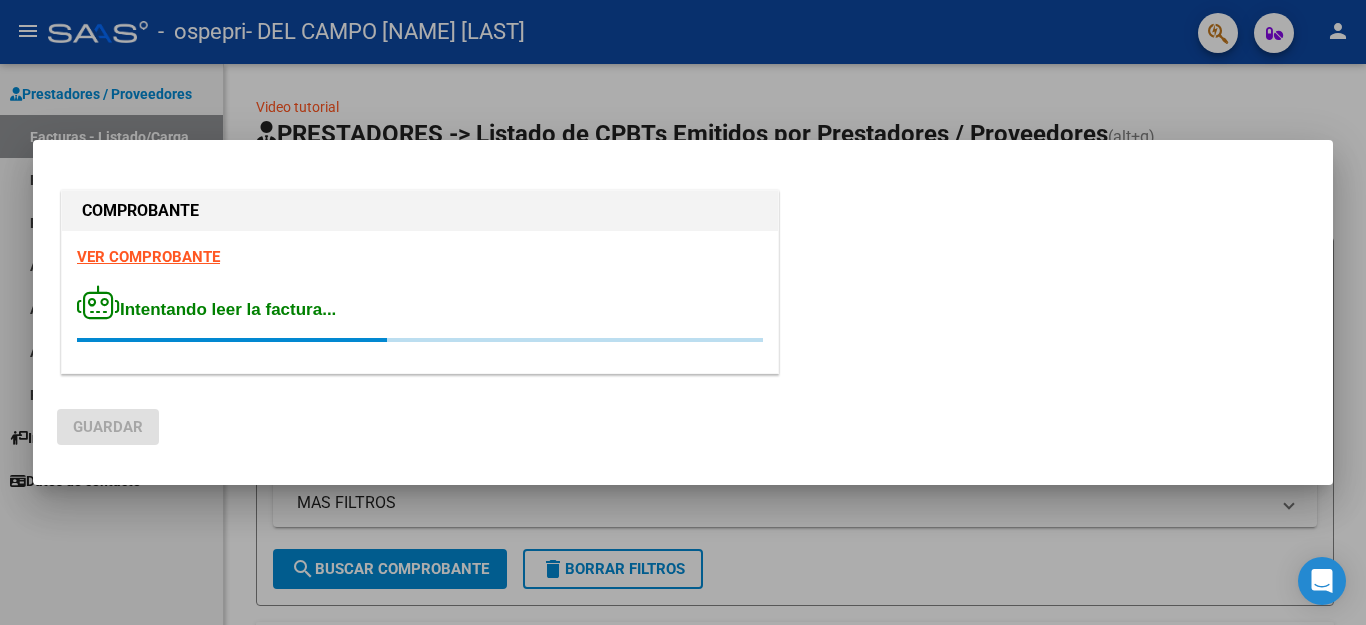 click on "COMPROBANTE VER COMPROBANTE          Intentando leer la factura..." at bounding box center (683, 285) 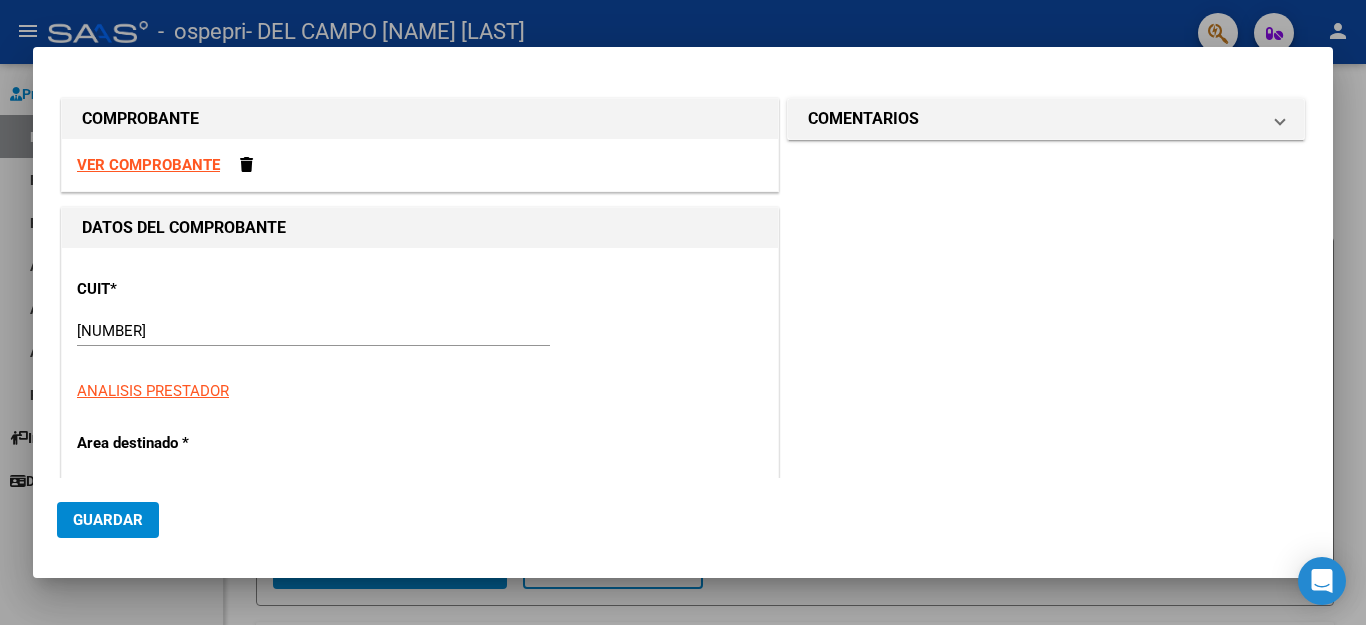 click on "VER COMPROBANTE" at bounding box center (148, 165) 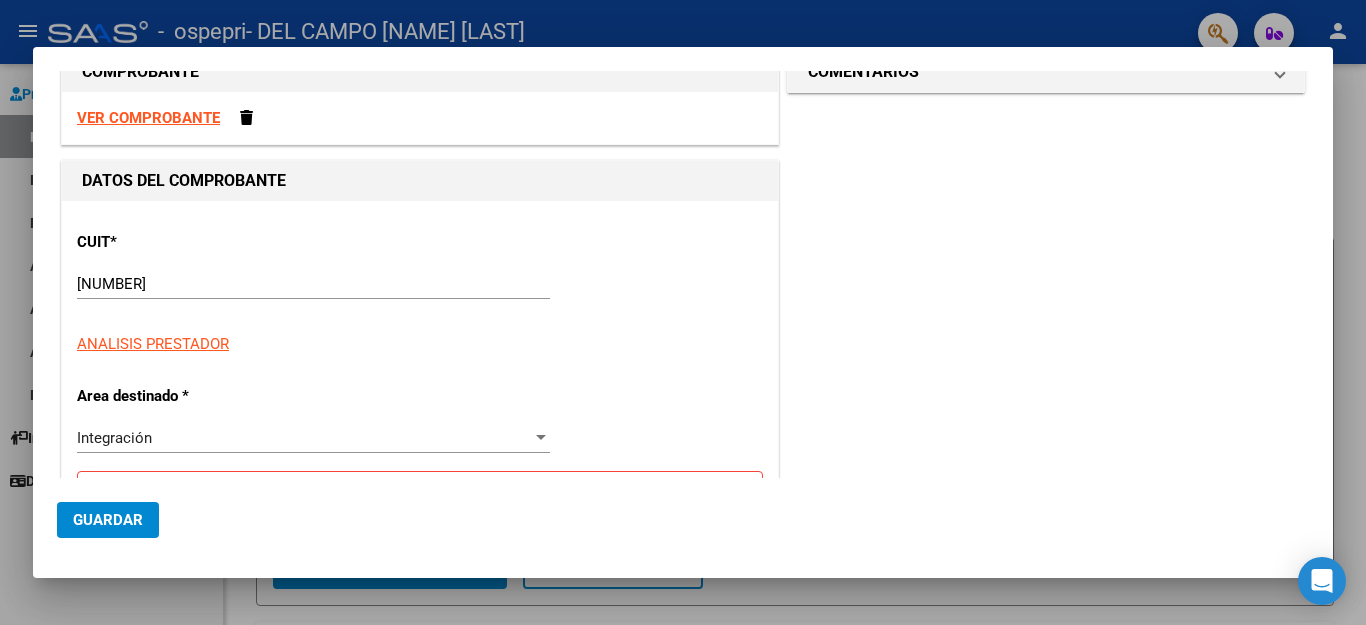 scroll, scrollTop: 0, scrollLeft: 0, axis: both 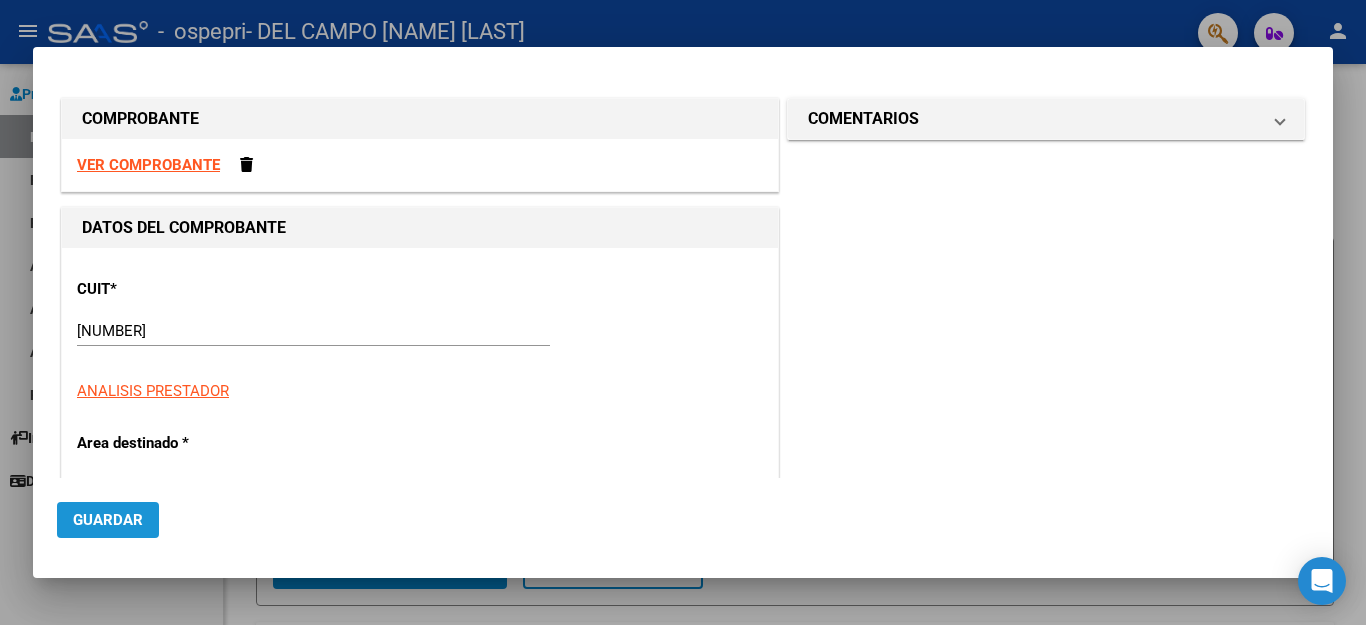 click on "Guardar" 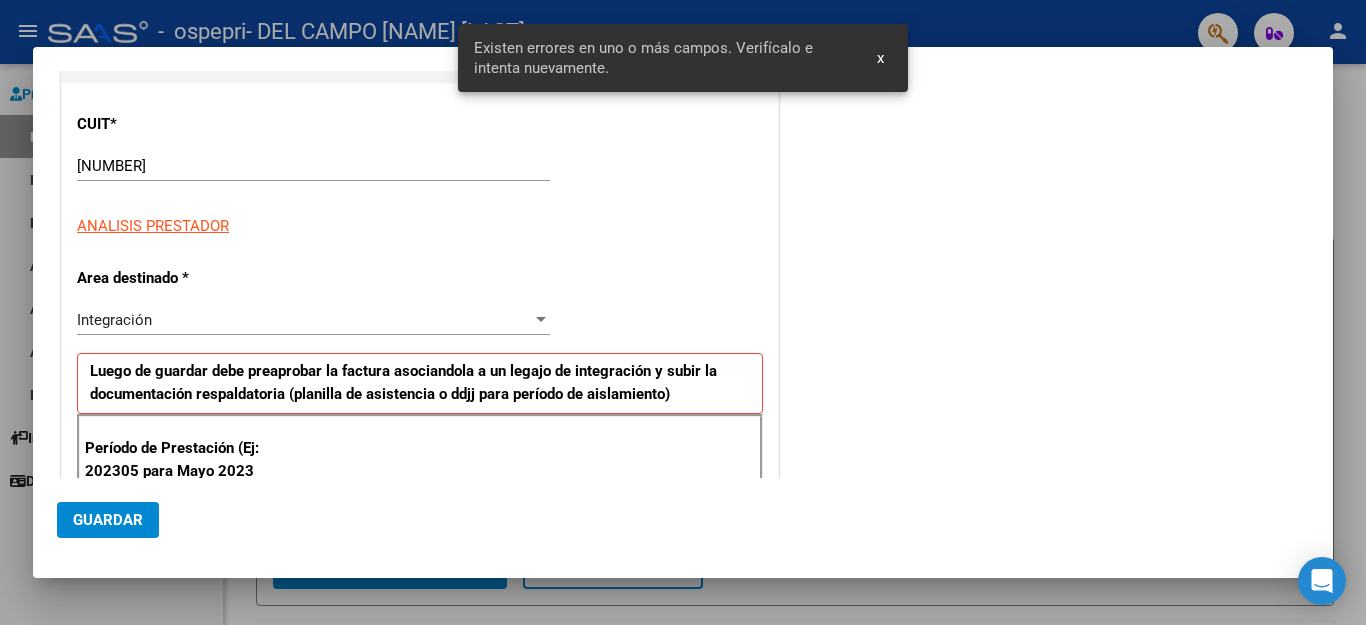 scroll, scrollTop: 382, scrollLeft: 0, axis: vertical 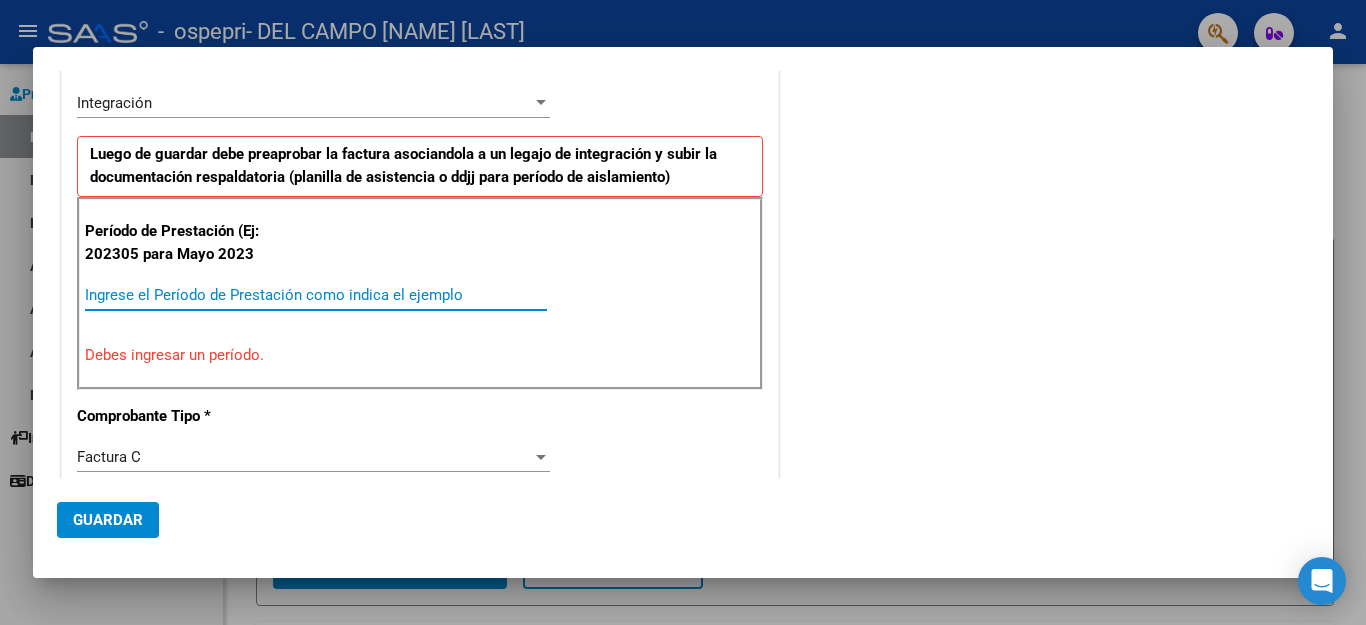 click on "Ingrese el Período de Prestación como indica el ejemplo" at bounding box center [316, 295] 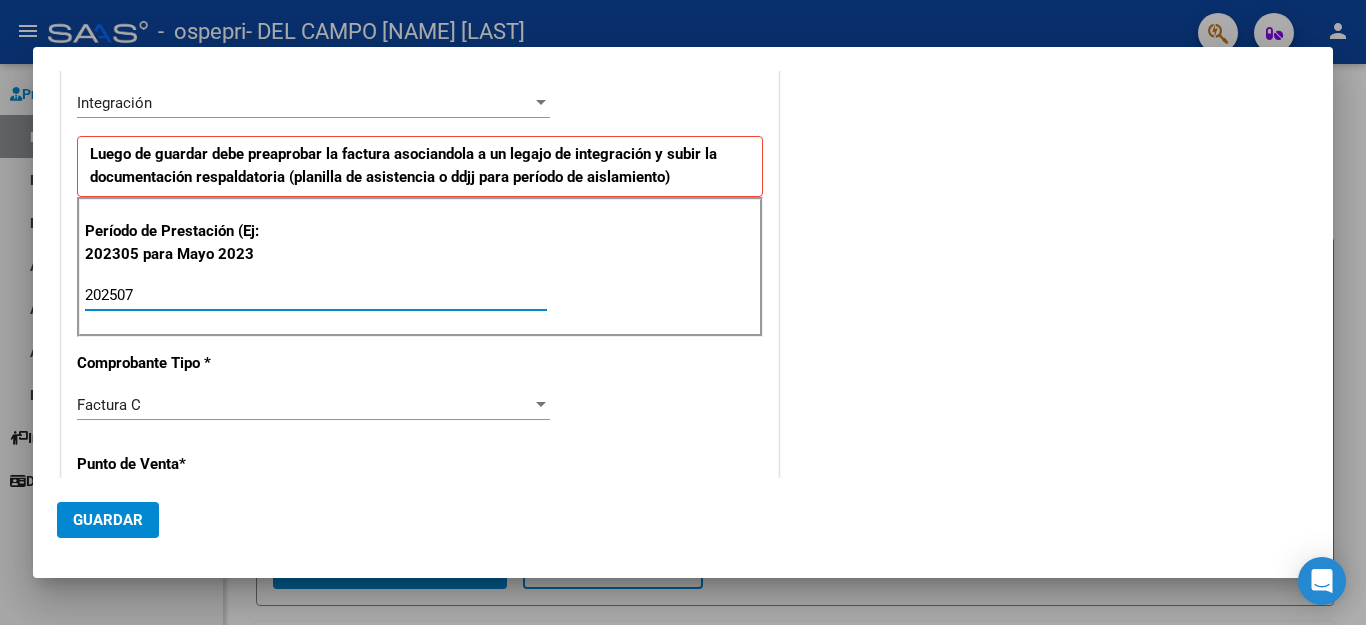 type on "202507" 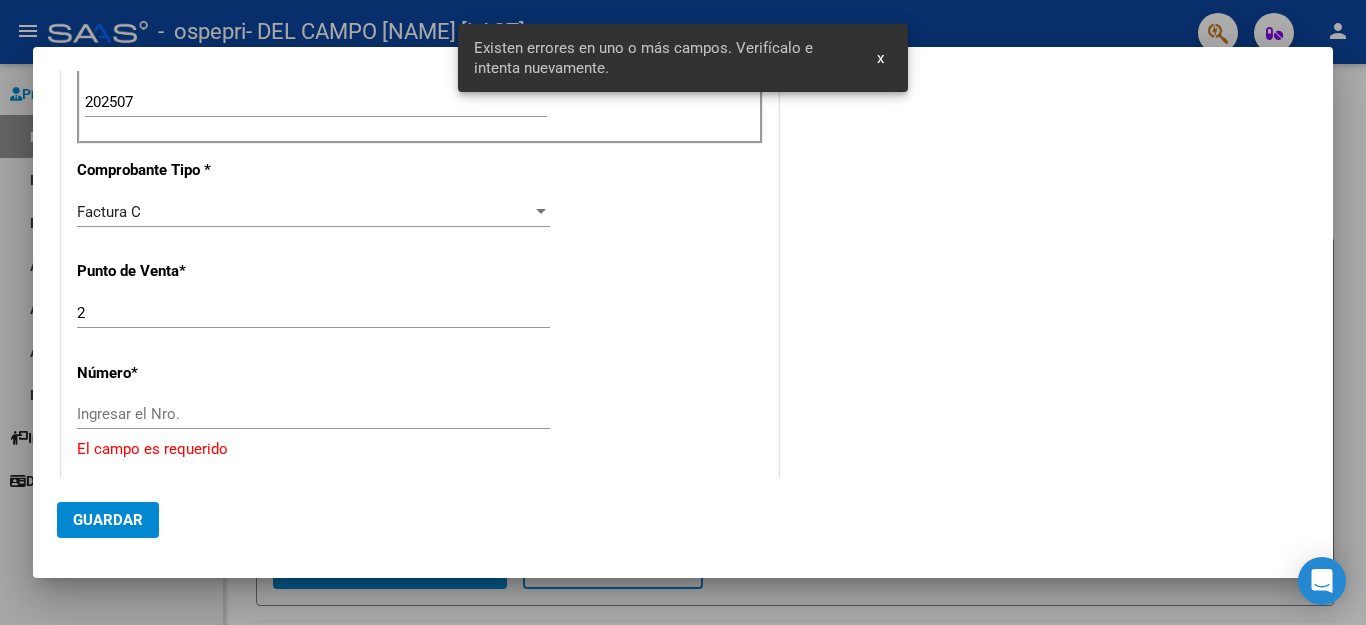 scroll, scrollTop: 712, scrollLeft: 0, axis: vertical 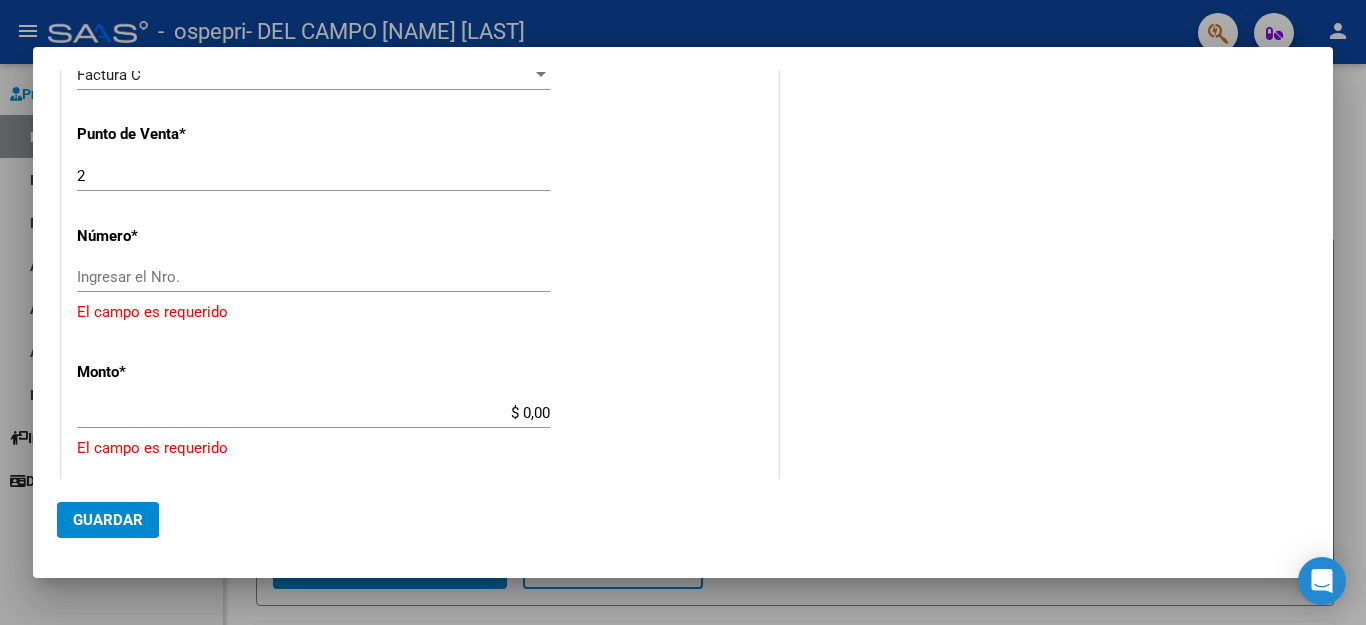 click on "COMPROBANTE VER COMPROBANTE       DATOS DEL COMPROBANTE CUIT  *   27-16340447-3 Ingresar CUIT  ANALISIS PRESTADOR  Area destinado * Integración Seleccionar Area Luego de guardar debe preaprobar la factura asociandola a un legajo de integración y subir la documentación respaldatoria (planilla de asistencia o ddjj para período de aislamiento)  Período de Prestación (Ej: 202305 para Mayo 2023    202507 Ingrese el Período de Prestación como indica el ejemplo   Comprobante Tipo * Factura C Seleccionar Tipo Punto de Venta  *   2 Ingresar el Nro.  Número  *   Ingresar el Nro.   El campo es requerido Monto  *   $ 0,00 Ingresar el monto   El campo es requerido Fecha del Cpbt.  *   Ingresar la fecha   Ingrese una fecha válida CAE / CAEA (no ingrese CAI)    Ingresar el CAE o CAEA (no ingrese CAI)  Fecha de Vencimiento    Ingresar la fecha  Ref. Externa    Ingresar la ref.  N° Liquidación    Ingresar el N° Liquidación  COMENTARIOS Comentarios del Prestador / Gerenciador:  Guardar" at bounding box center (683, 312) 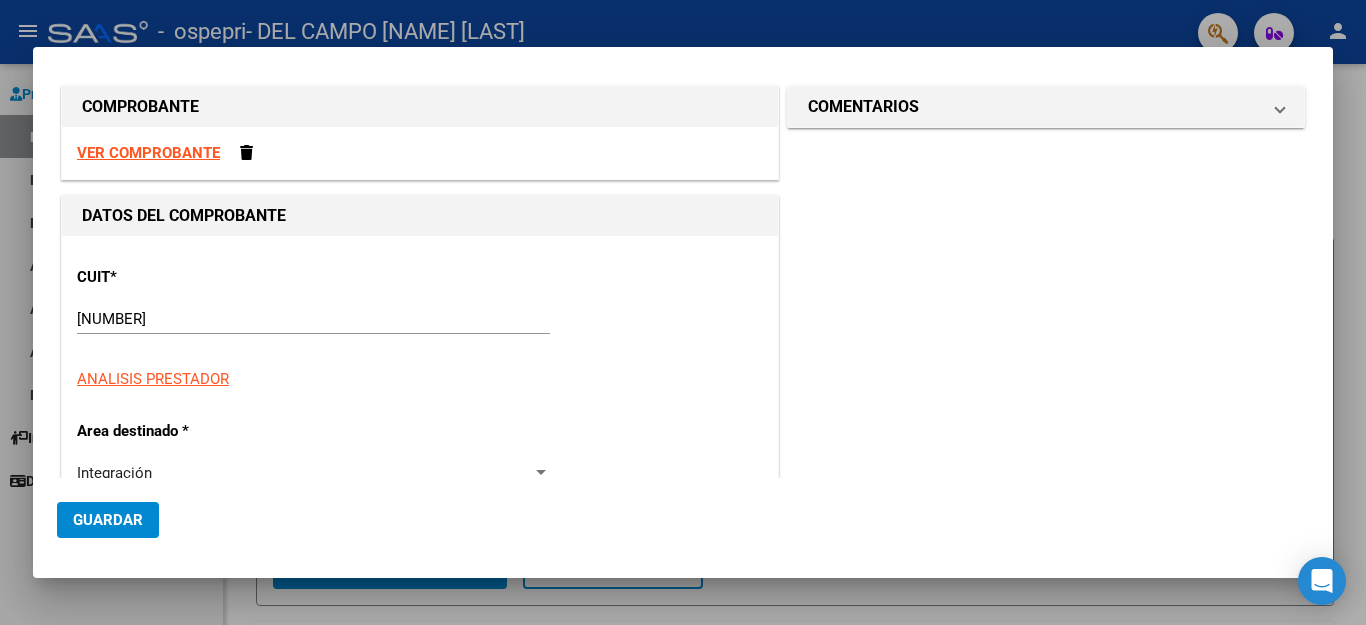 scroll, scrollTop: 0, scrollLeft: 0, axis: both 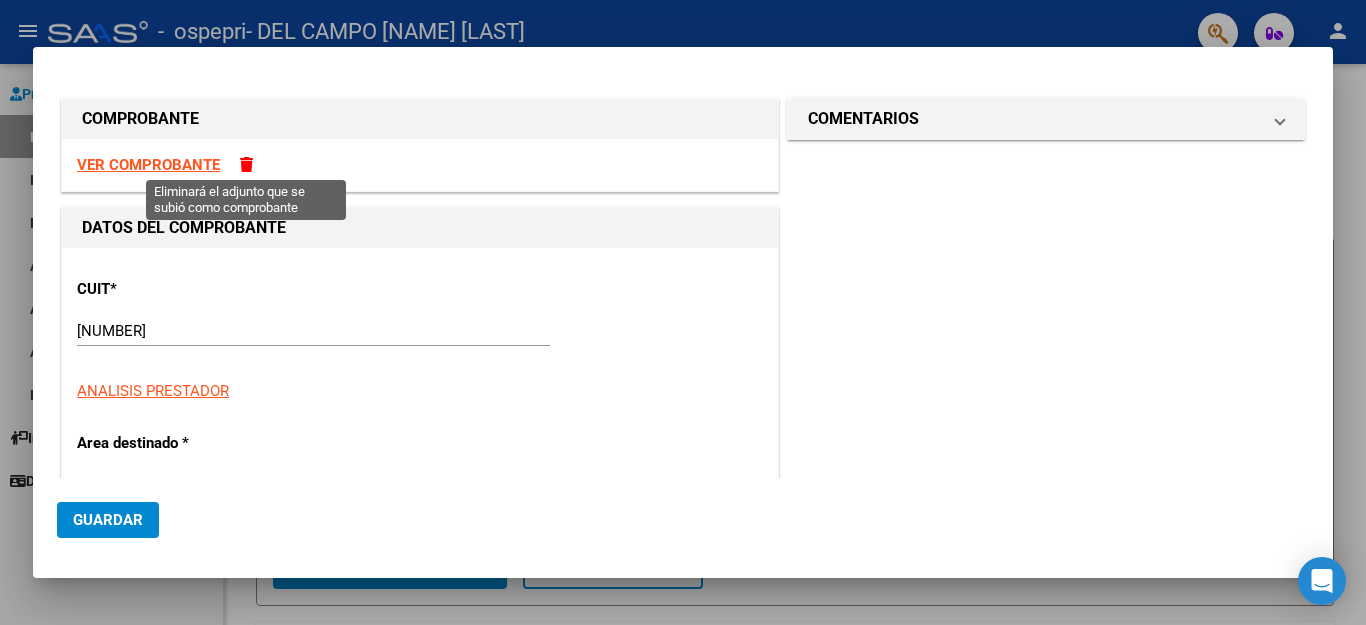 click at bounding box center [246, 164] 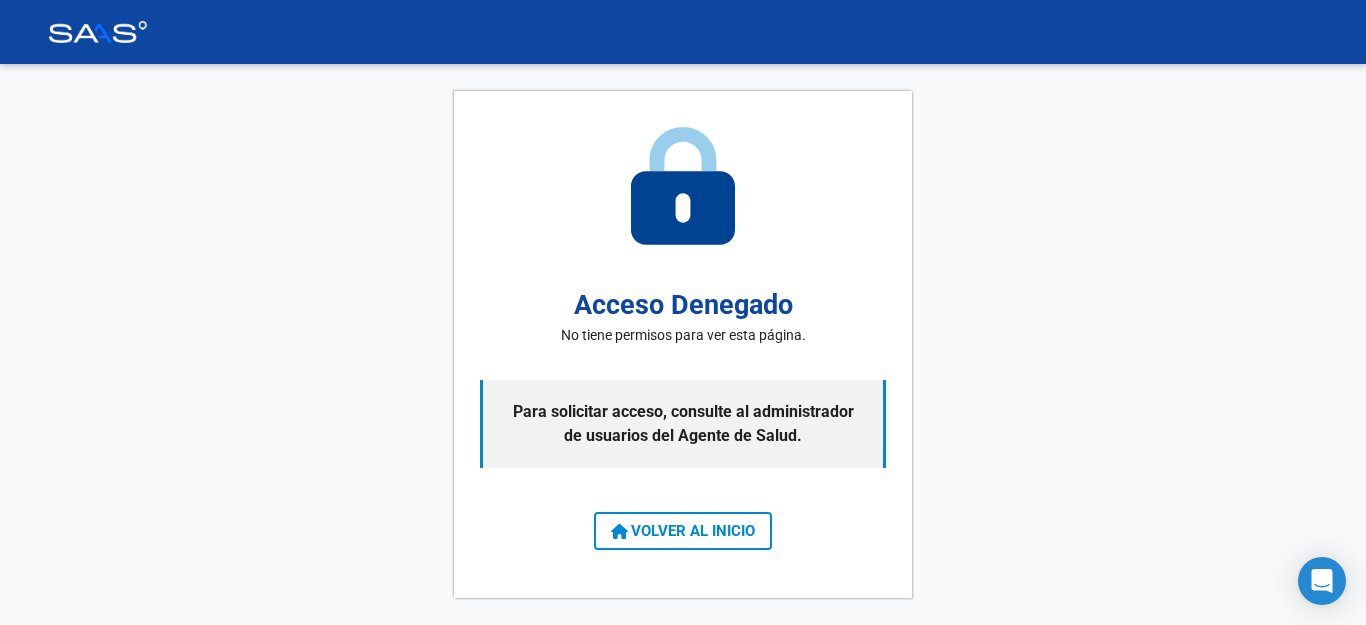 scroll, scrollTop: 0, scrollLeft: 0, axis: both 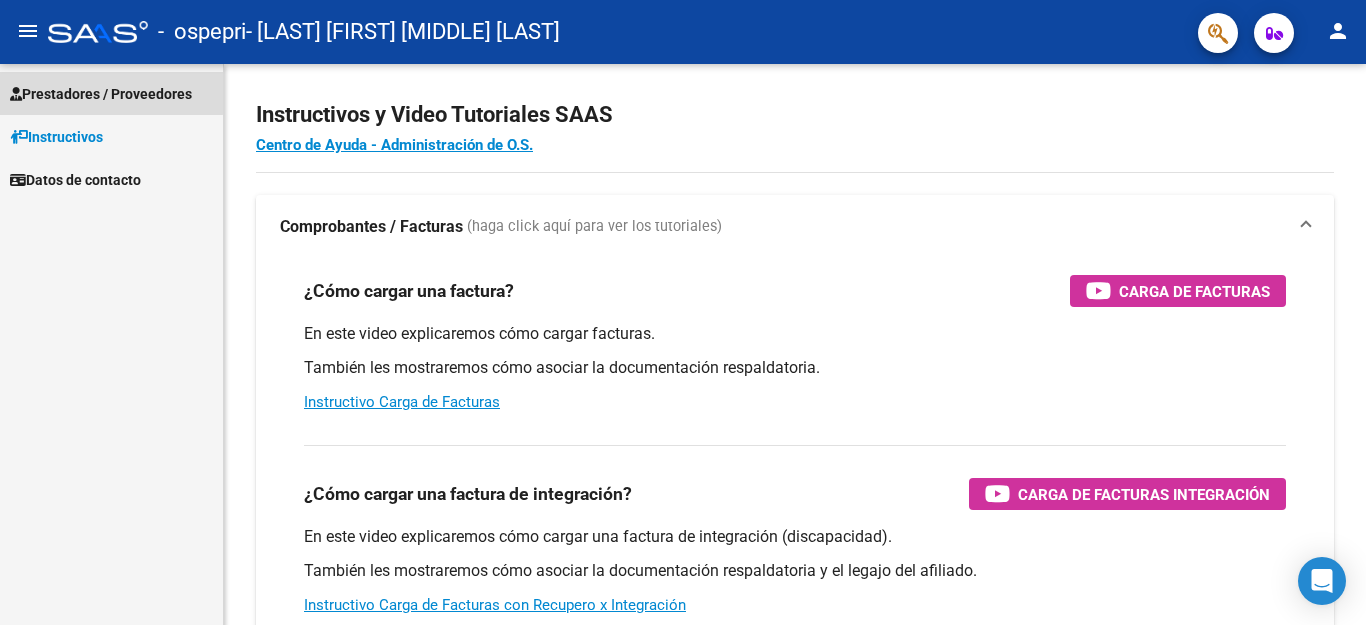 click on "Prestadores / Proveedores" at bounding box center (101, 94) 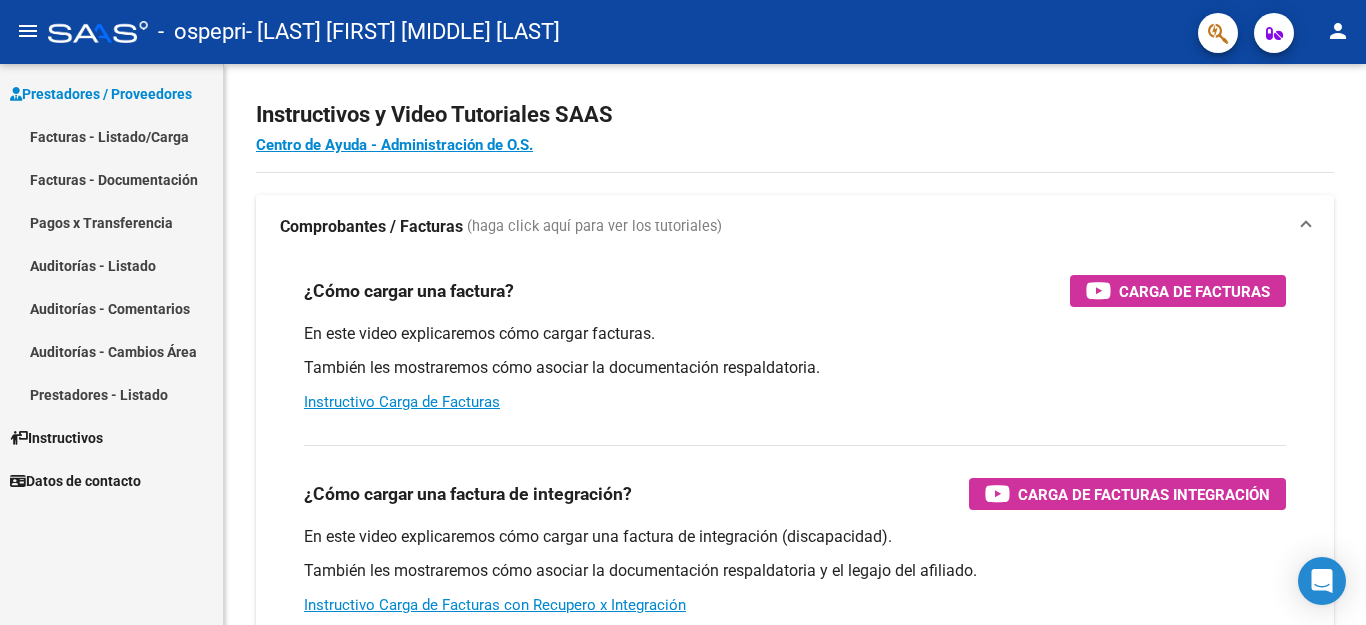 click on "Facturas - Listado/Carga" at bounding box center [111, 136] 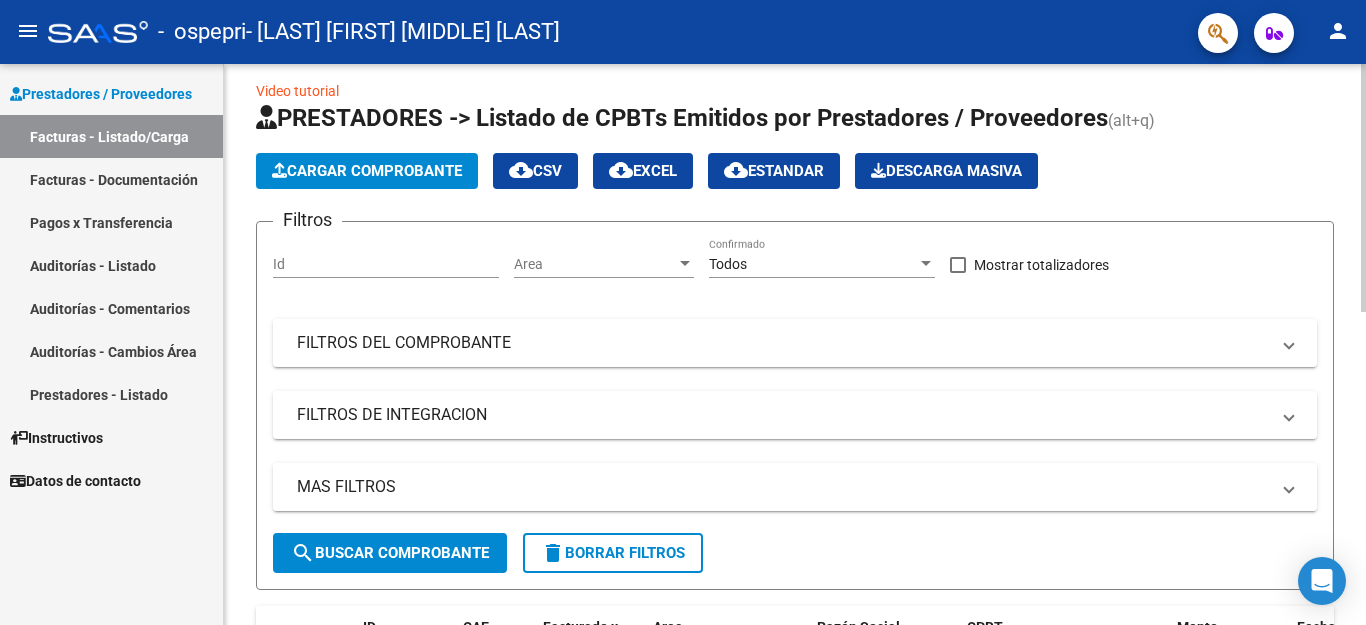 click on "MAS FILTROS" at bounding box center (795, 487) 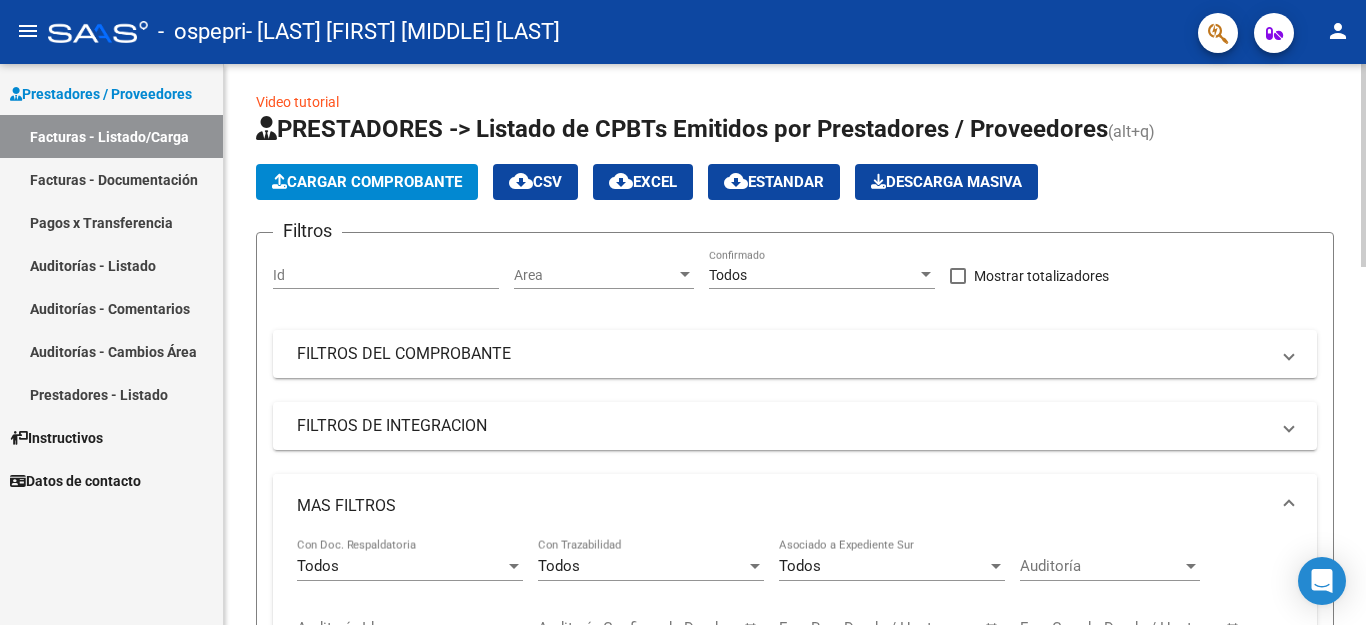 scroll, scrollTop: 0, scrollLeft: 0, axis: both 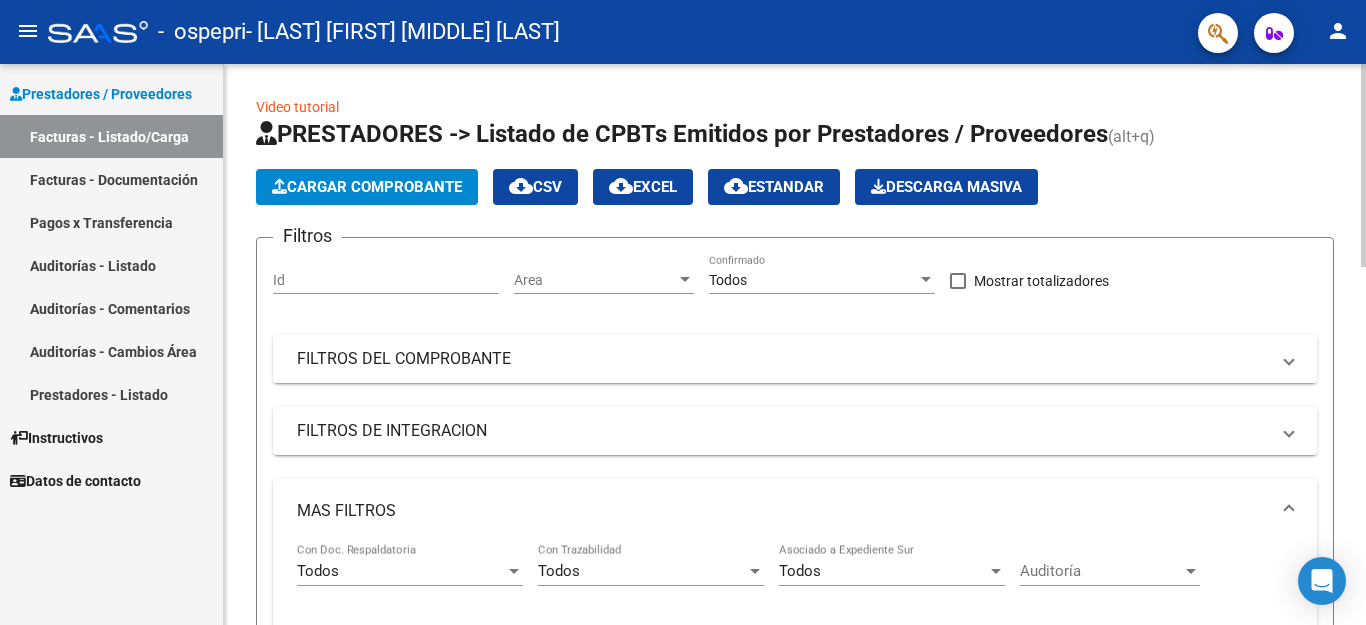 click on "FILTROS DEL COMPROBANTE" at bounding box center [791, 359] 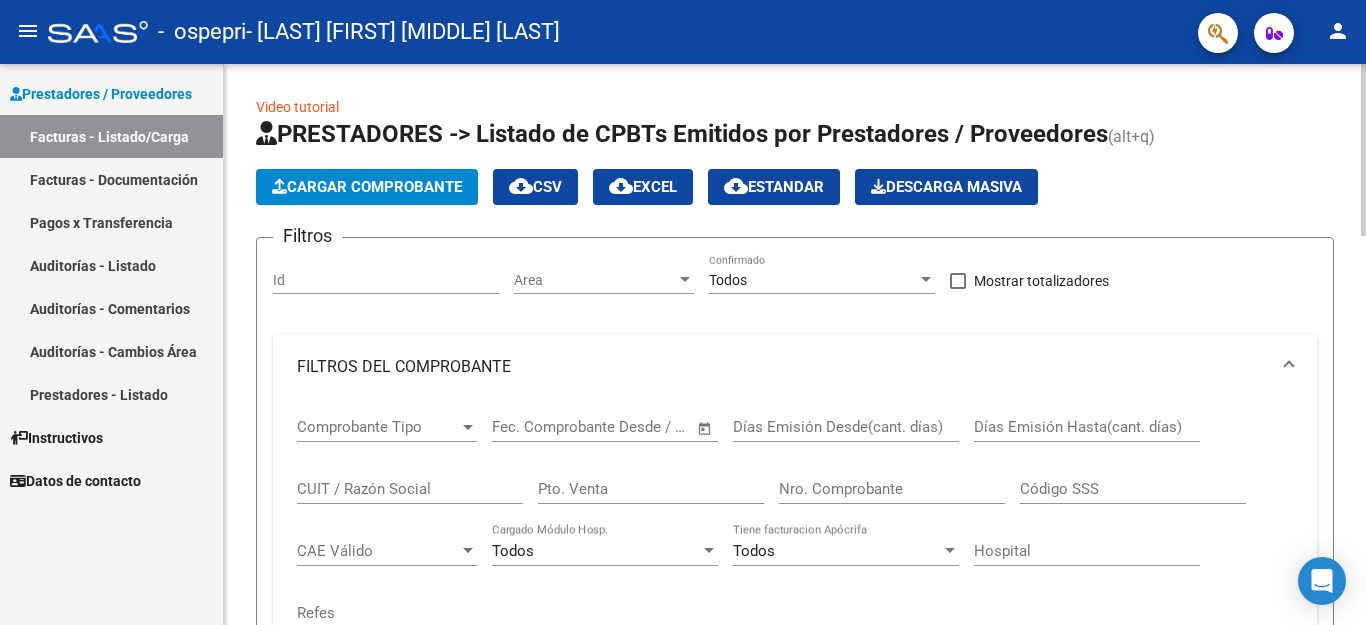 click on "Cargar Comprobante
cloud_download  CSV  cloud_download  EXCEL  cloud_download  Estandar   Descarga Masiva" 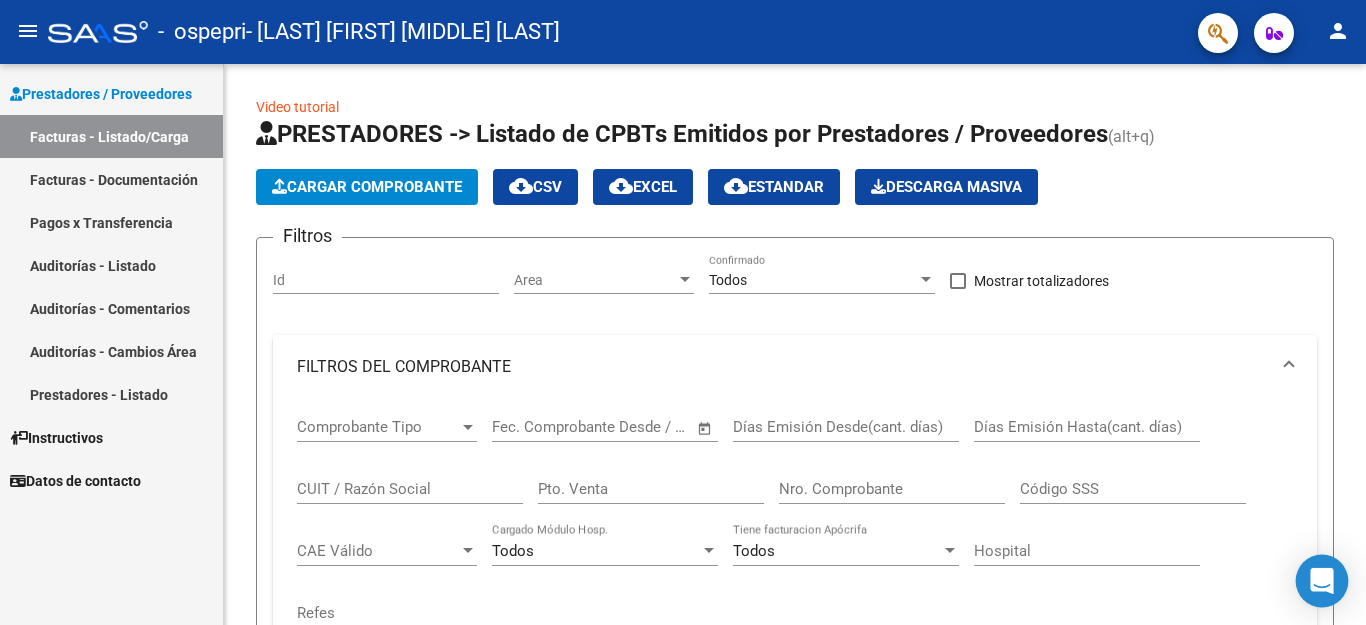 click 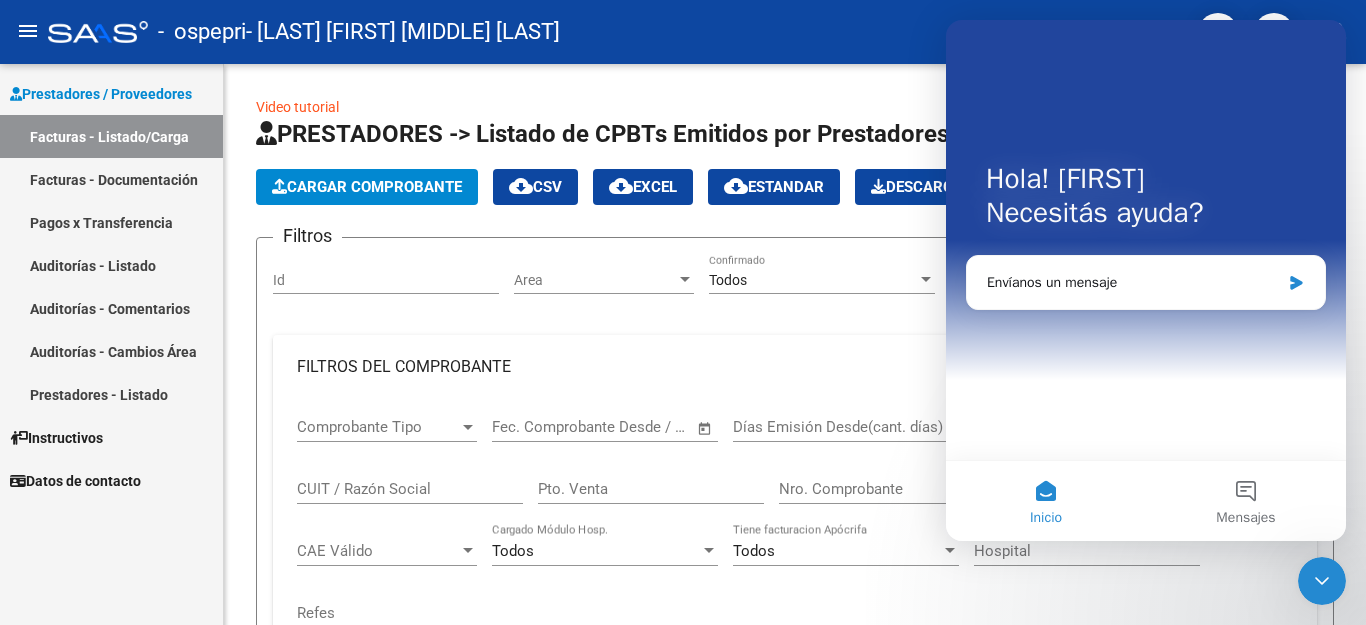 scroll, scrollTop: 0, scrollLeft: 0, axis: both 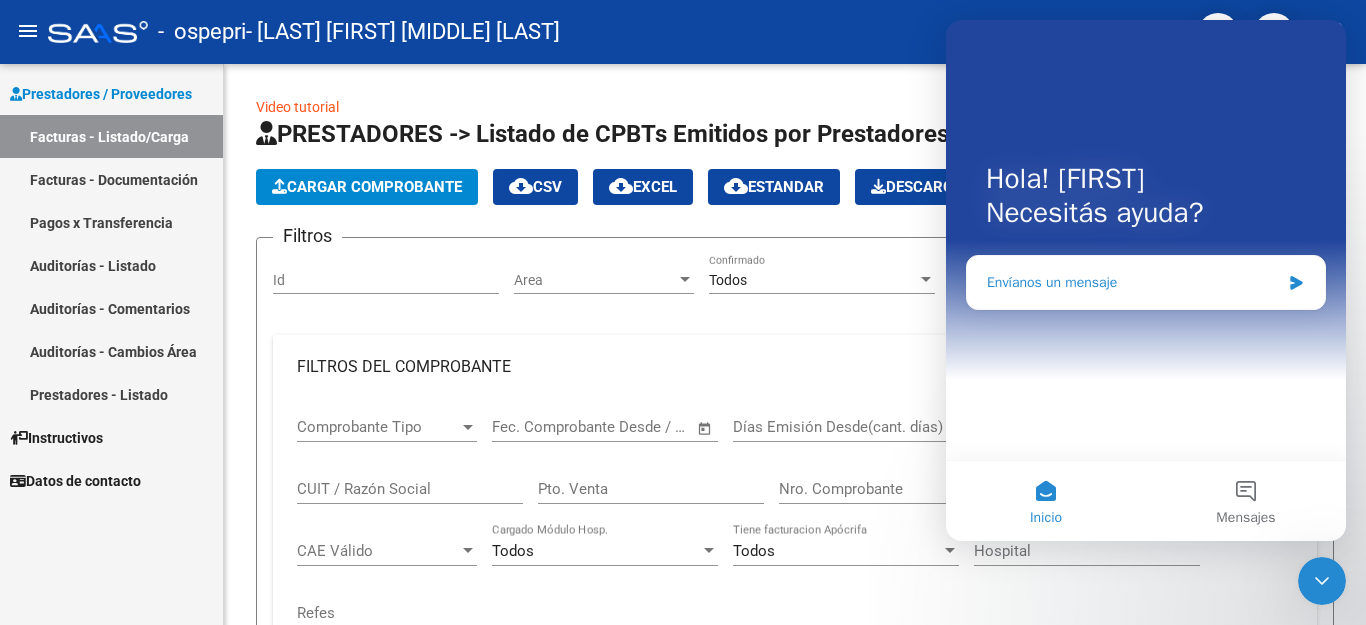 click on "Envíanos un mensaje" at bounding box center [1133, 282] 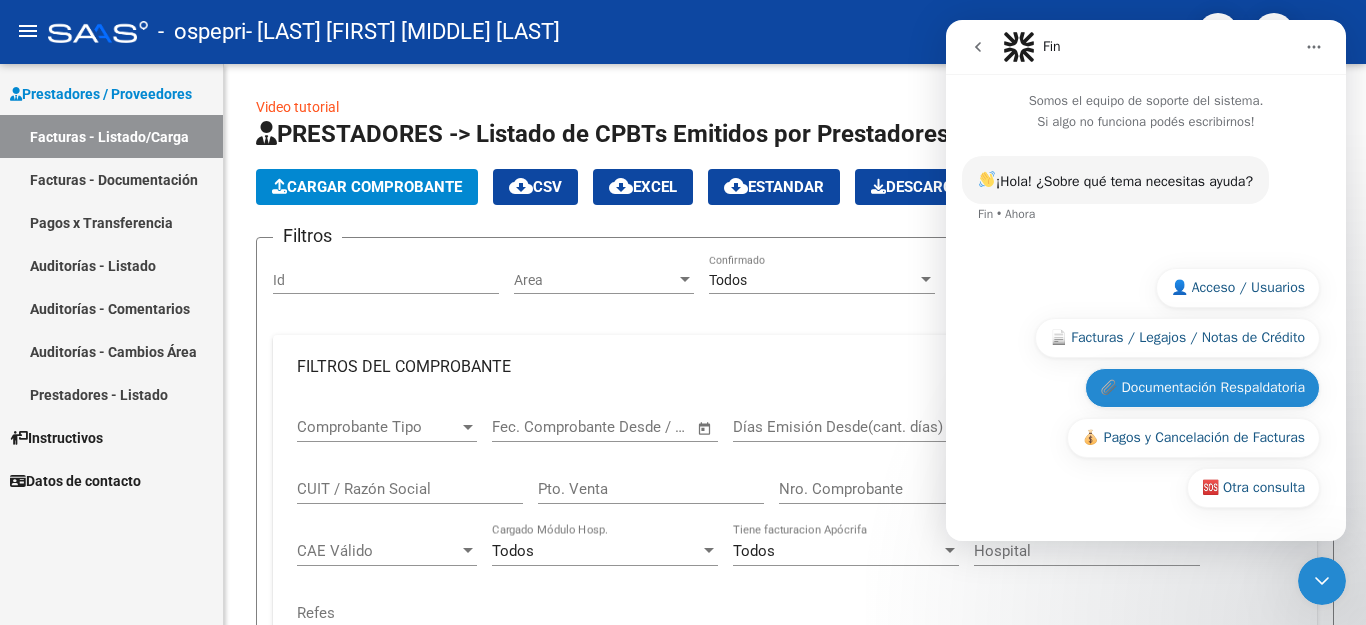 click on "📎 Documentación Respaldatoria" at bounding box center (1202, 388) 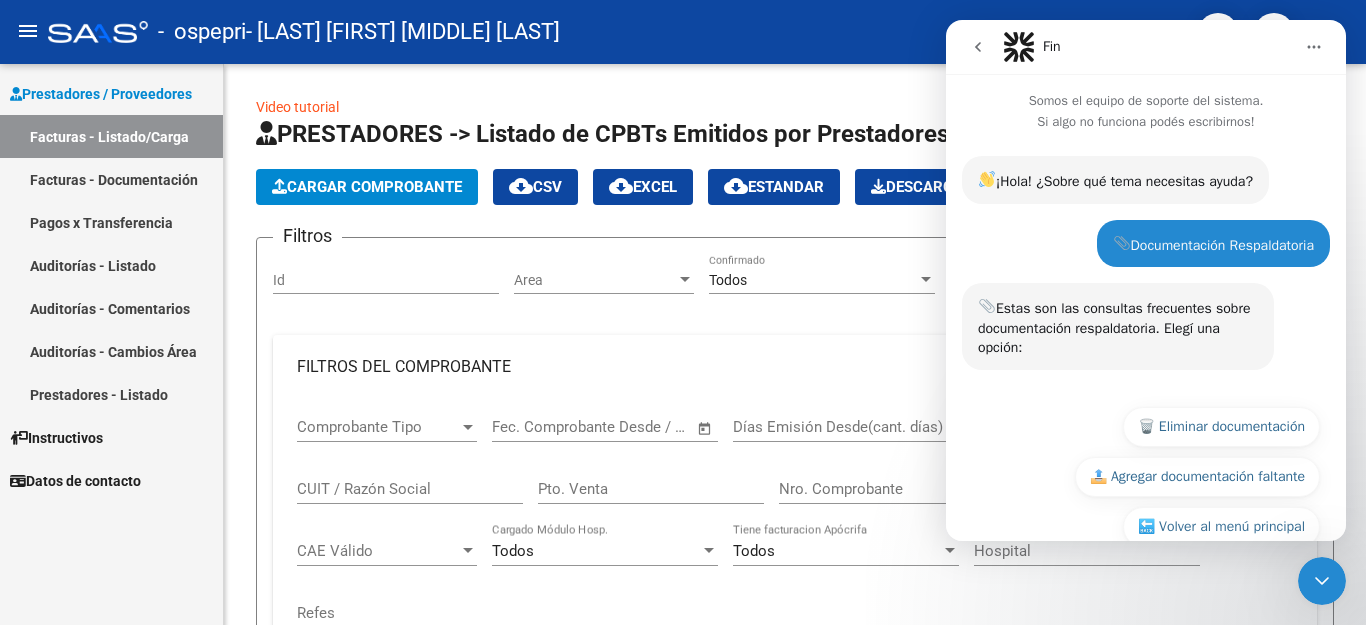 scroll, scrollTop: 36, scrollLeft: 0, axis: vertical 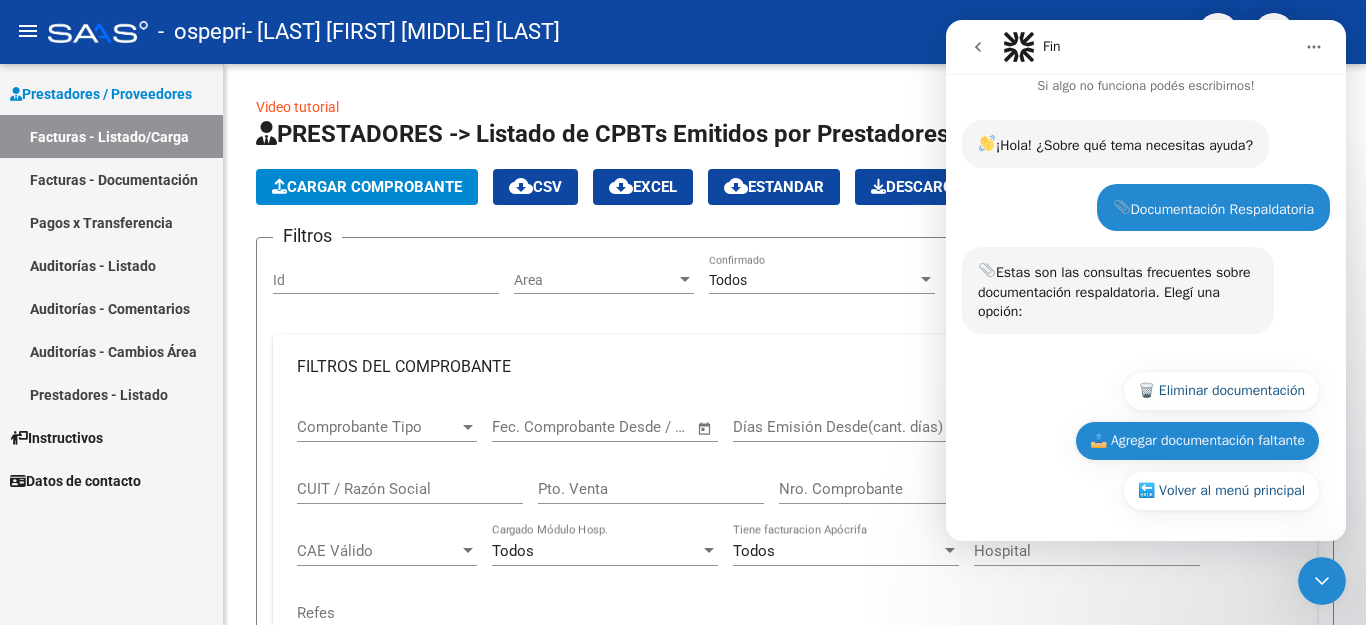 click on "📤 Agregar documentación faltante" at bounding box center [1197, 441] 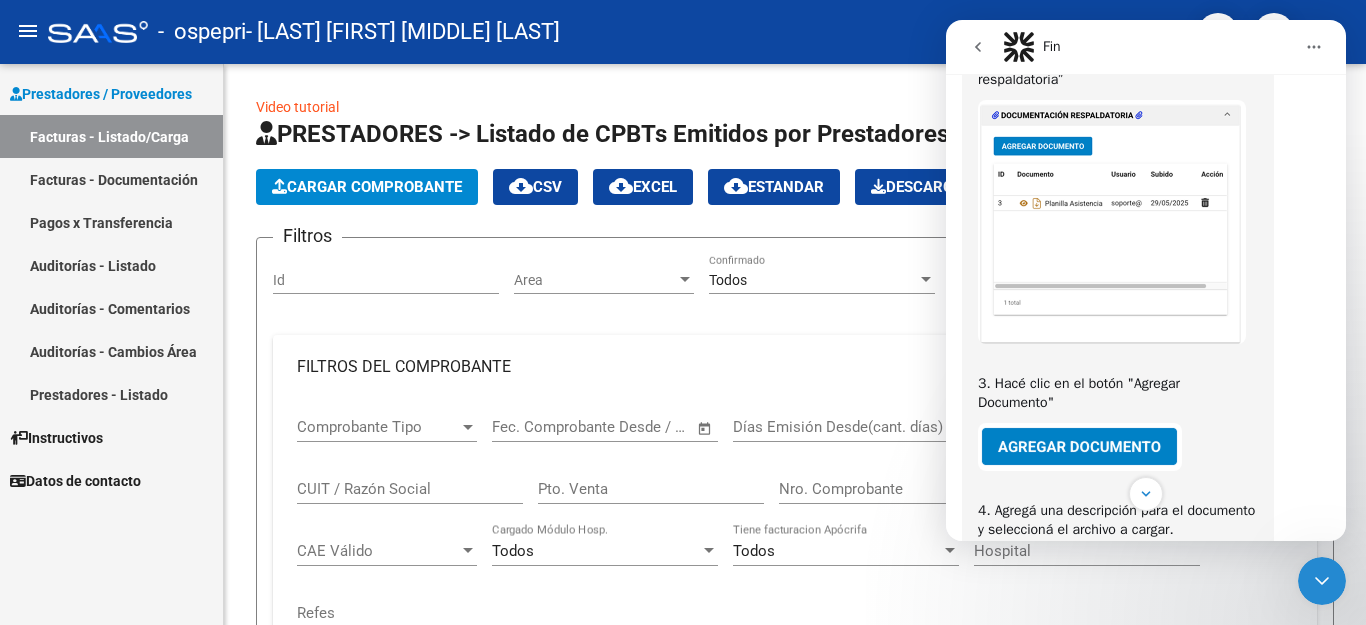 scroll, scrollTop: 583, scrollLeft: 0, axis: vertical 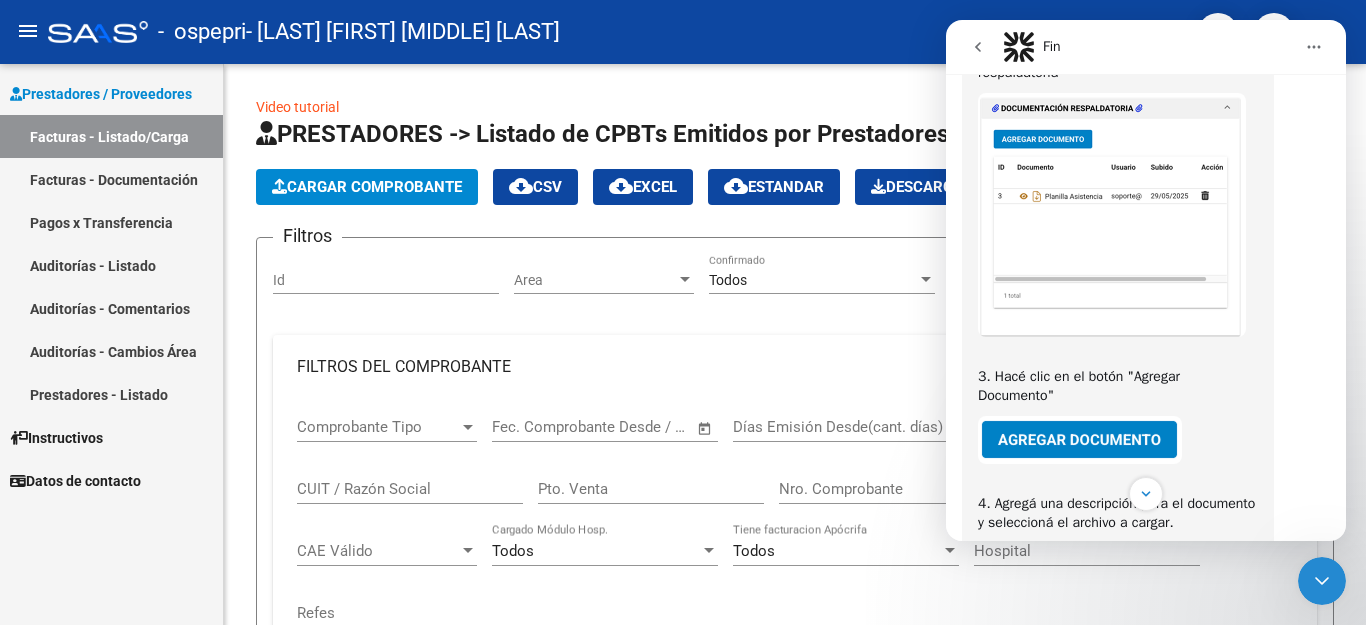 click 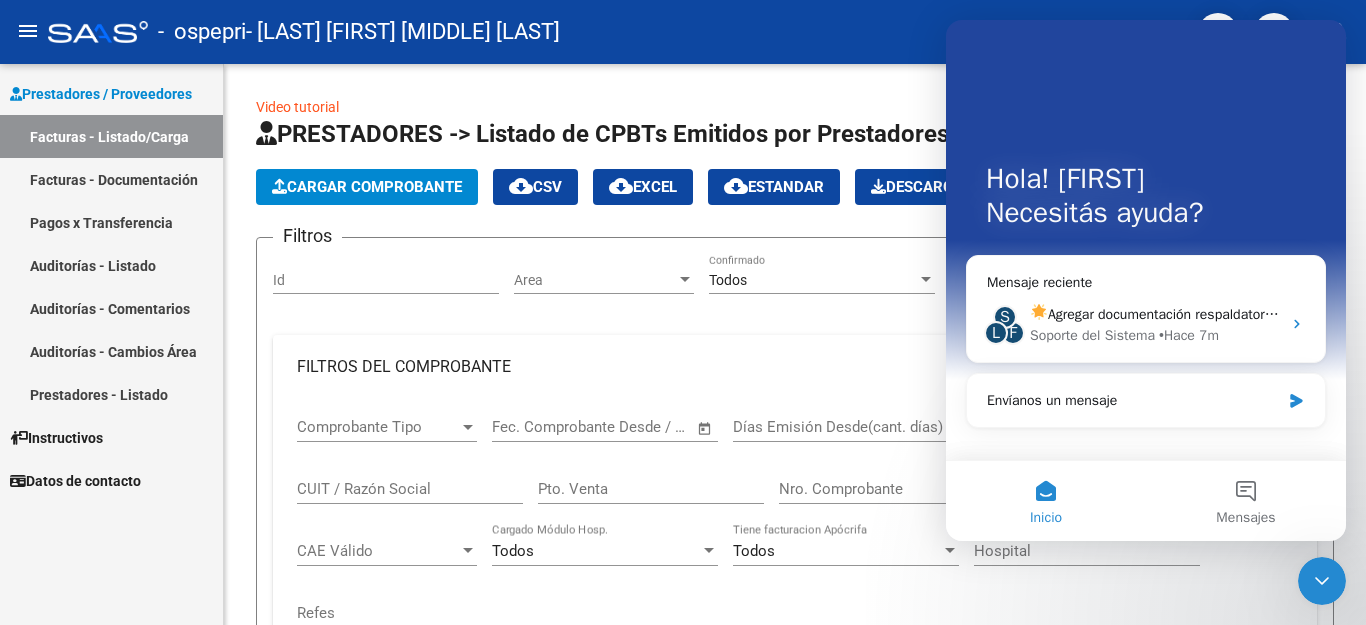 scroll, scrollTop: 0, scrollLeft: 0, axis: both 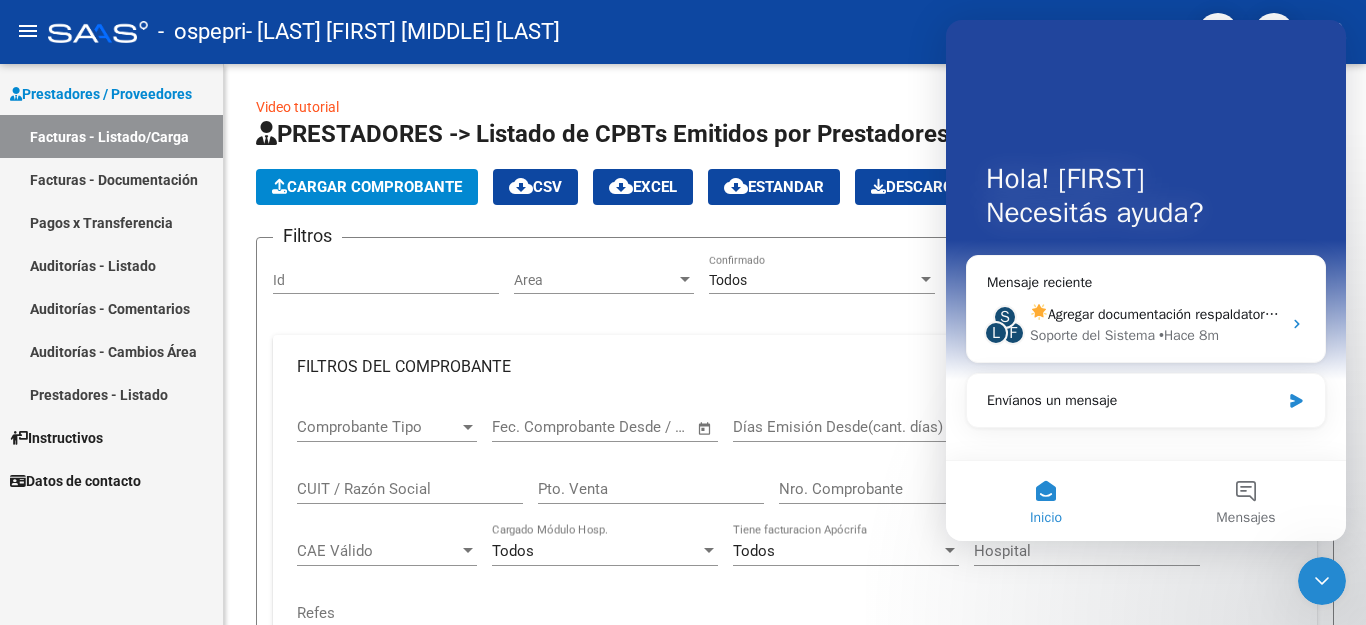click on "Facturas - Listado/Carga" at bounding box center (111, 136) 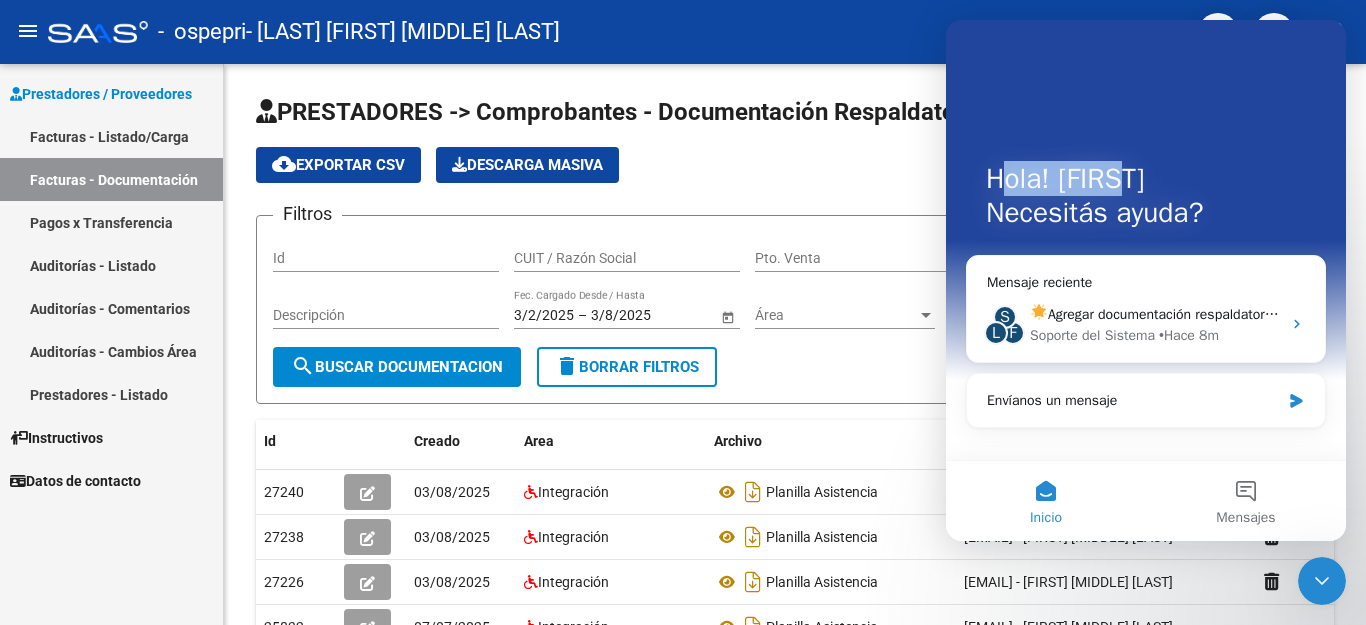 drag, startPoint x: 1268, startPoint y: 176, endPoint x: 1006, endPoint y: 179, distance: 262.01718 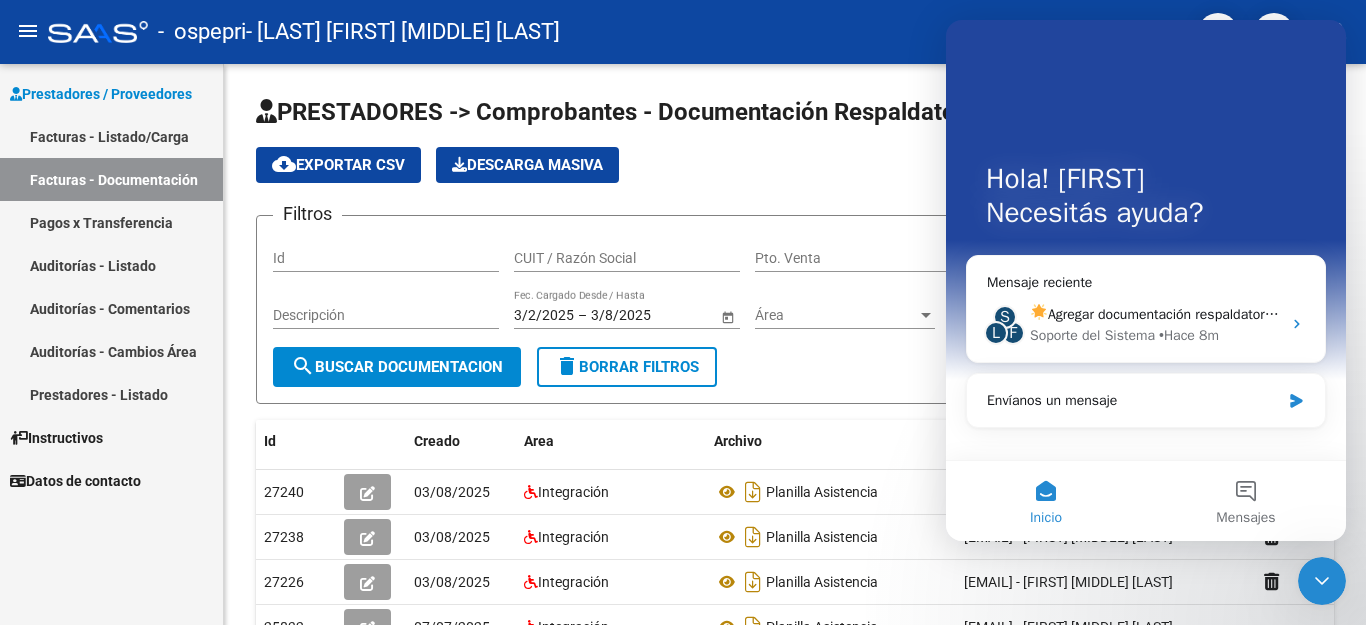 drag, startPoint x: 1172, startPoint y: 39, endPoint x: 1268, endPoint y: 31, distance: 96.332756 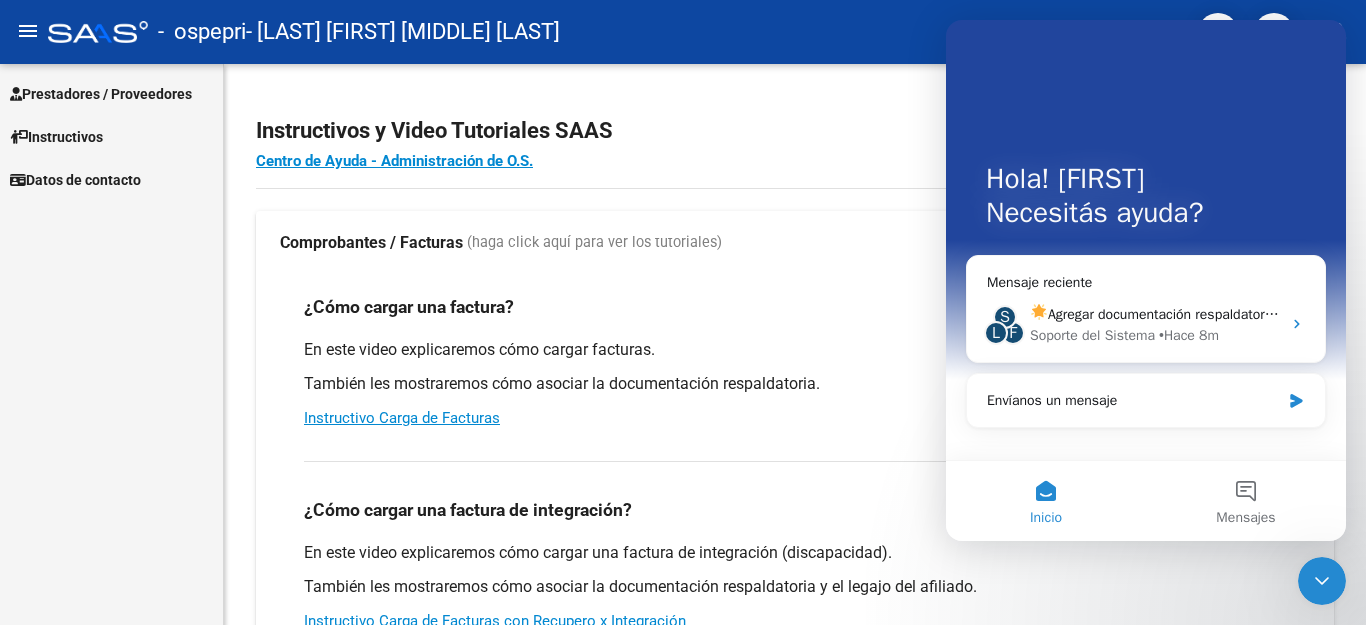 click on "Hola! MARIA Necesitás ayuda?" at bounding box center (1146, 200) 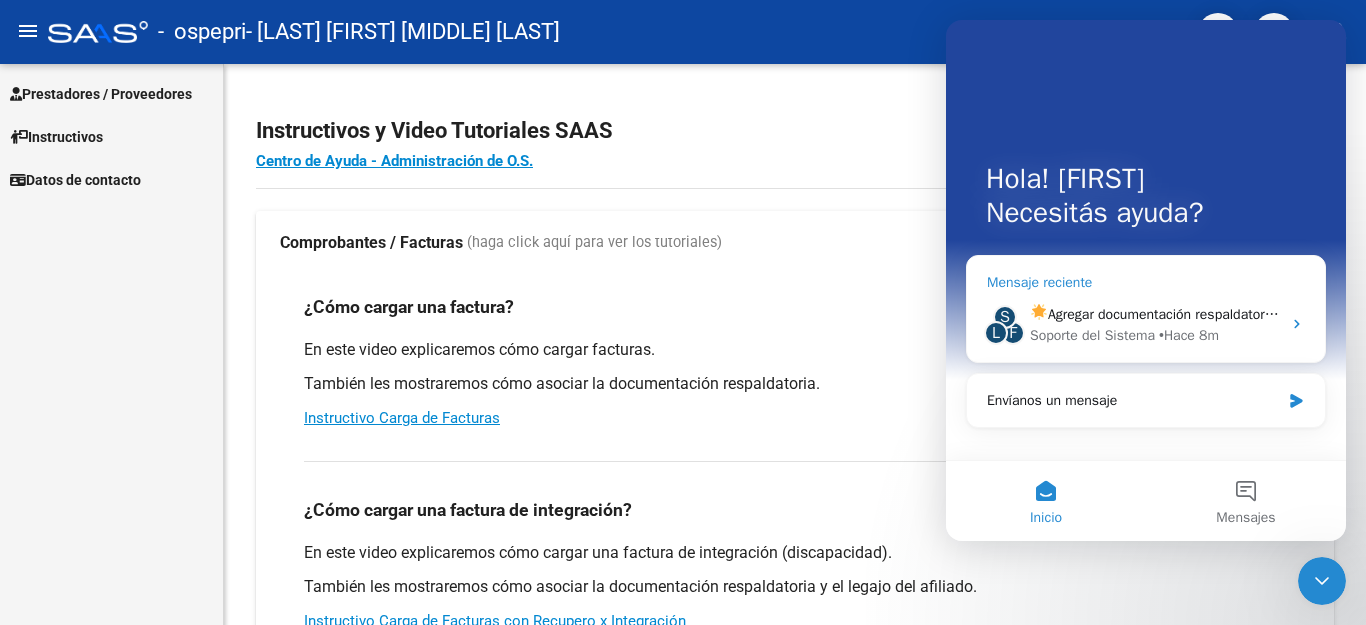 click on "S L F  Agregar documentación respaldatoria a su factura es muy fácil! ​   Tan sólo deberás seguir estos pasos: ​ 1. Abrí la factura en la cual desea agregar documentación. ​ 2. Identificá la caja titulada “Documentación respaldatoria”  3. Hacé clic en el botón "Agregar Documento"  4. Agregá una descripción para el documento y seleccioná el archivo a cargar.  5. Hacé clic en el botón "Guardar" para finalizar.  ​ Soporte del Sistema •  Hace 8m" at bounding box center (1146, 323) 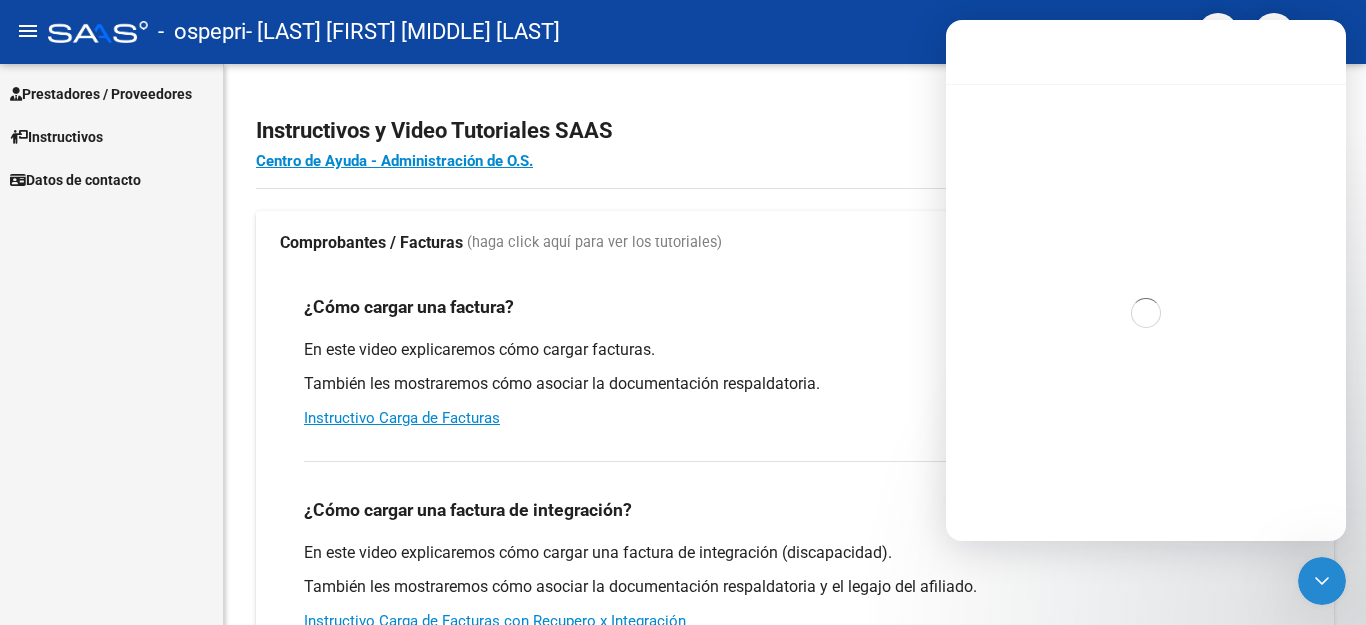 click at bounding box center (1146, 312) 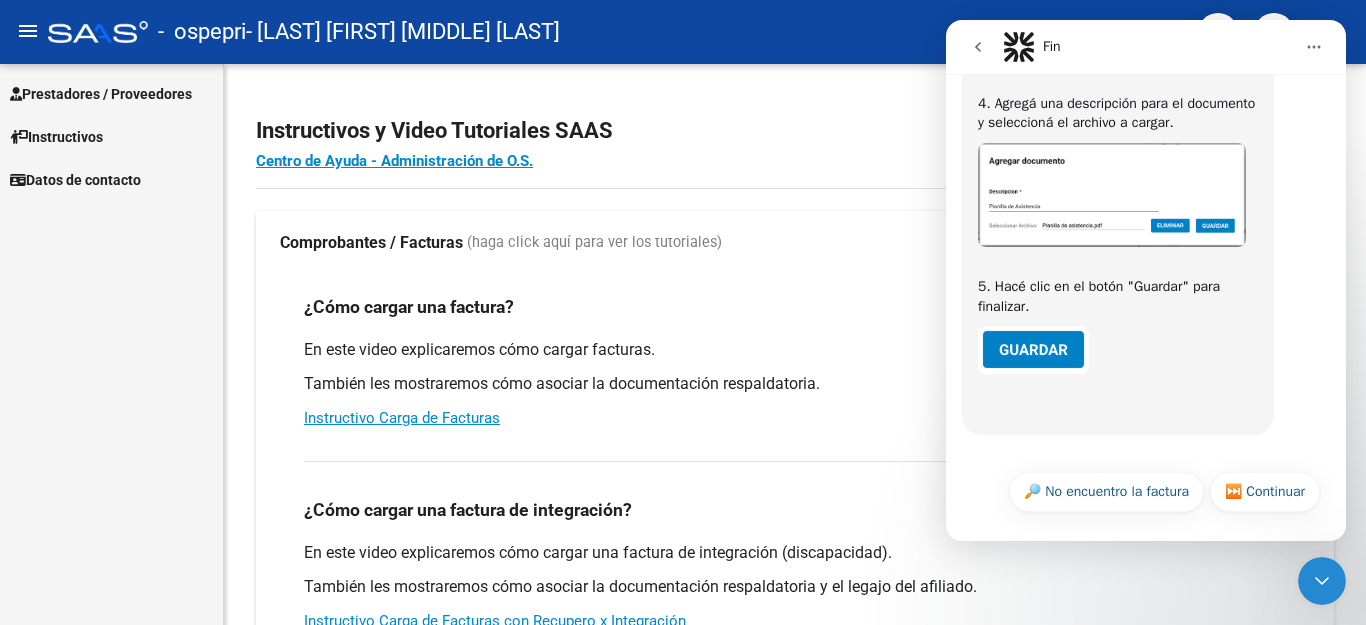 click at bounding box center (1314, 47) 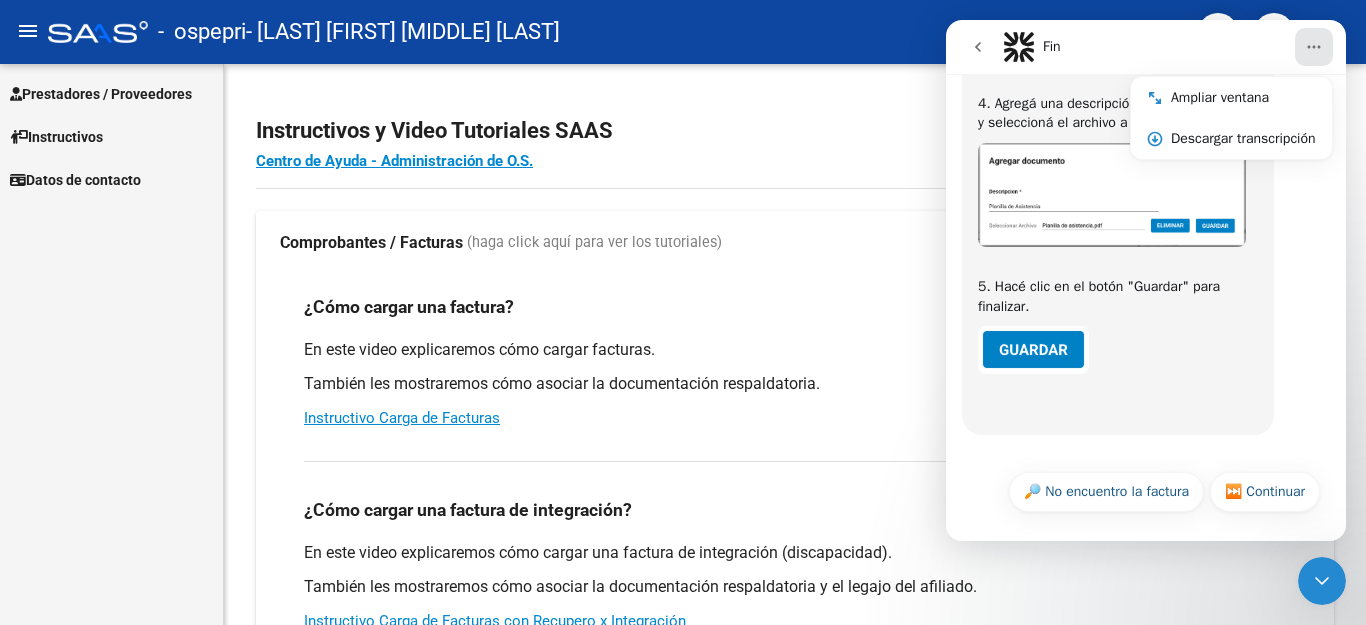 click on "Fin" at bounding box center (1052, 46) 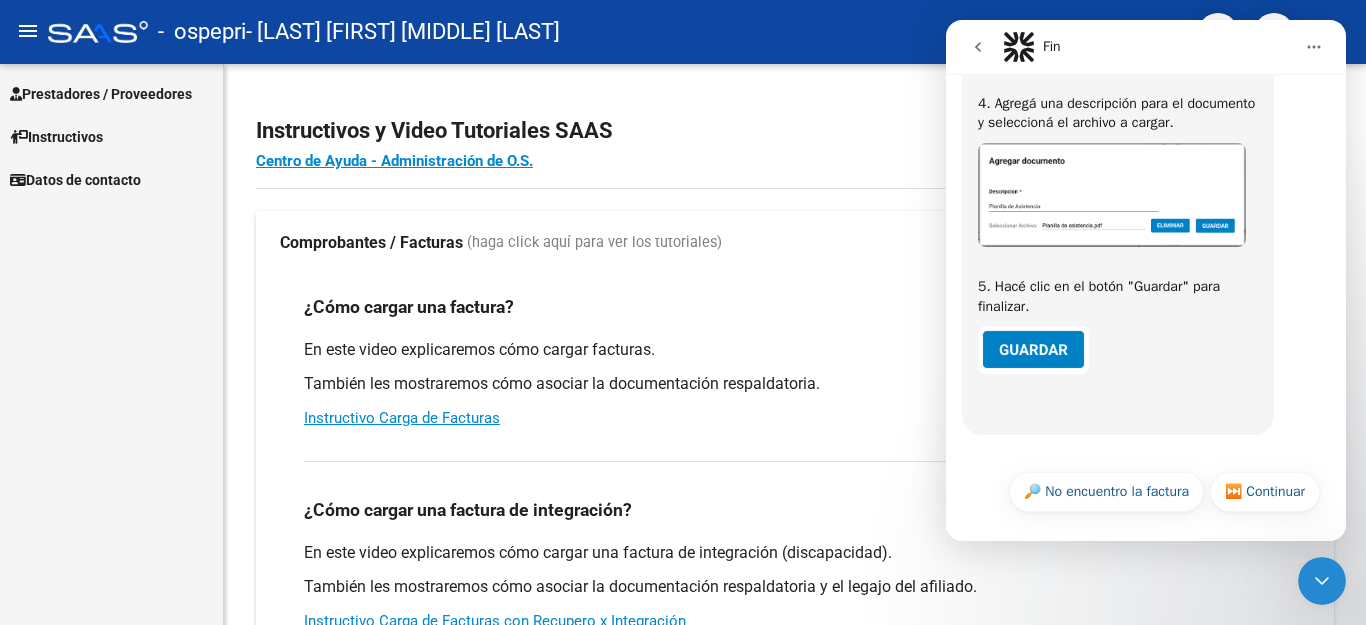 click on "Fin" at bounding box center (1052, 46) 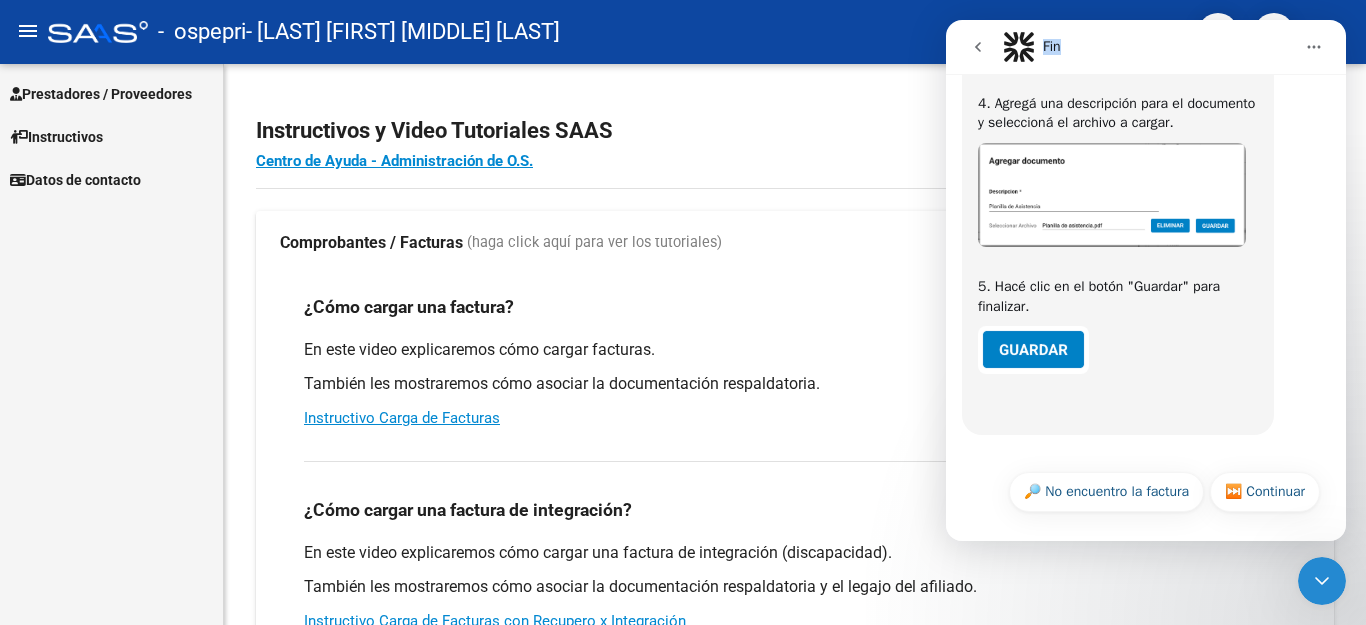 click on "Fin" at bounding box center (1052, 46) 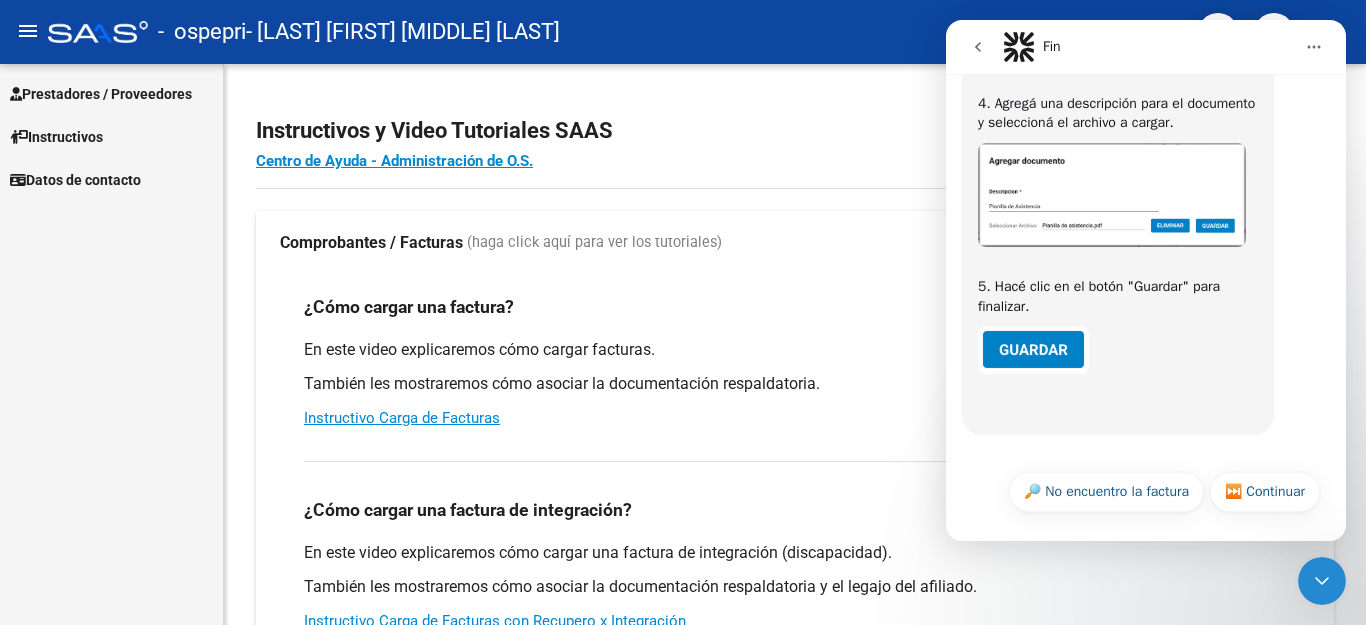 drag, startPoint x: 1020, startPoint y: 44, endPoint x: 1301, endPoint y: 168, distance: 307.14328 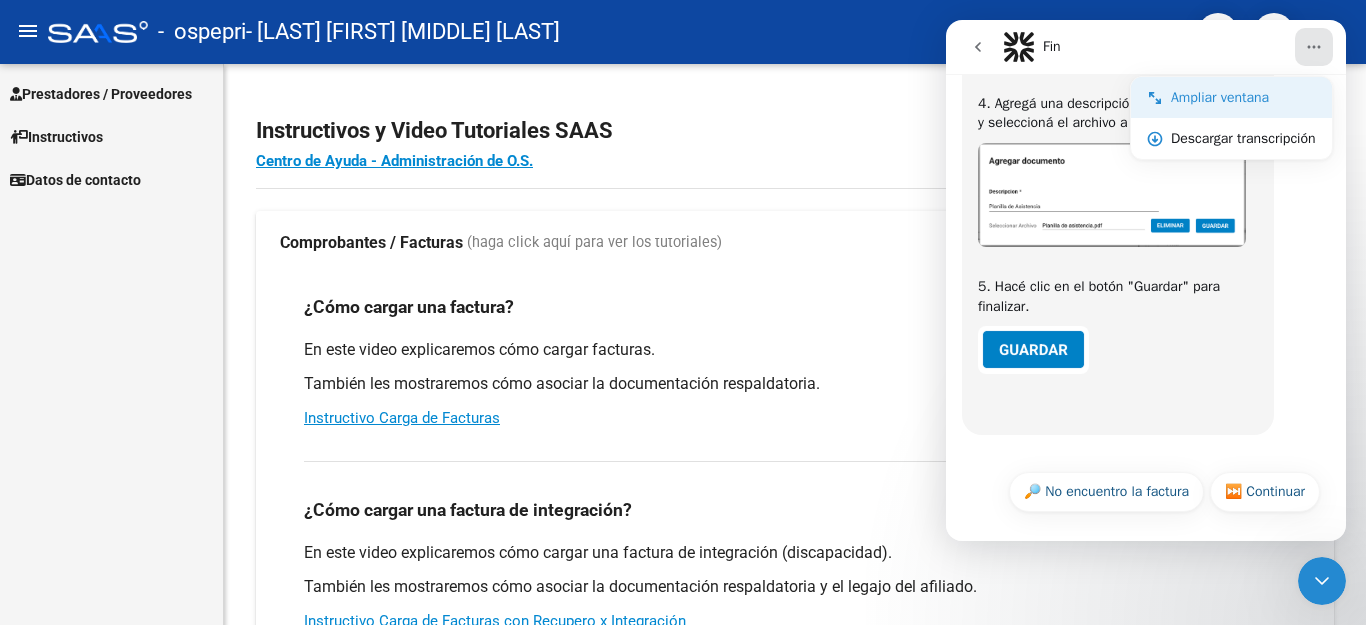 click on "Ampliar ventana" at bounding box center [1243, 97] 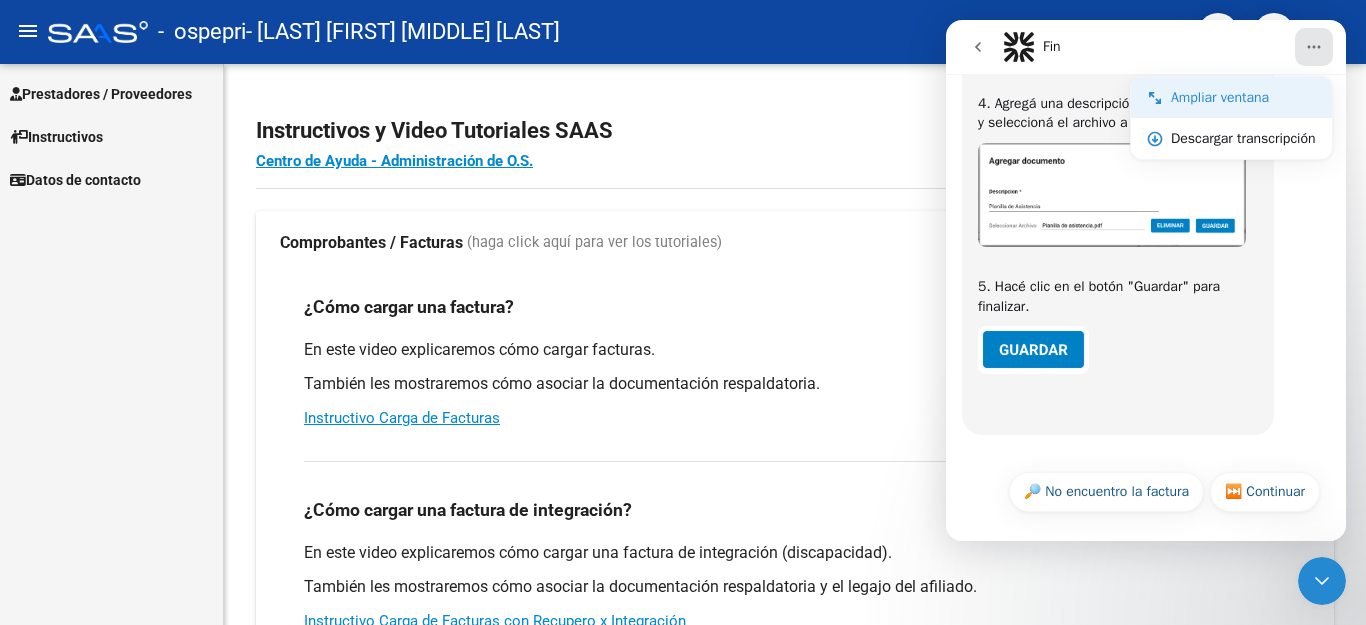 scroll, scrollTop: 825, scrollLeft: 0, axis: vertical 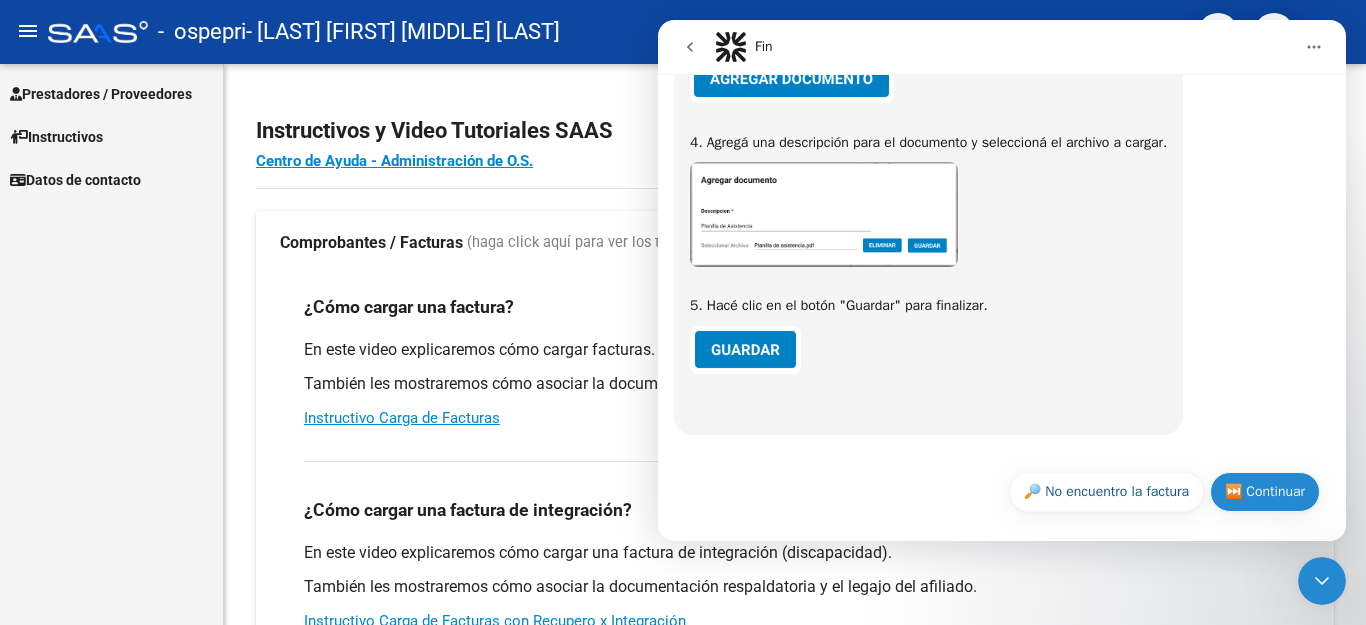 click on "⏭️ Continuar" at bounding box center [1265, 492] 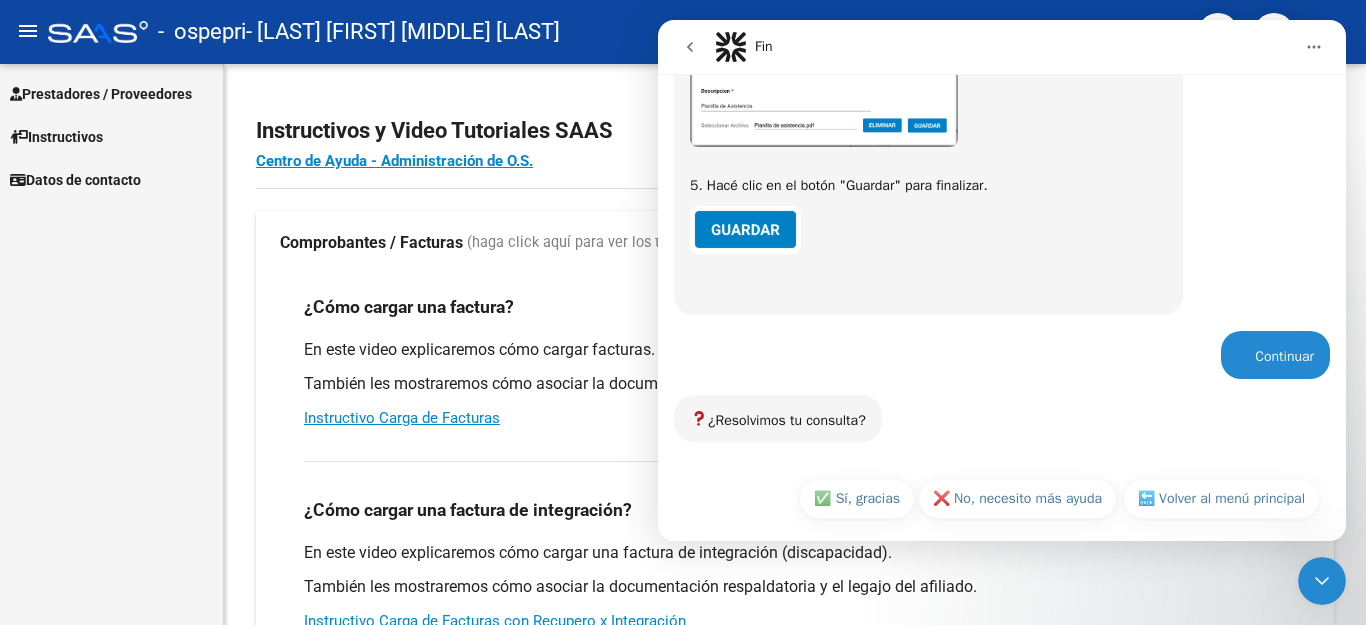 scroll, scrollTop: 950, scrollLeft: 0, axis: vertical 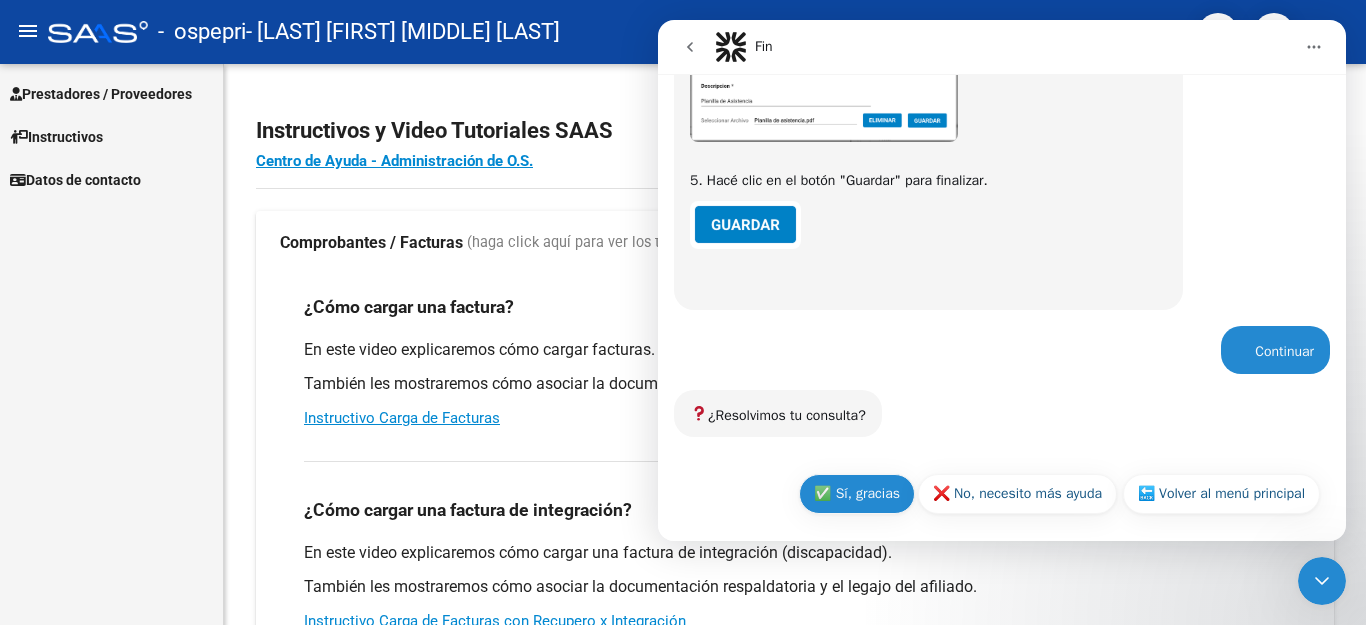 click on "✅ Sí, gracias" at bounding box center (857, 494) 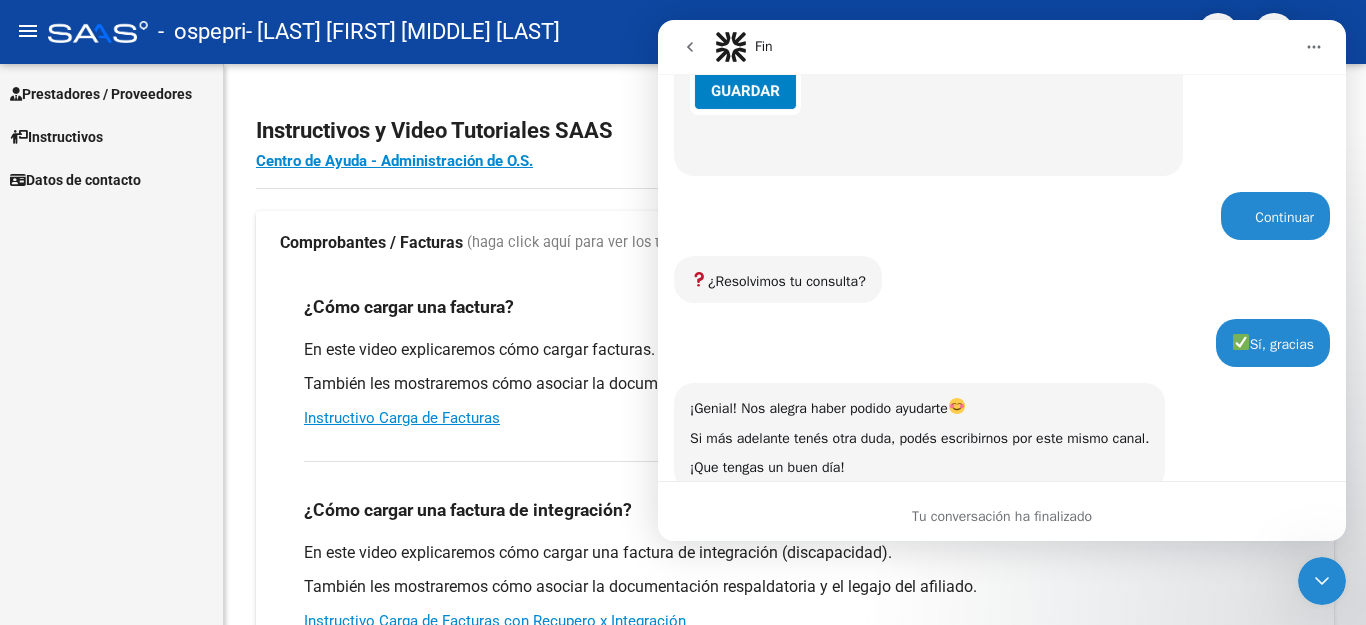 scroll, scrollTop: 1144, scrollLeft: 0, axis: vertical 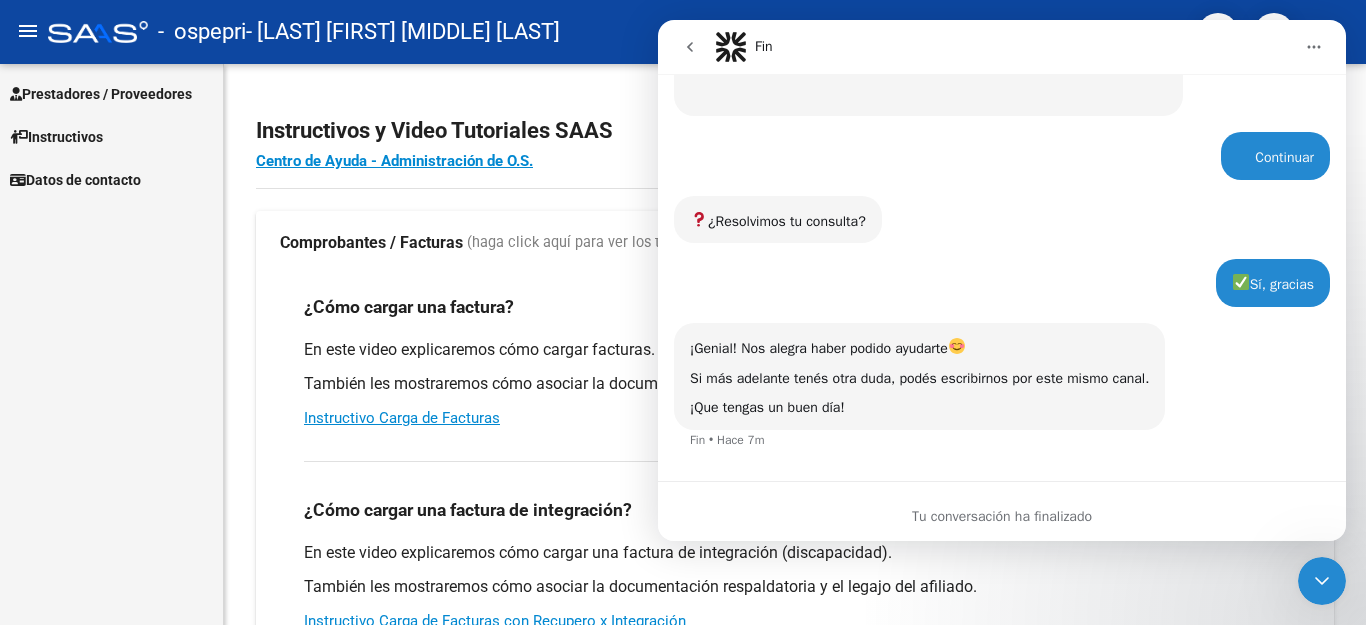 click on "Fin" at bounding box center [764, 46] 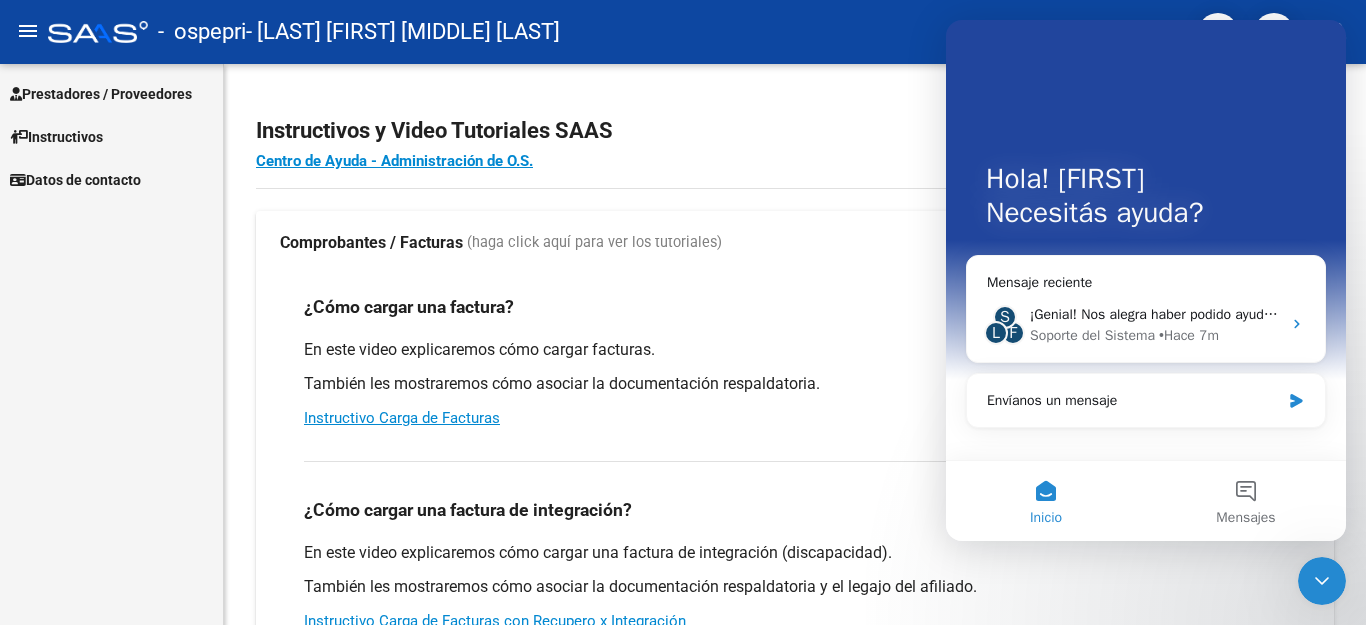 scroll, scrollTop: 0, scrollLeft: 0, axis: both 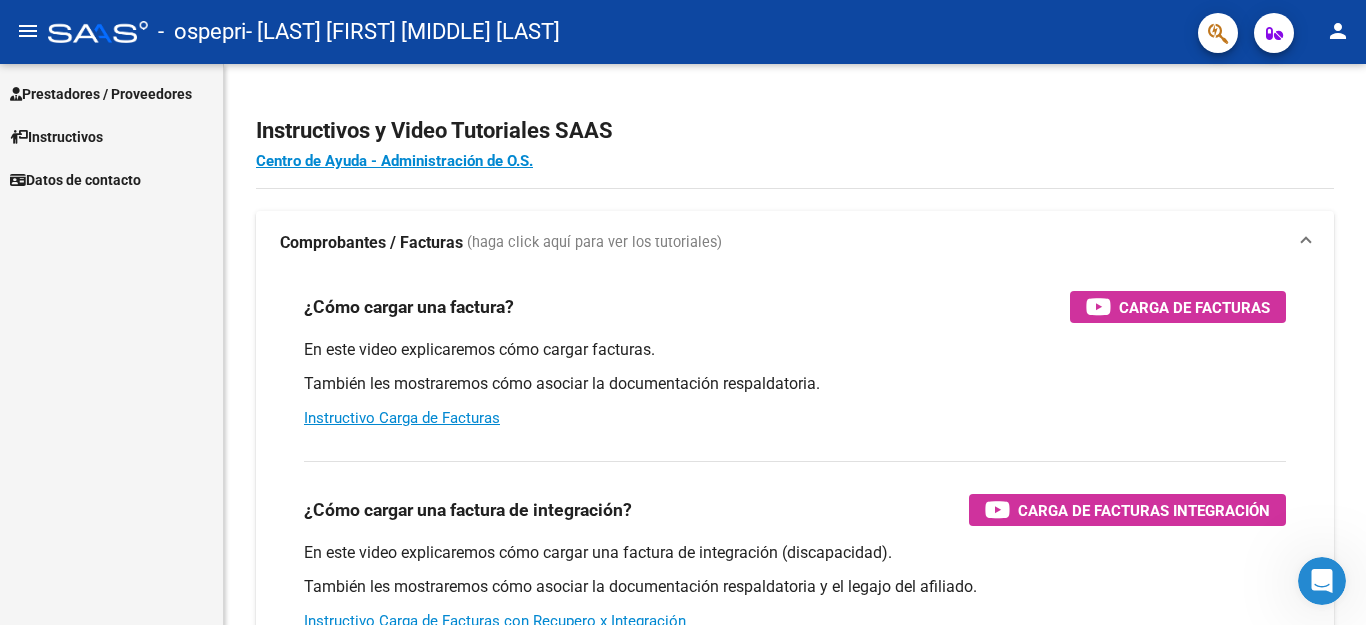 click on "Prestadores / Proveedores" at bounding box center (101, 94) 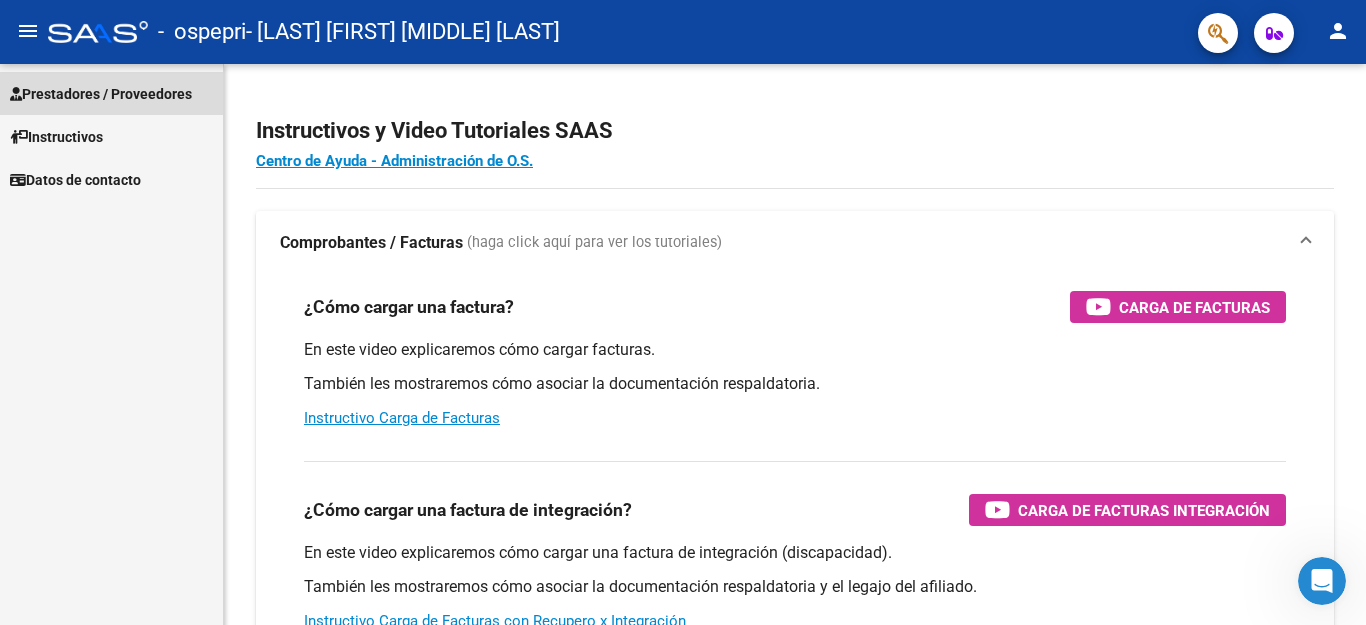 click on "Prestadores / Proveedores" at bounding box center [101, 94] 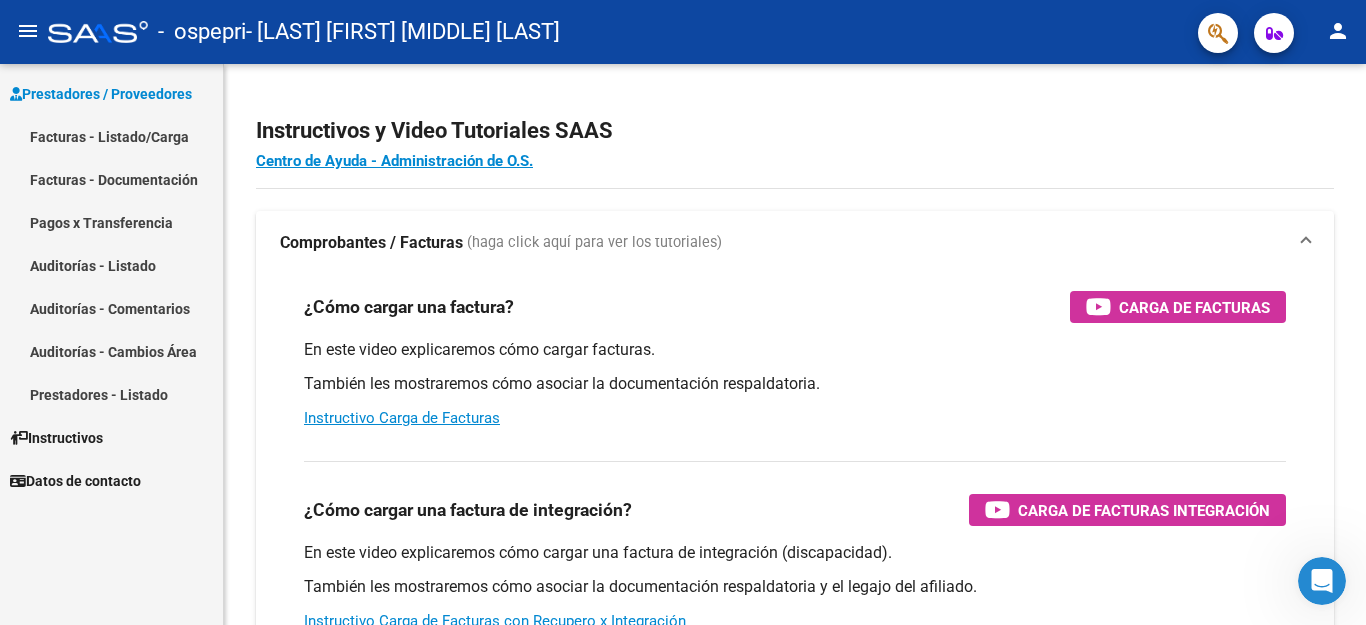 click on "Facturas - Listado/Carga" at bounding box center [111, 136] 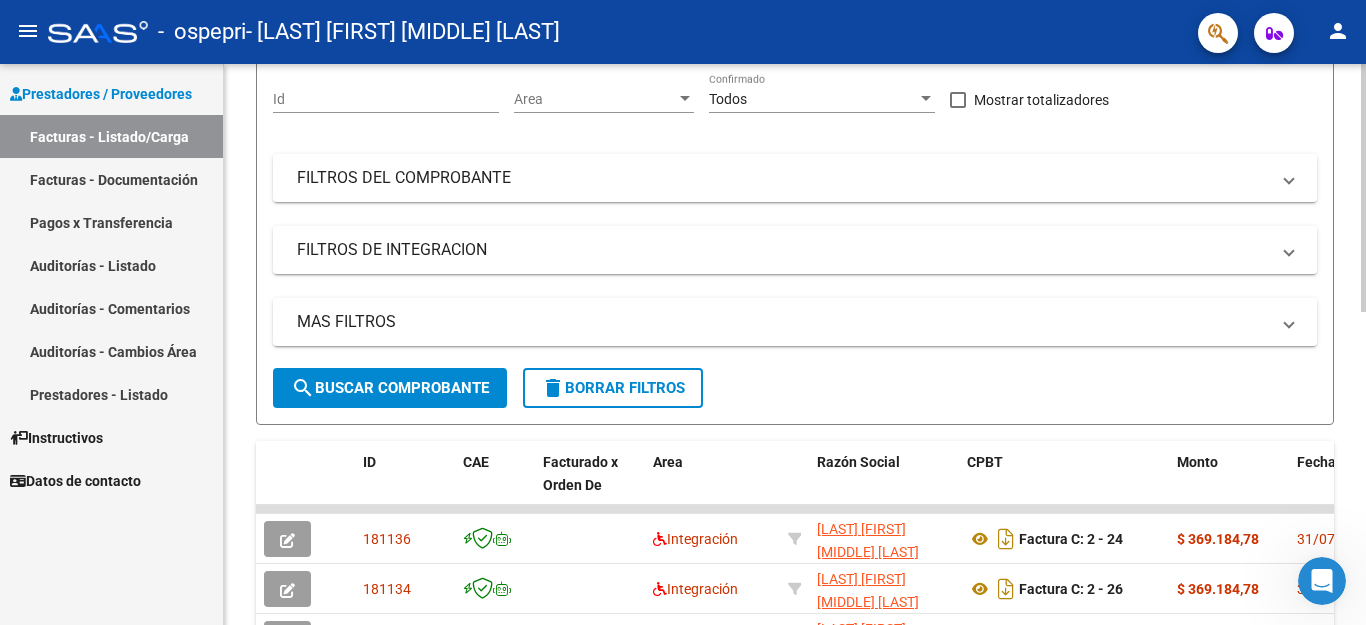 scroll, scrollTop: 381, scrollLeft: 0, axis: vertical 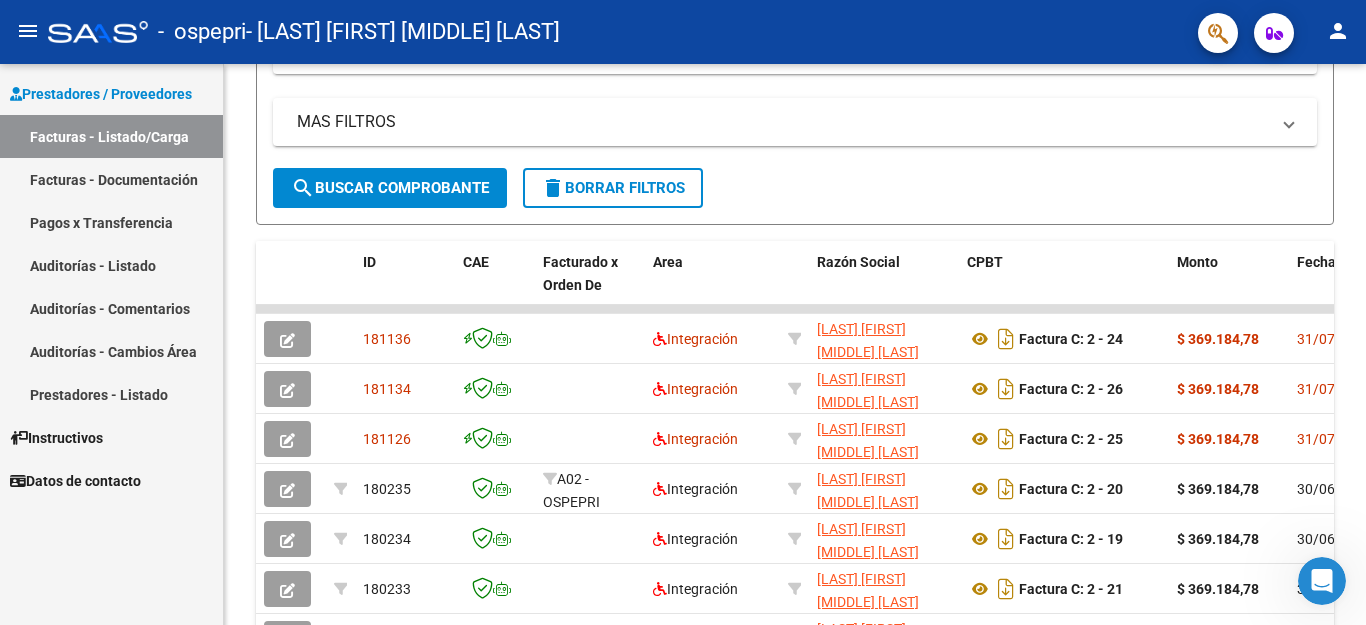 drag, startPoint x: 297, startPoint y: 342, endPoint x: 103, endPoint y: 546, distance: 281.5173 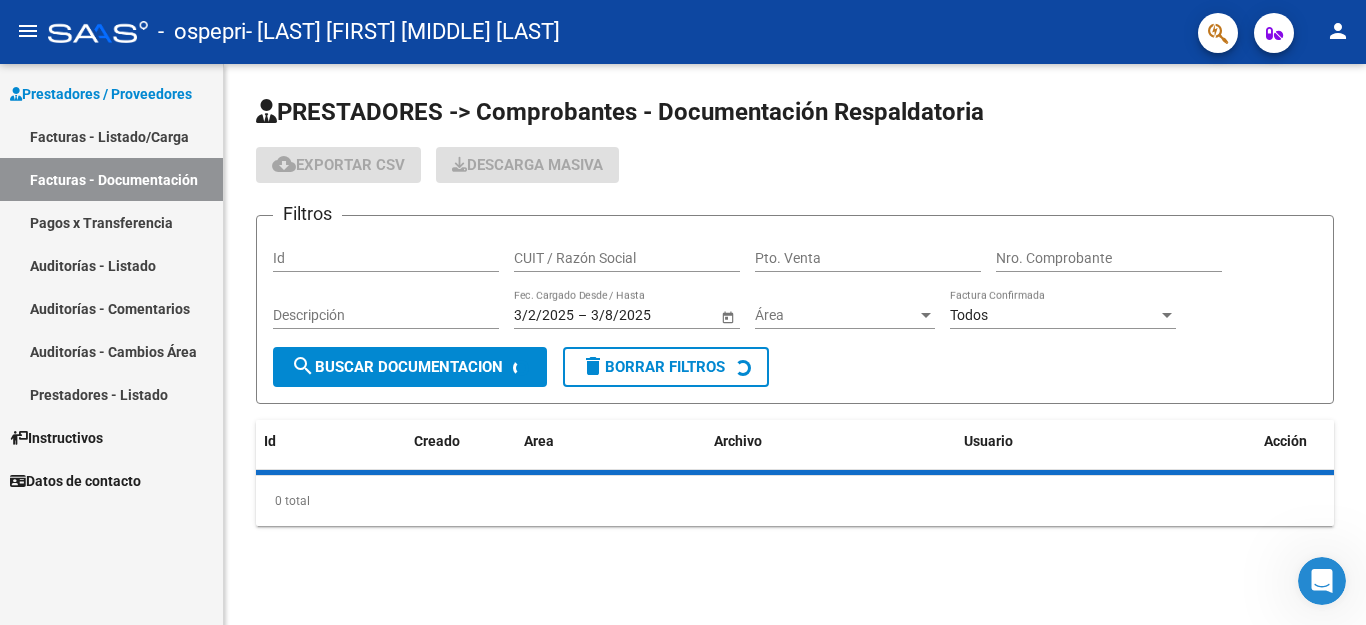 scroll, scrollTop: 0, scrollLeft: 0, axis: both 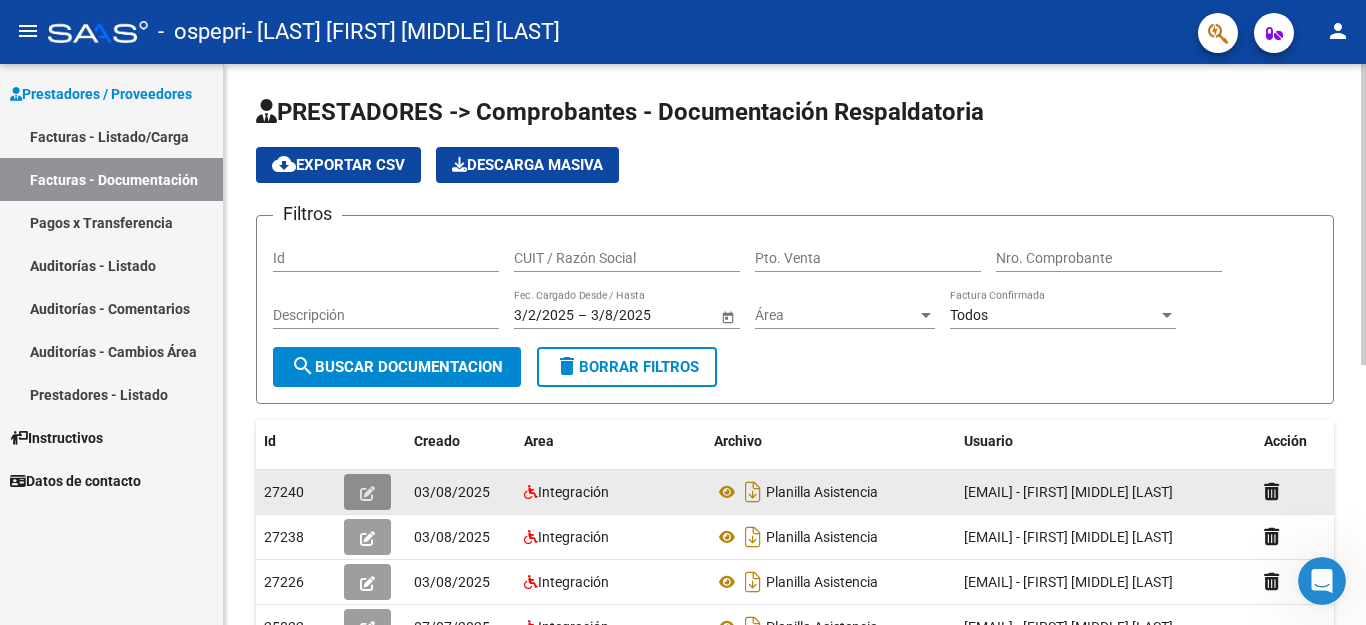 click 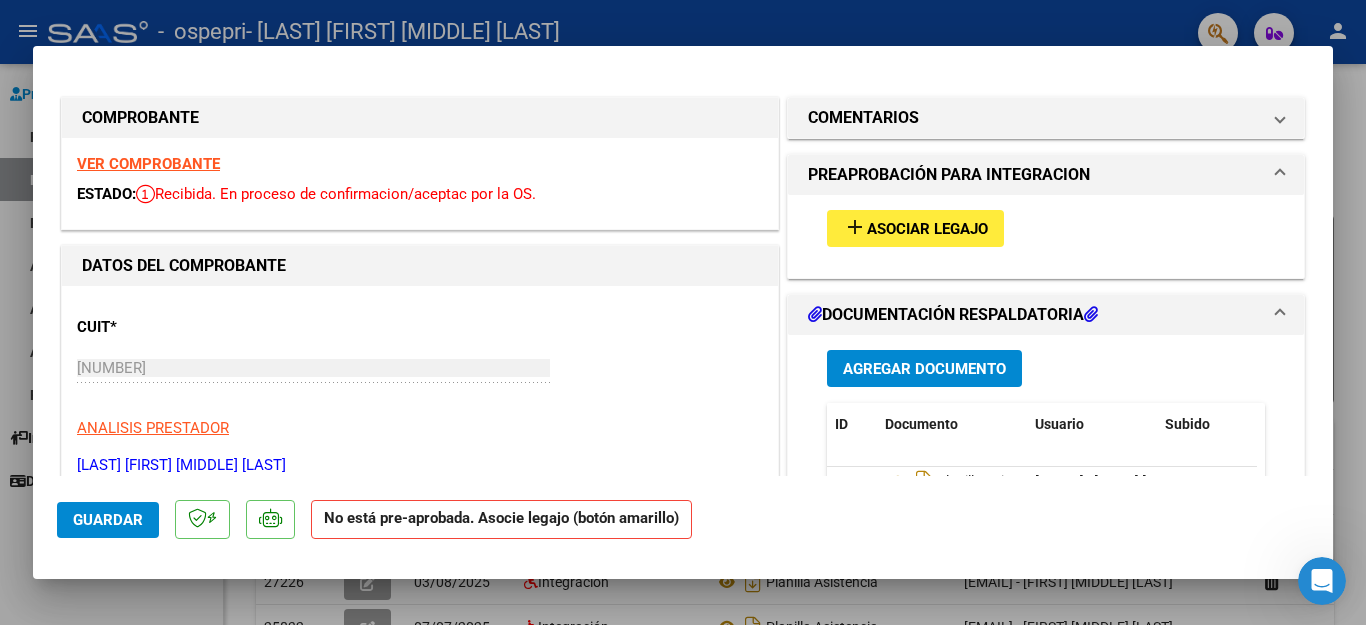 click on "Agregar Documento" at bounding box center (924, 369) 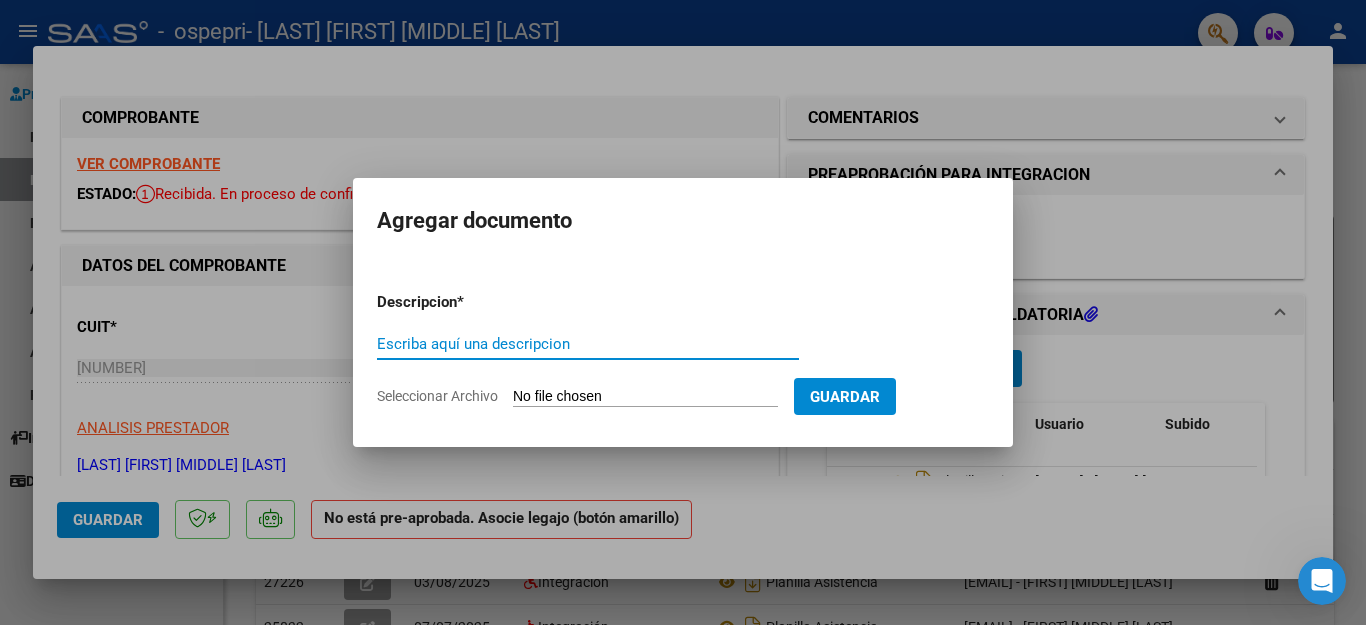 click on "Escriba aquí una descripcion" at bounding box center [588, 344] 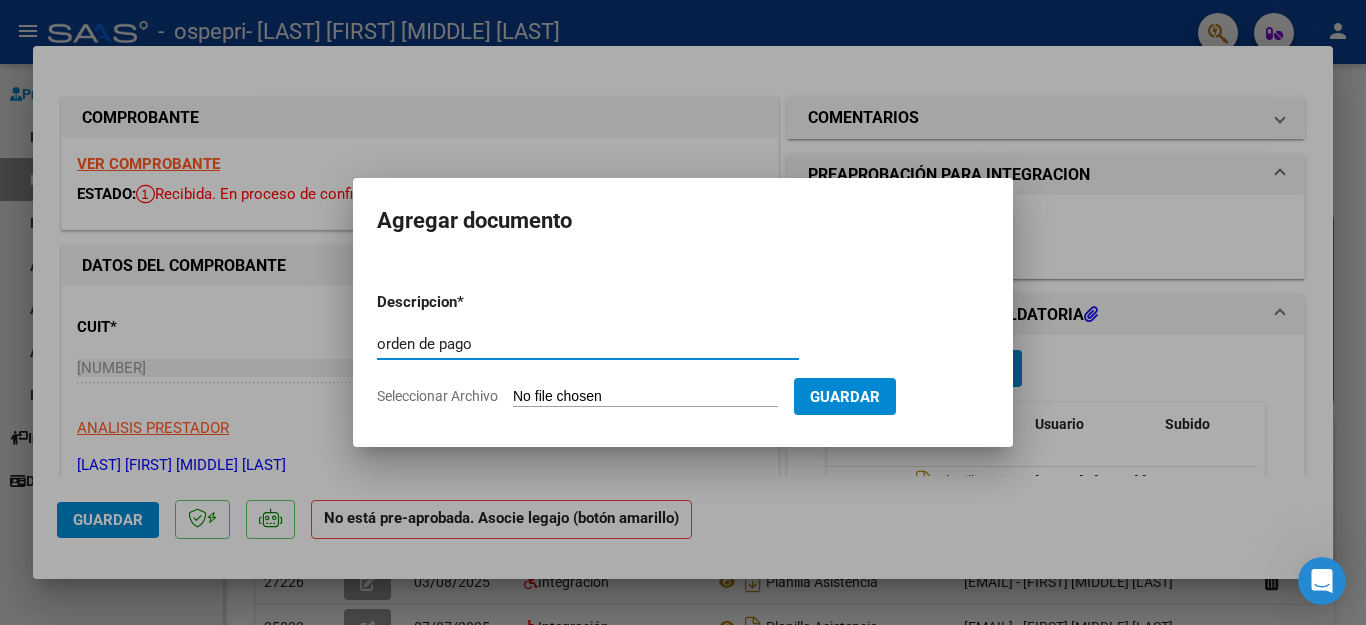 type on "orden de pago" 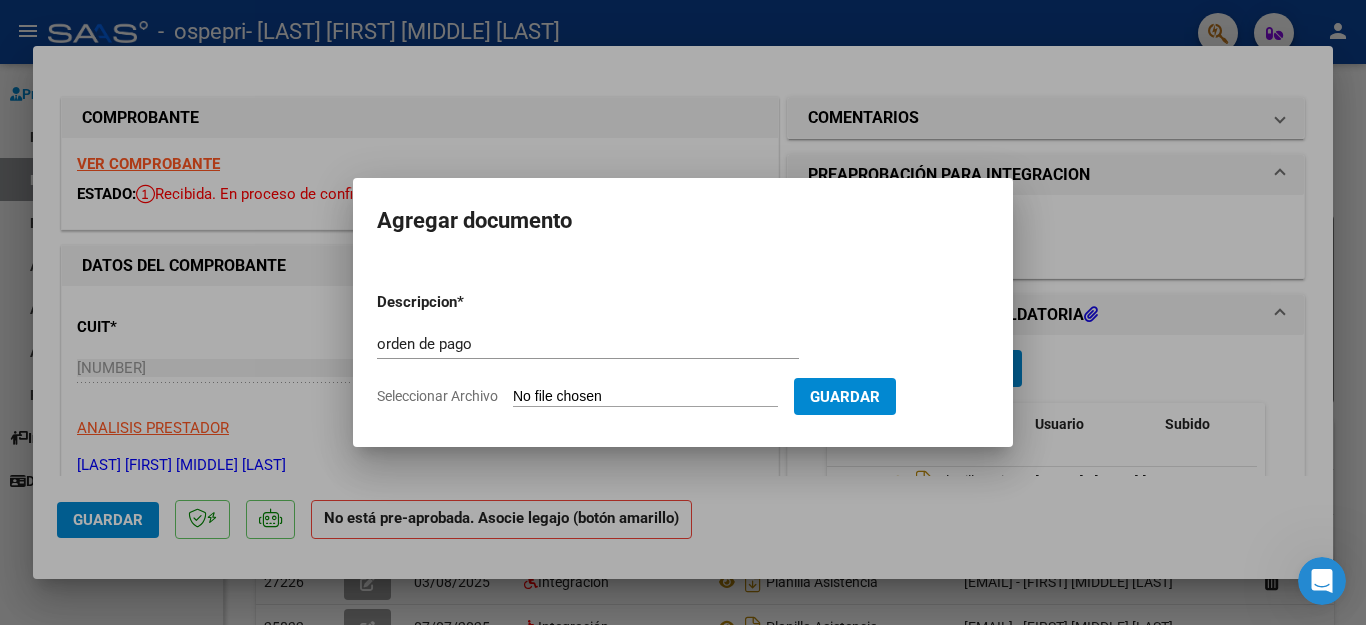type on "C:\fakepath\Orden de Pago del campo.pdf" 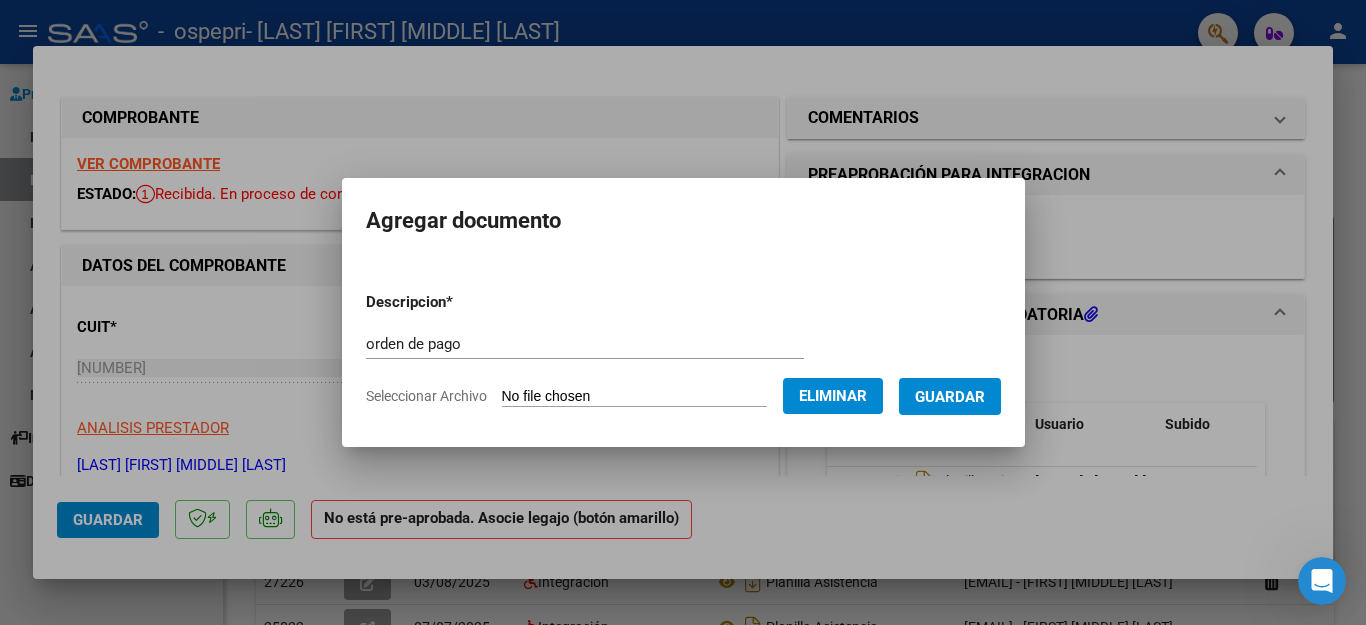 click on "Guardar" at bounding box center (950, 397) 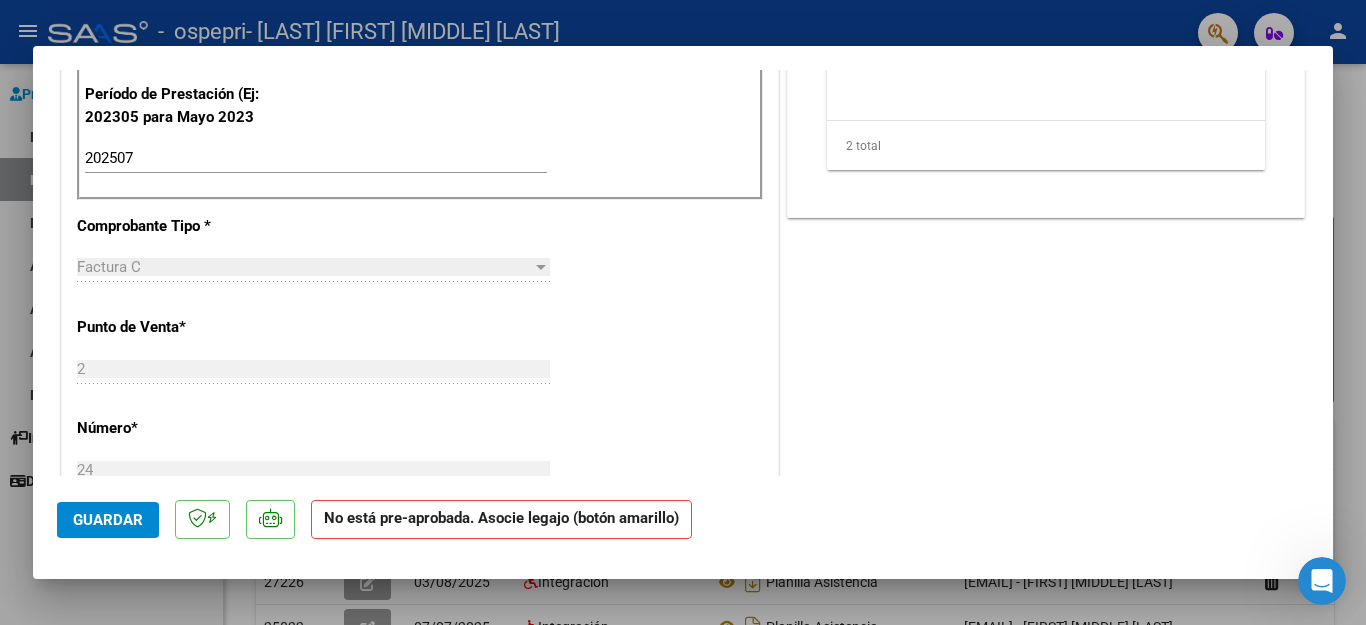 scroll, scrollTop: 0, scrollLeft: 0, axis: both 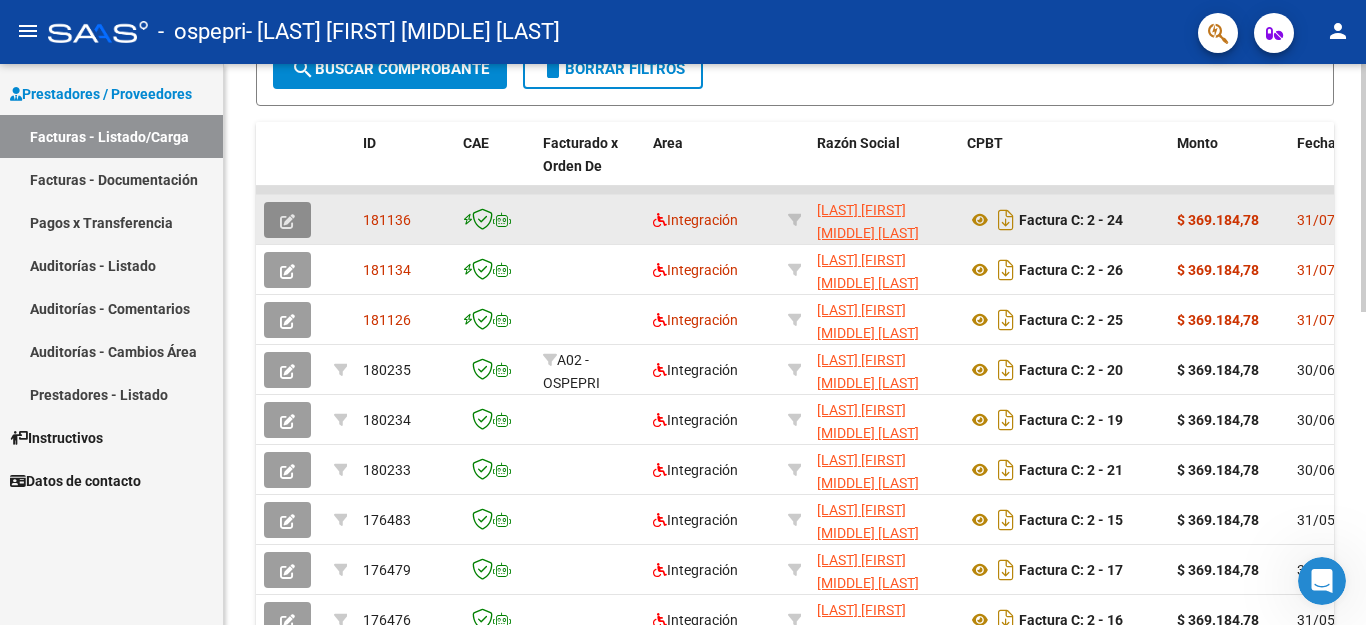 click 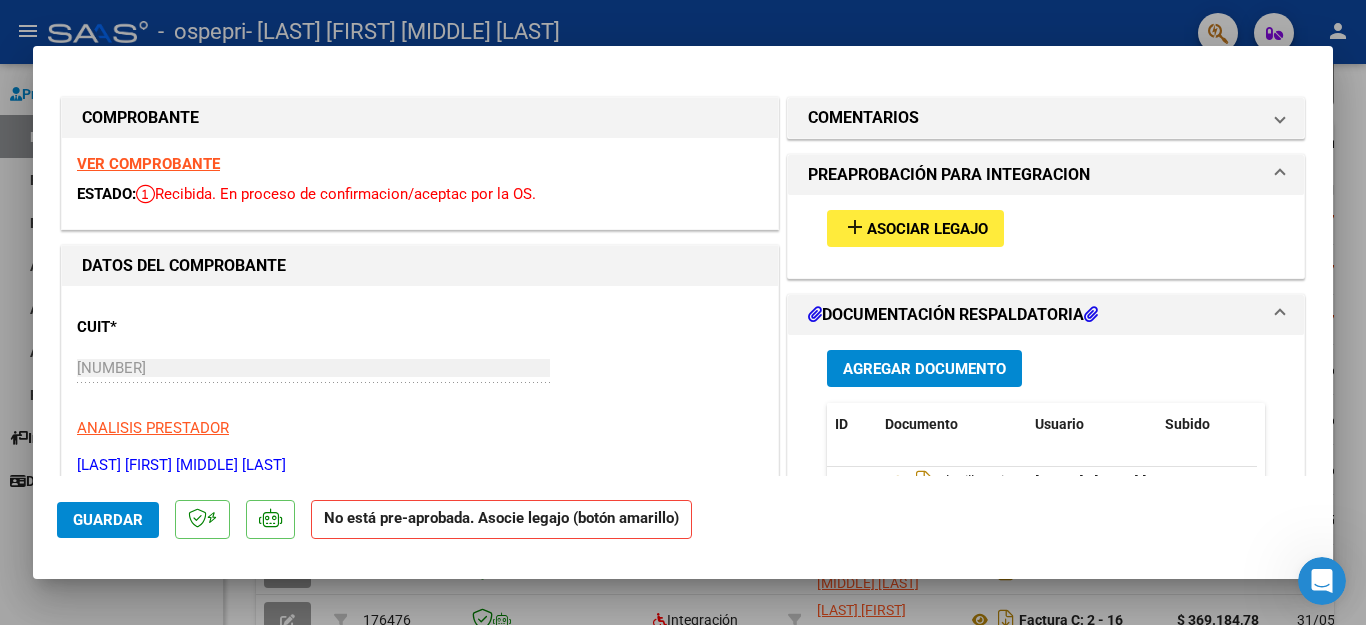 click on "VER COMPROBANTE" at bounding box center (148, 164) 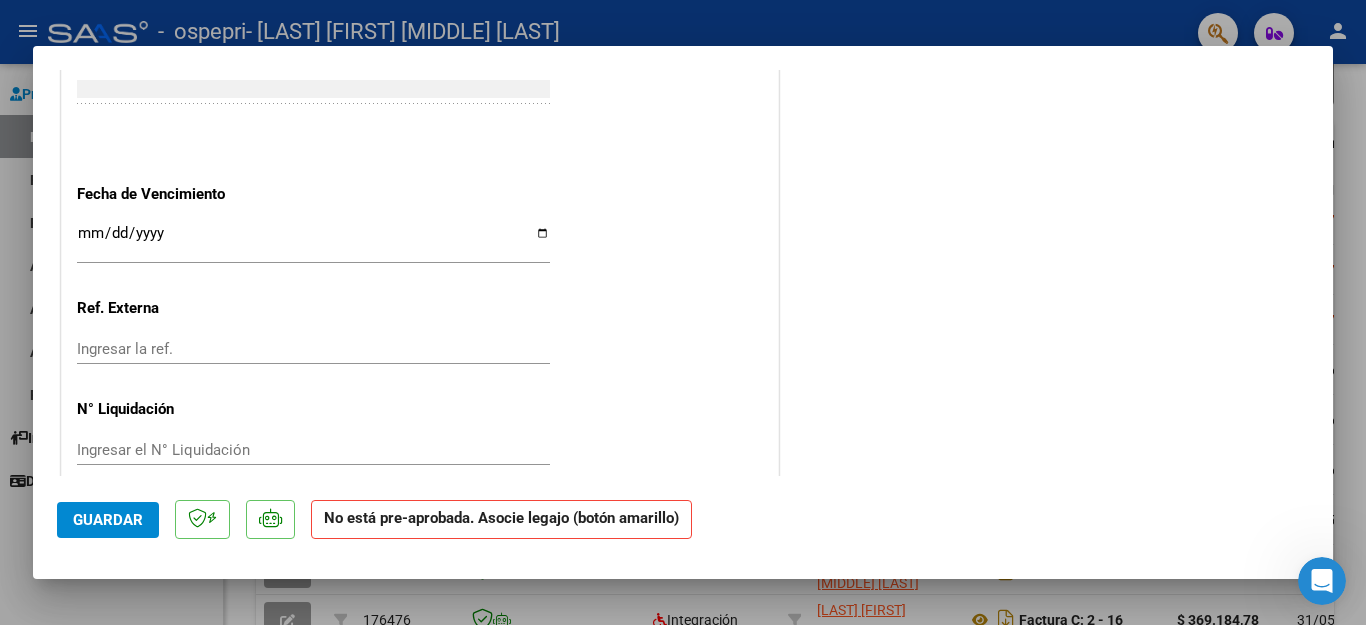 scroll, scrollTop: 1233, scrollLeft: 0, axis: vertical 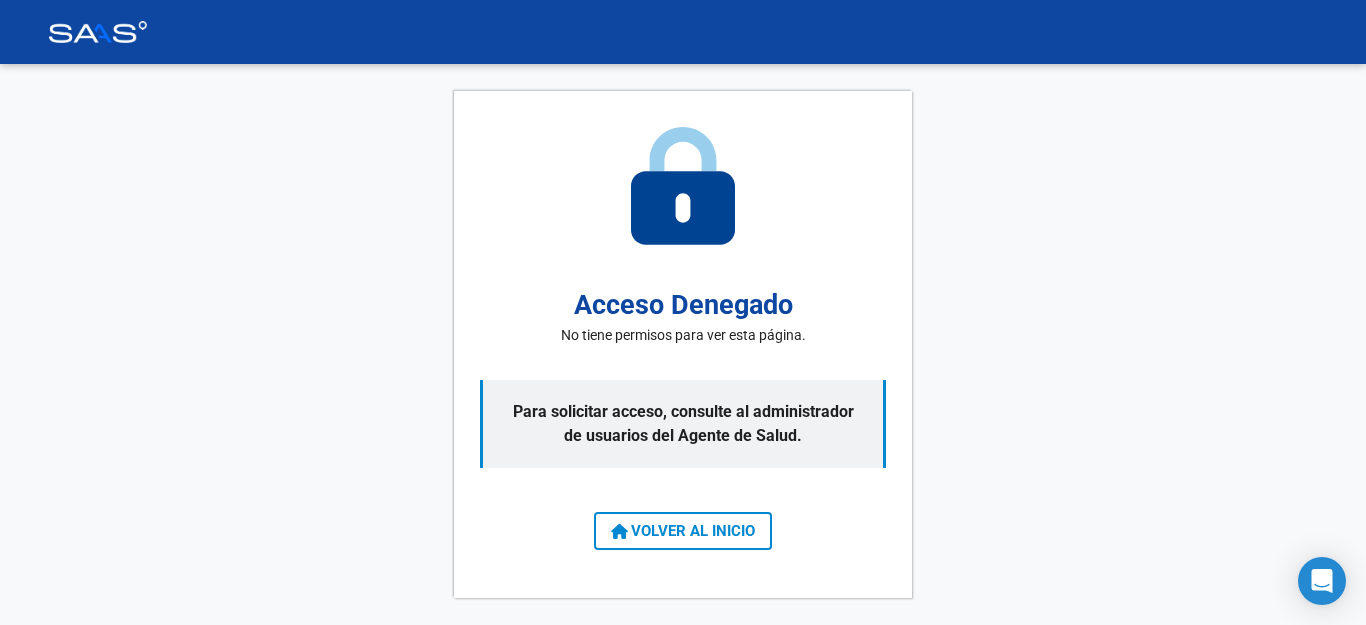 click 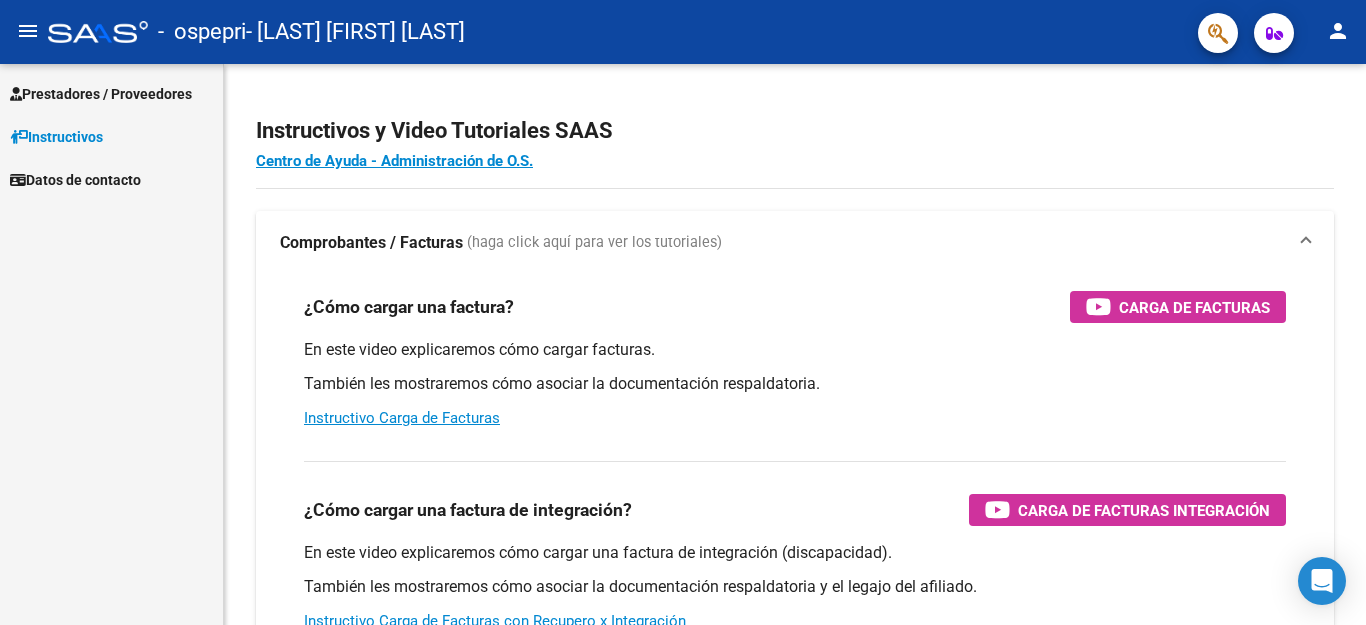 click on "Prestadores / Proveedores" at bounding box center (101, 94) 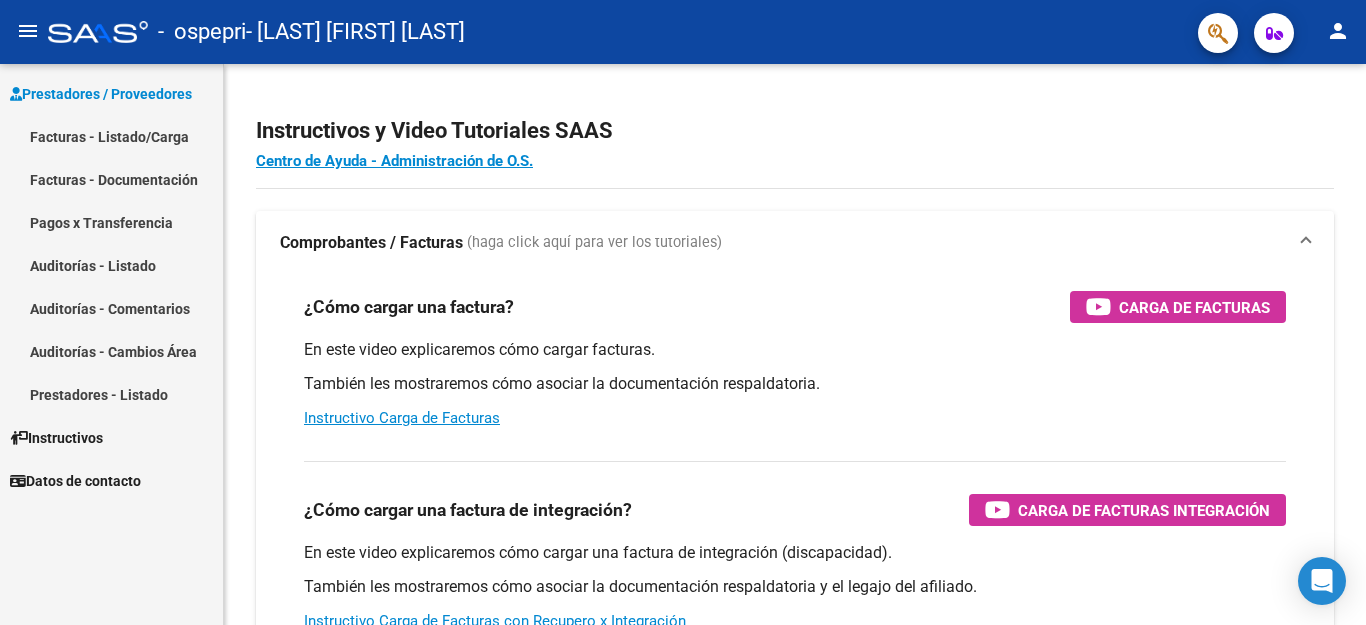 click on "Facturas - Listado/Carga" at bounding box center (111, 136) 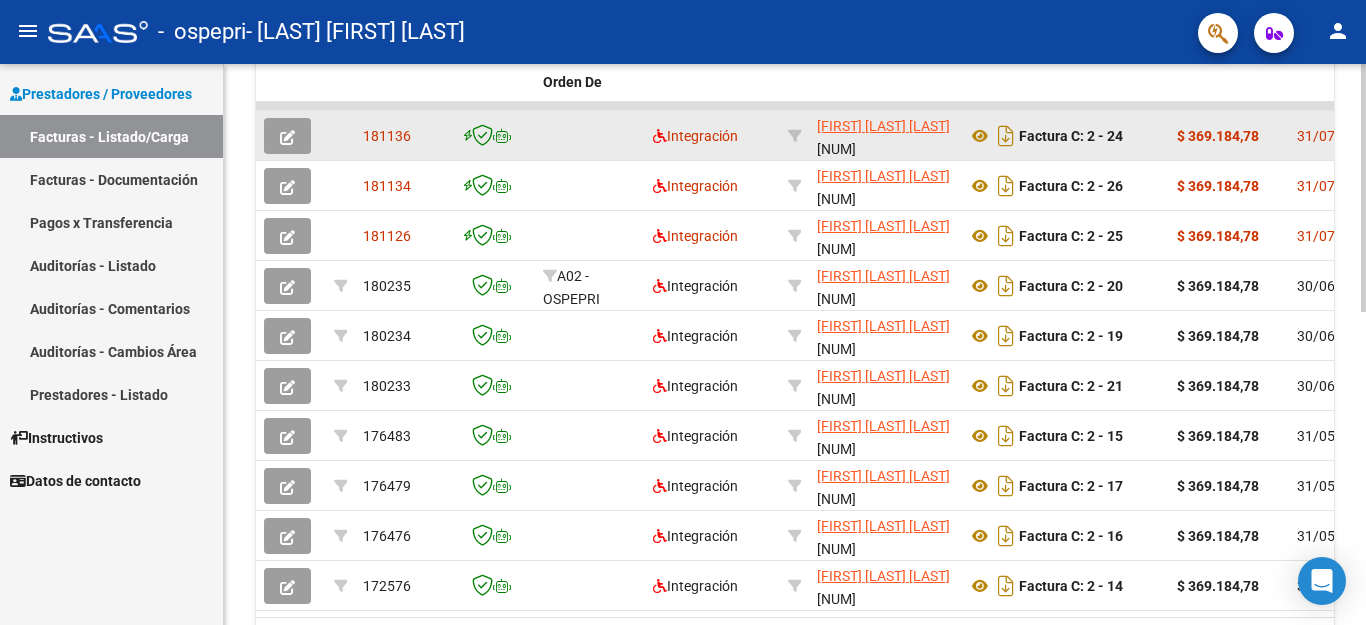 scroll, scrollTop: 600, scrollLeft: 0, axis: vertical 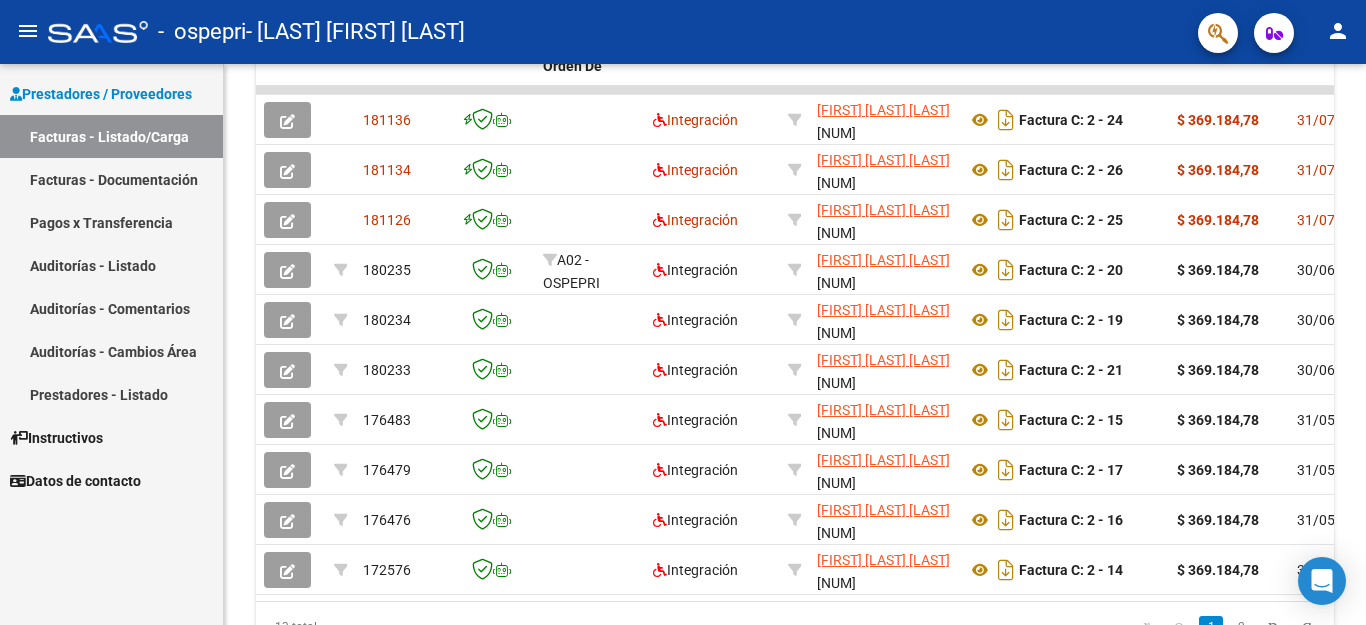 click on "Facturas - Documentación" at bounding box center [111, 179] 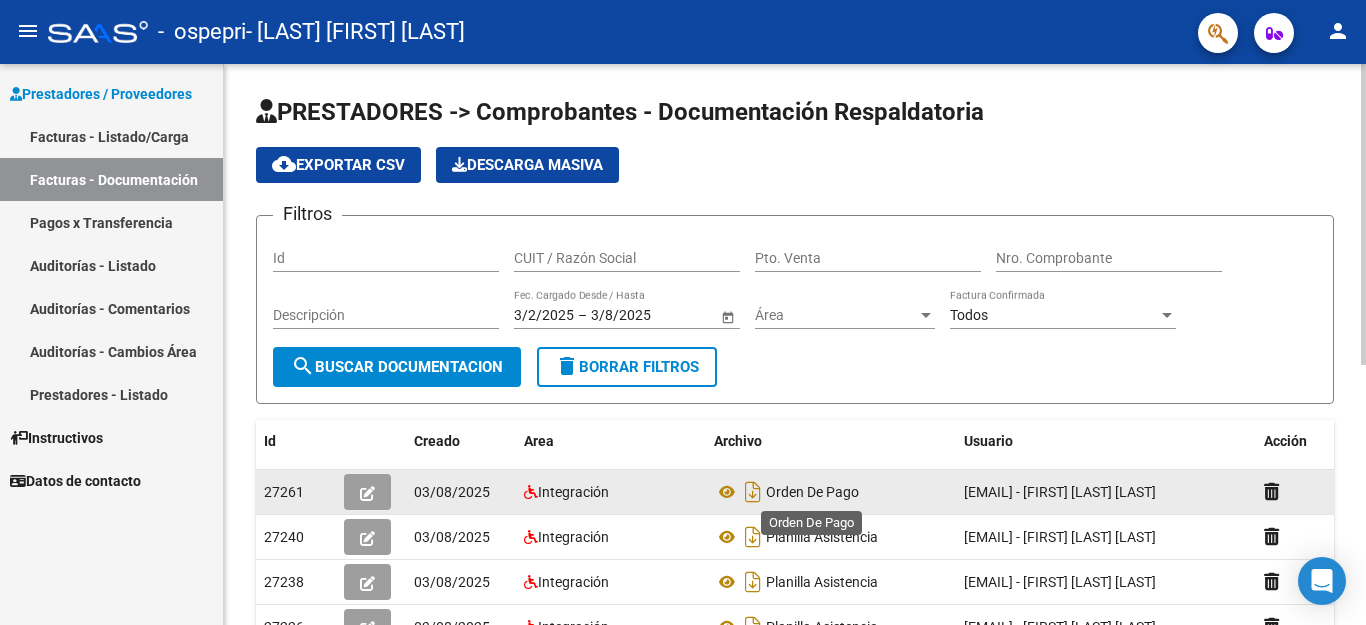 scroll, scrollTop: 200, scrollLeft: 0, axis: vertical 